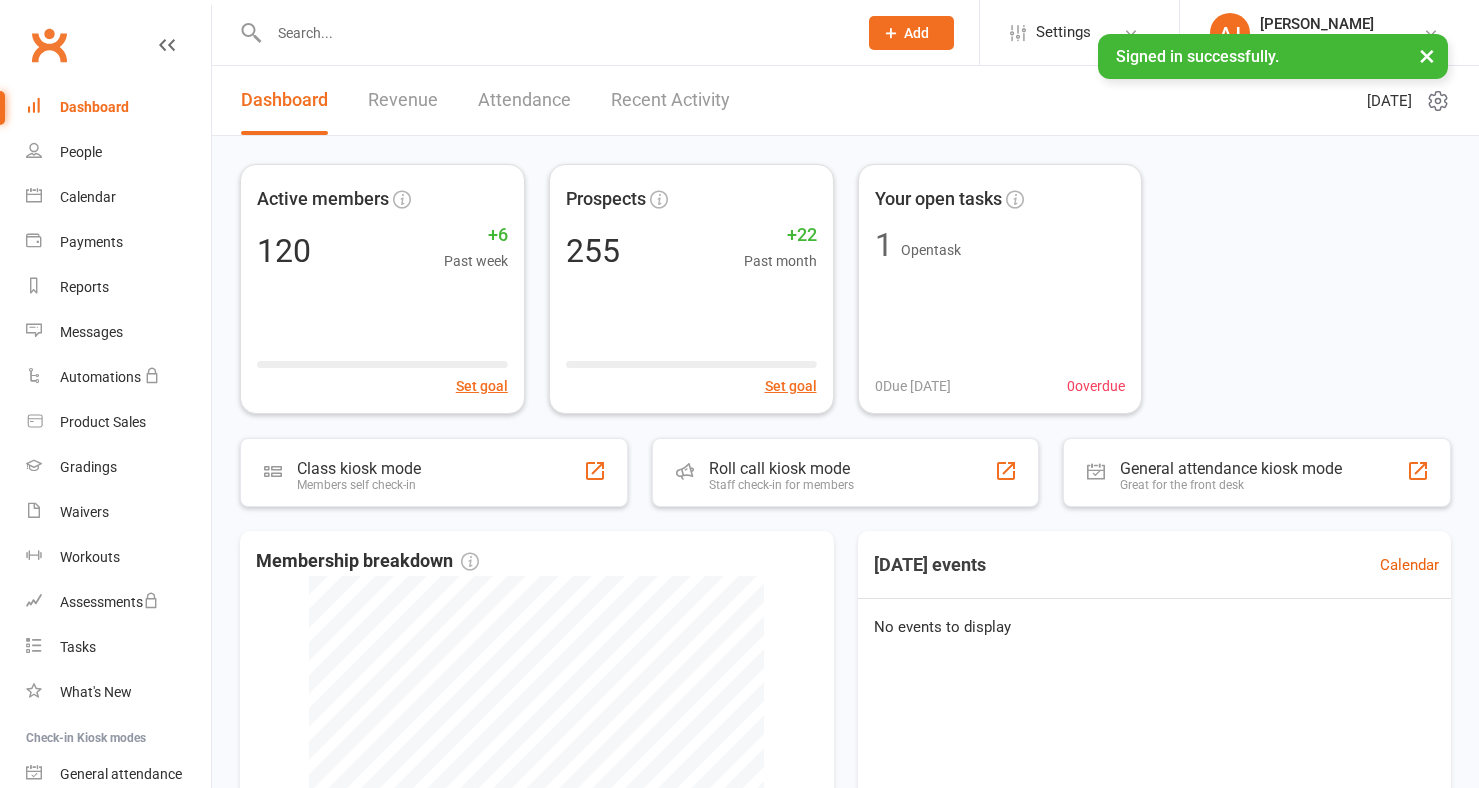 scroll, scrollTop: 0, scrollLeft: 0, axis: both 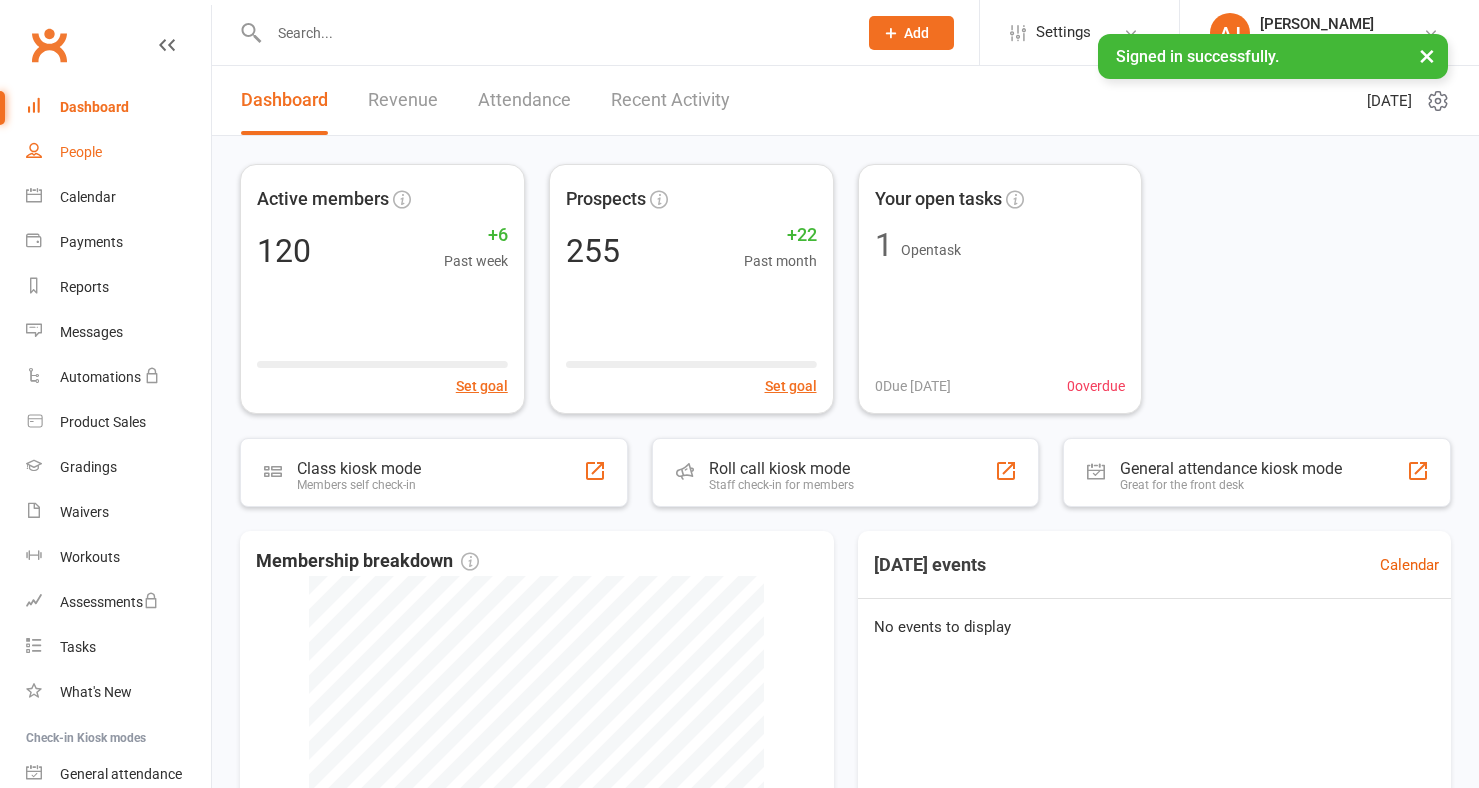 click on "People" at bounding box center [118, 152] 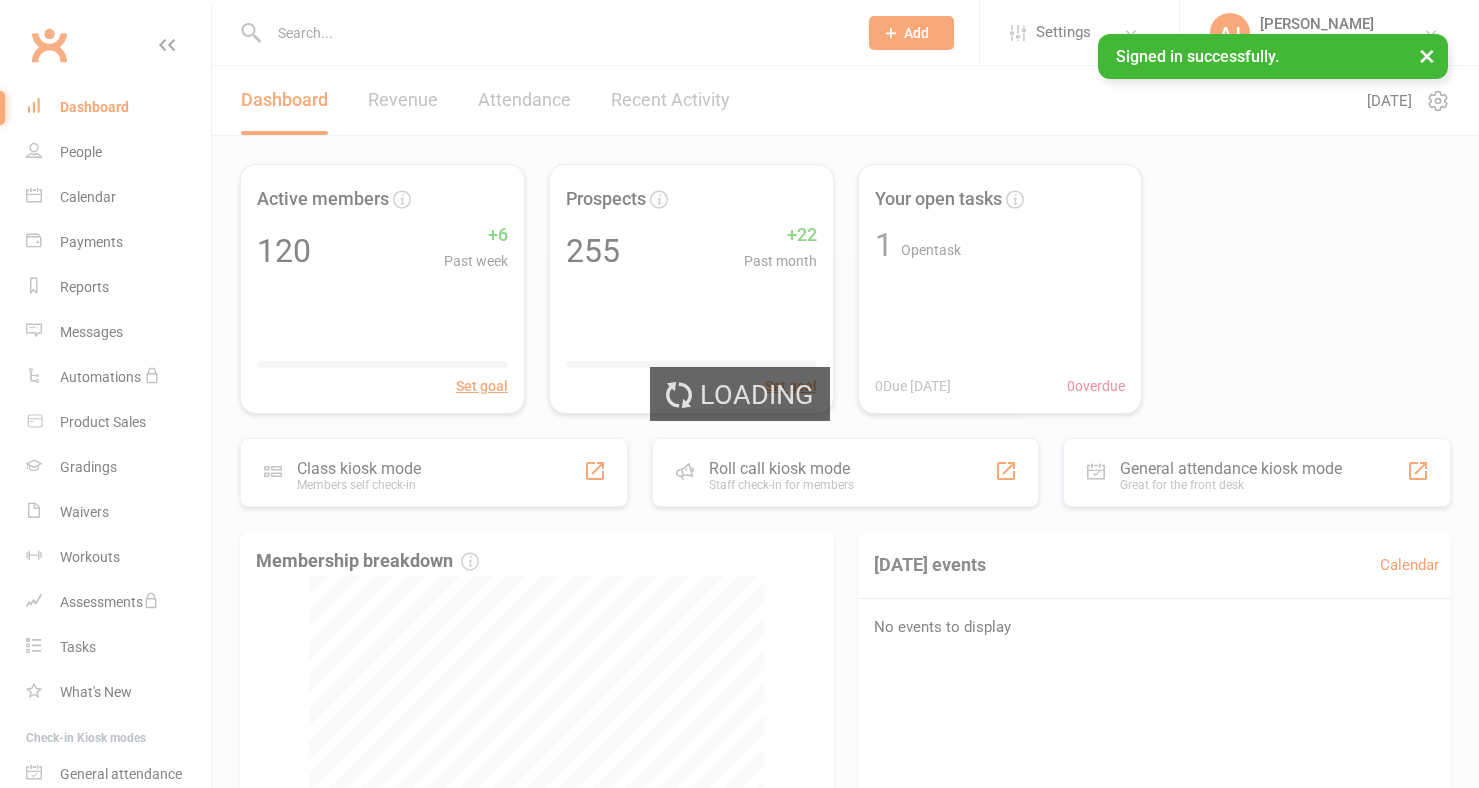 select on "100" 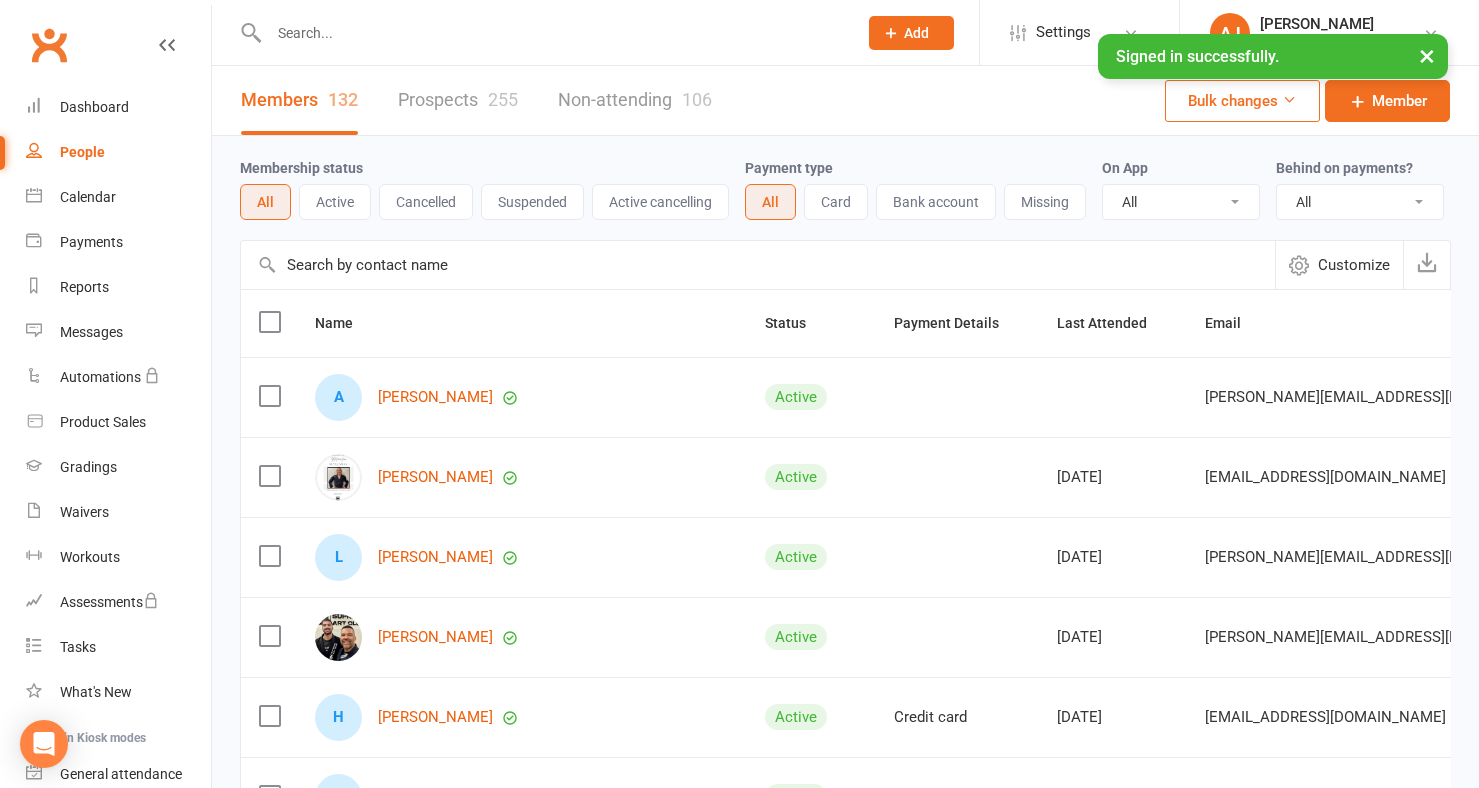 click on "Prospects 255" at bounding box center [458, 100] 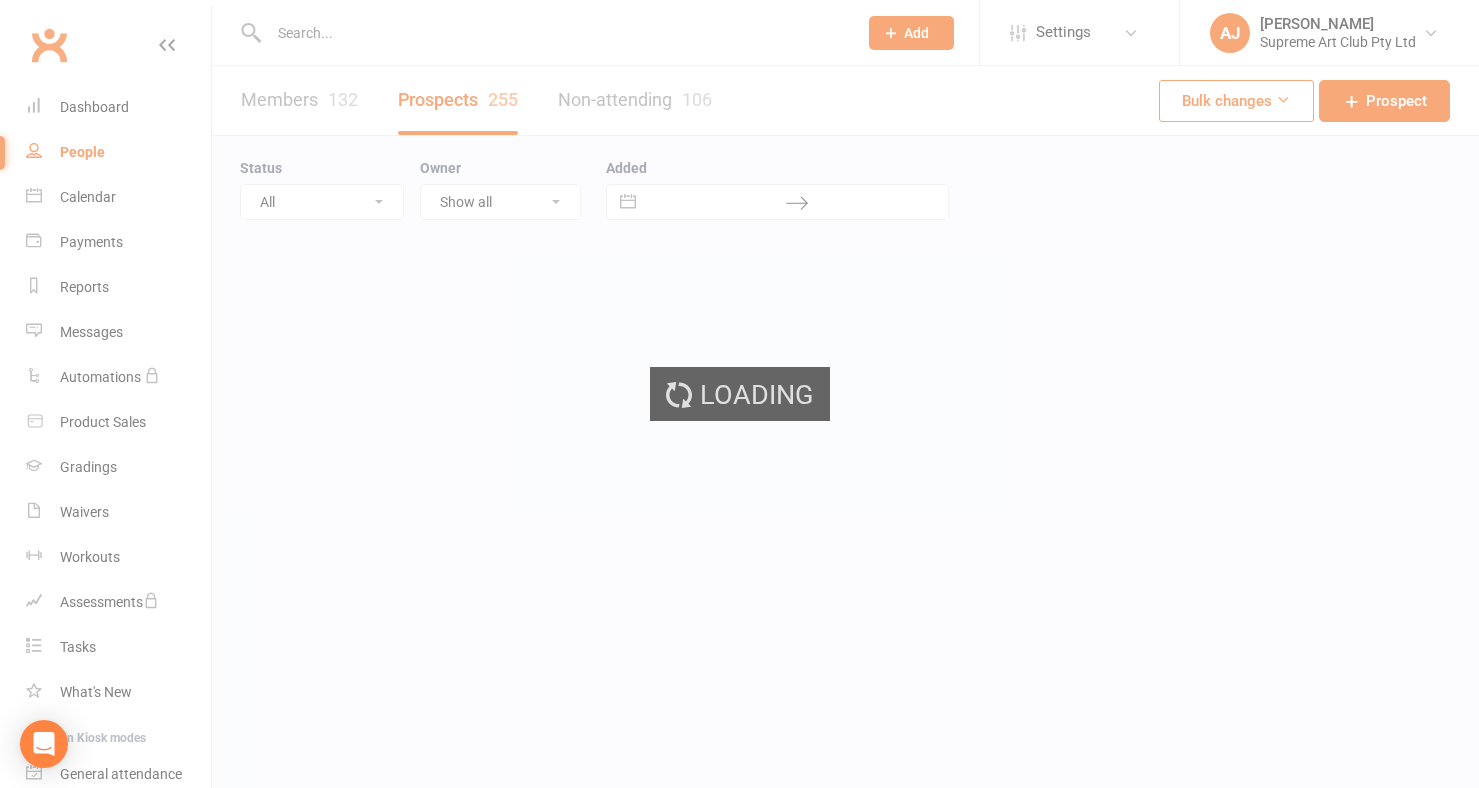 select on "100" 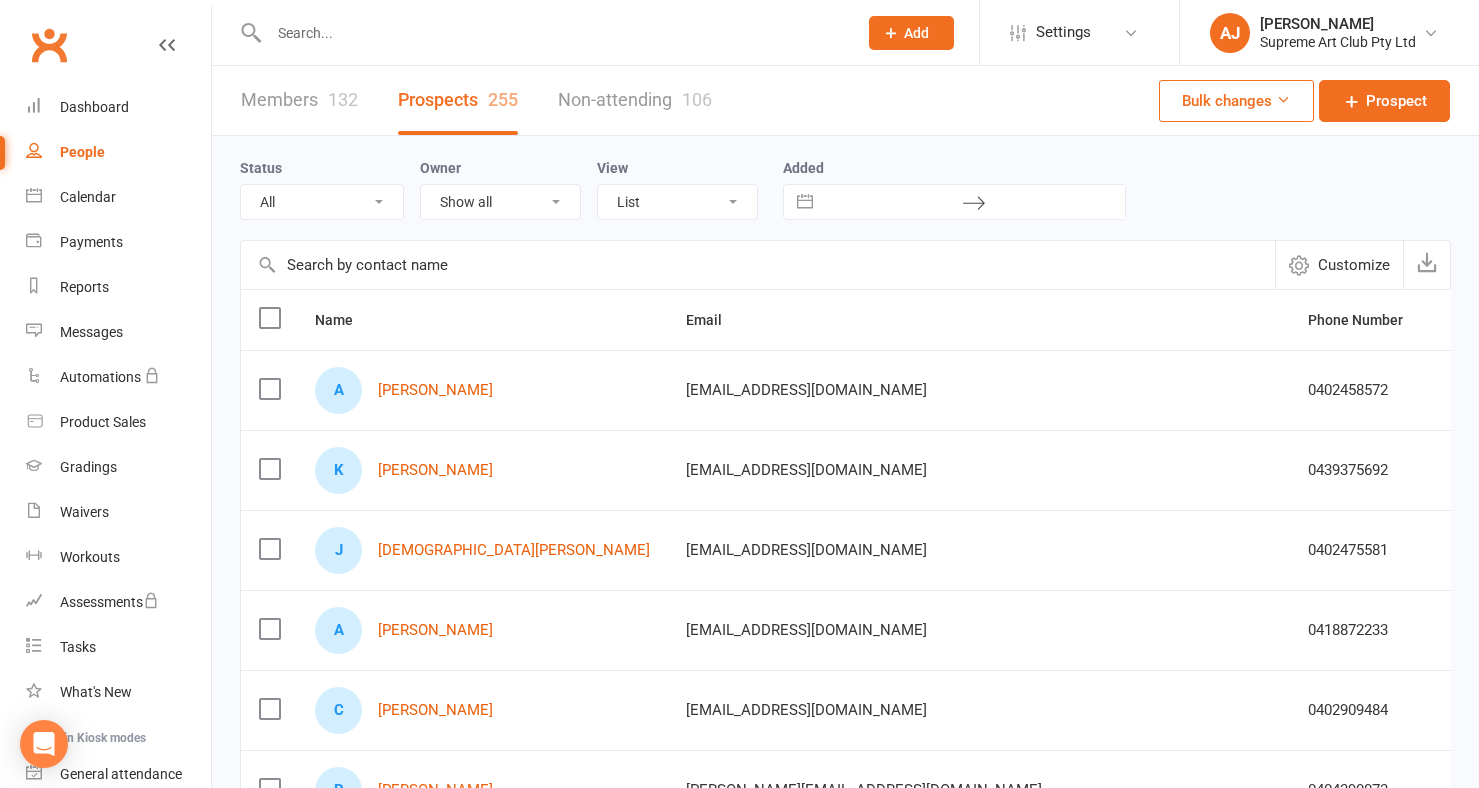 click at bounding box center (758, 265) 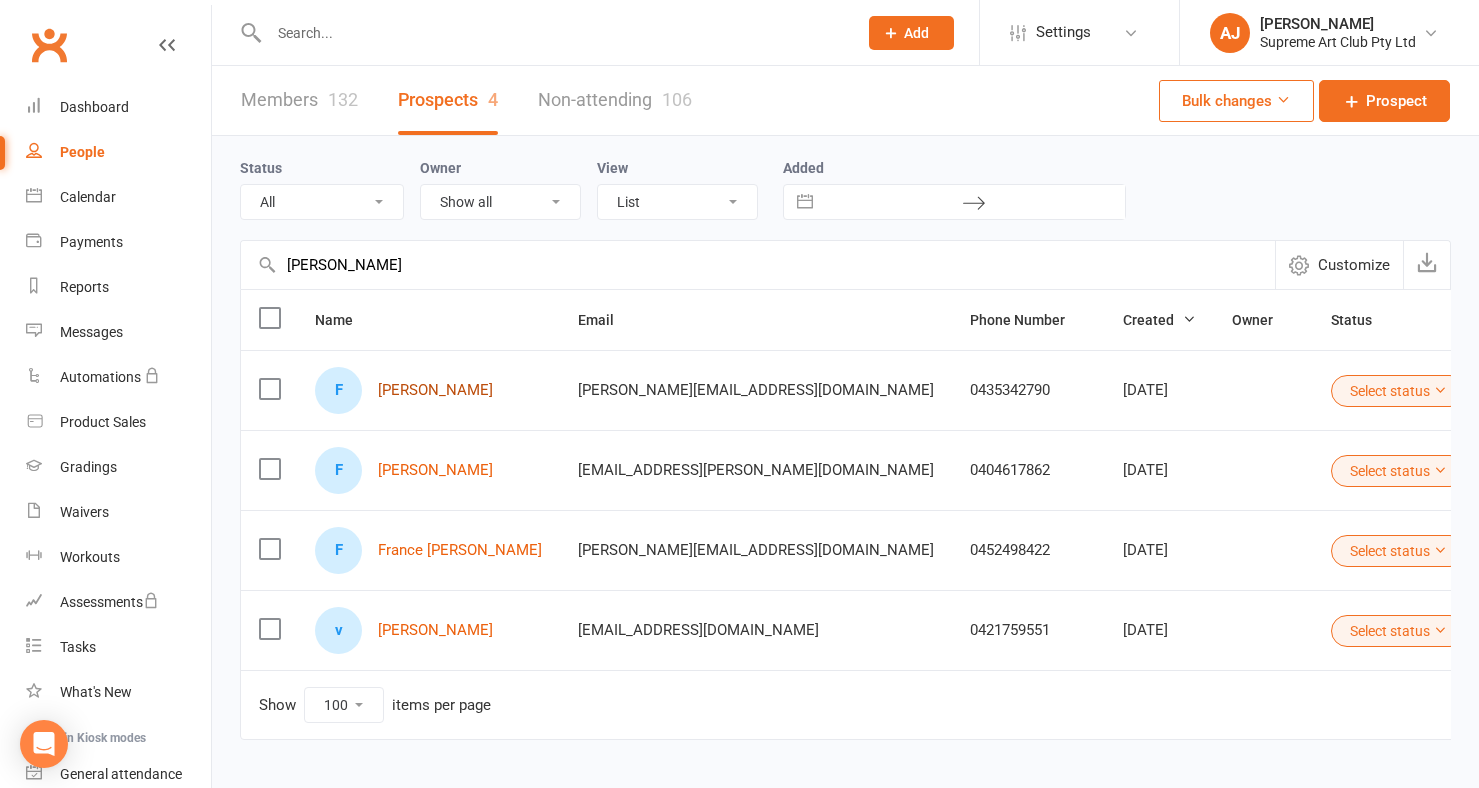 type on "franck" 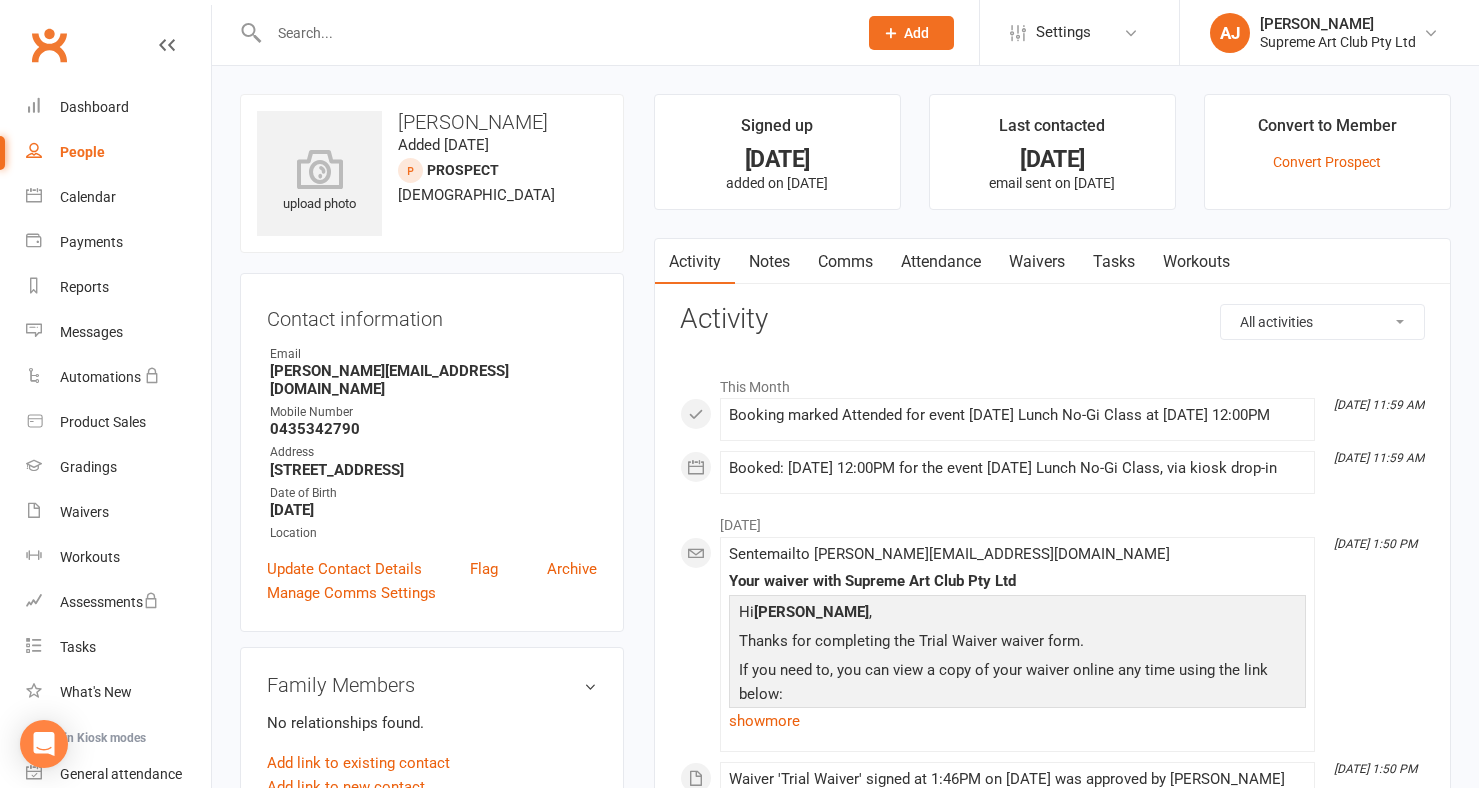 click on "Waivers" at bounding box center [1037, 262] 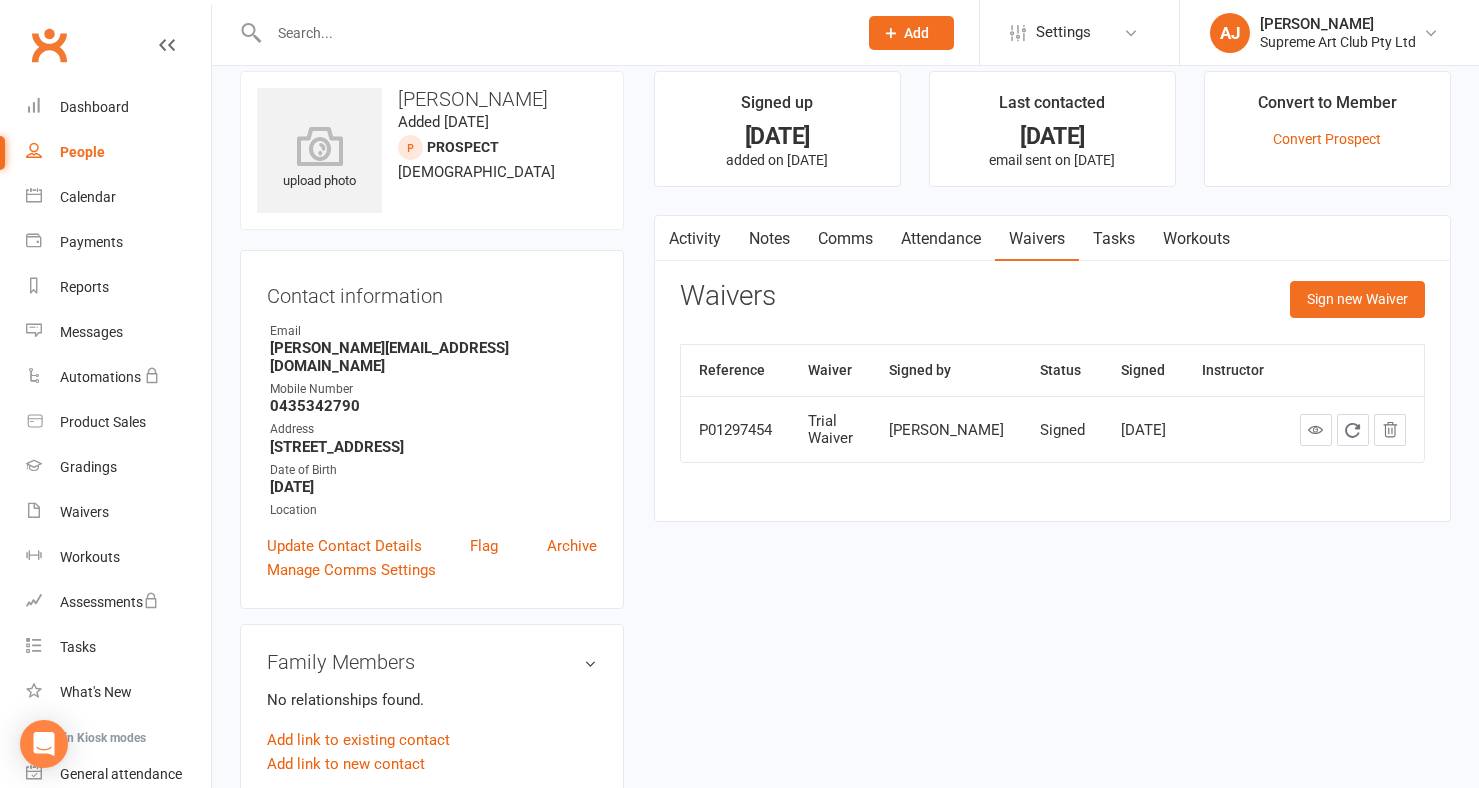scroll, scrollTop: 0, scrollLeft: 0, axis: both 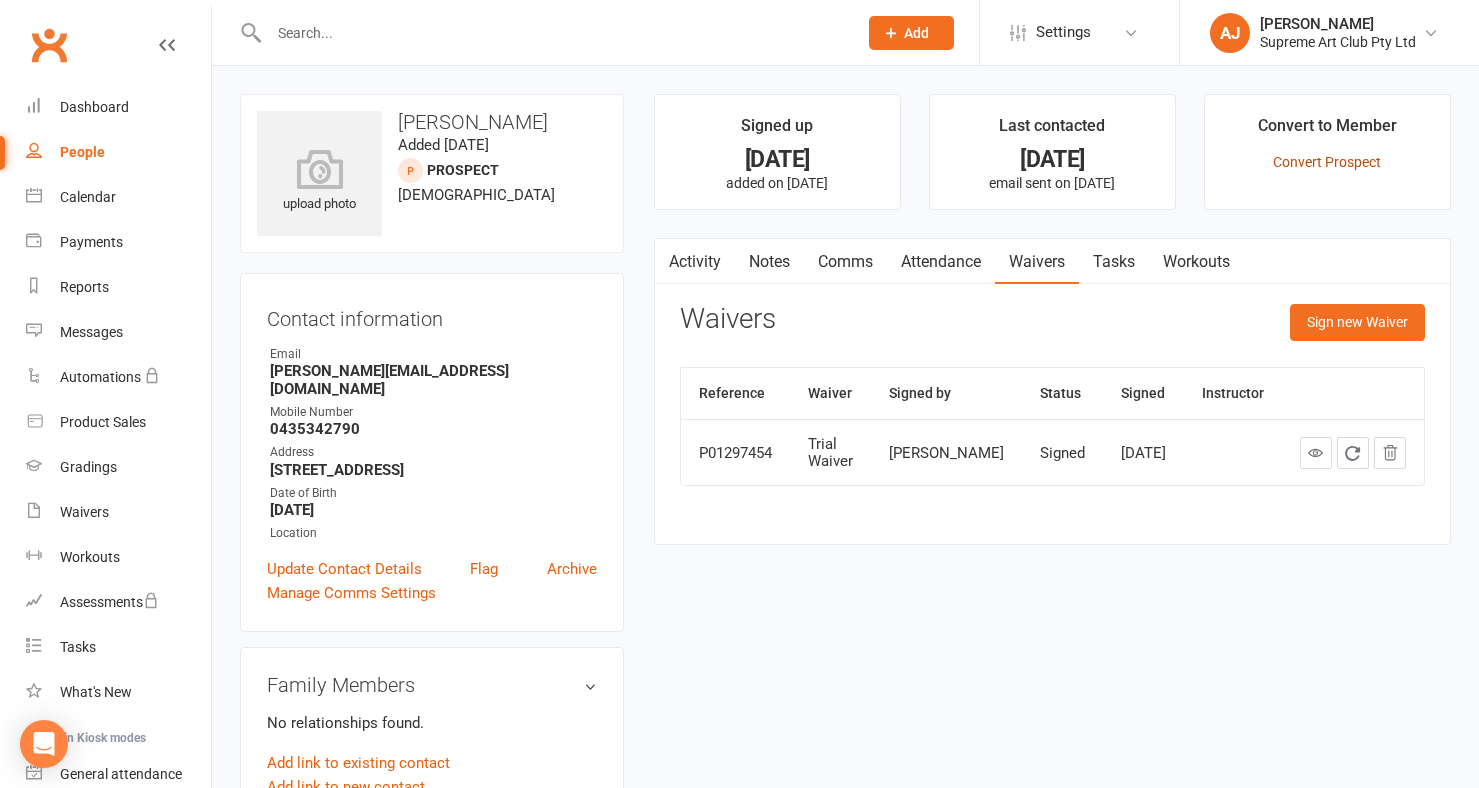 click on "Convert Prospect" at bounding box center [1327, 162] 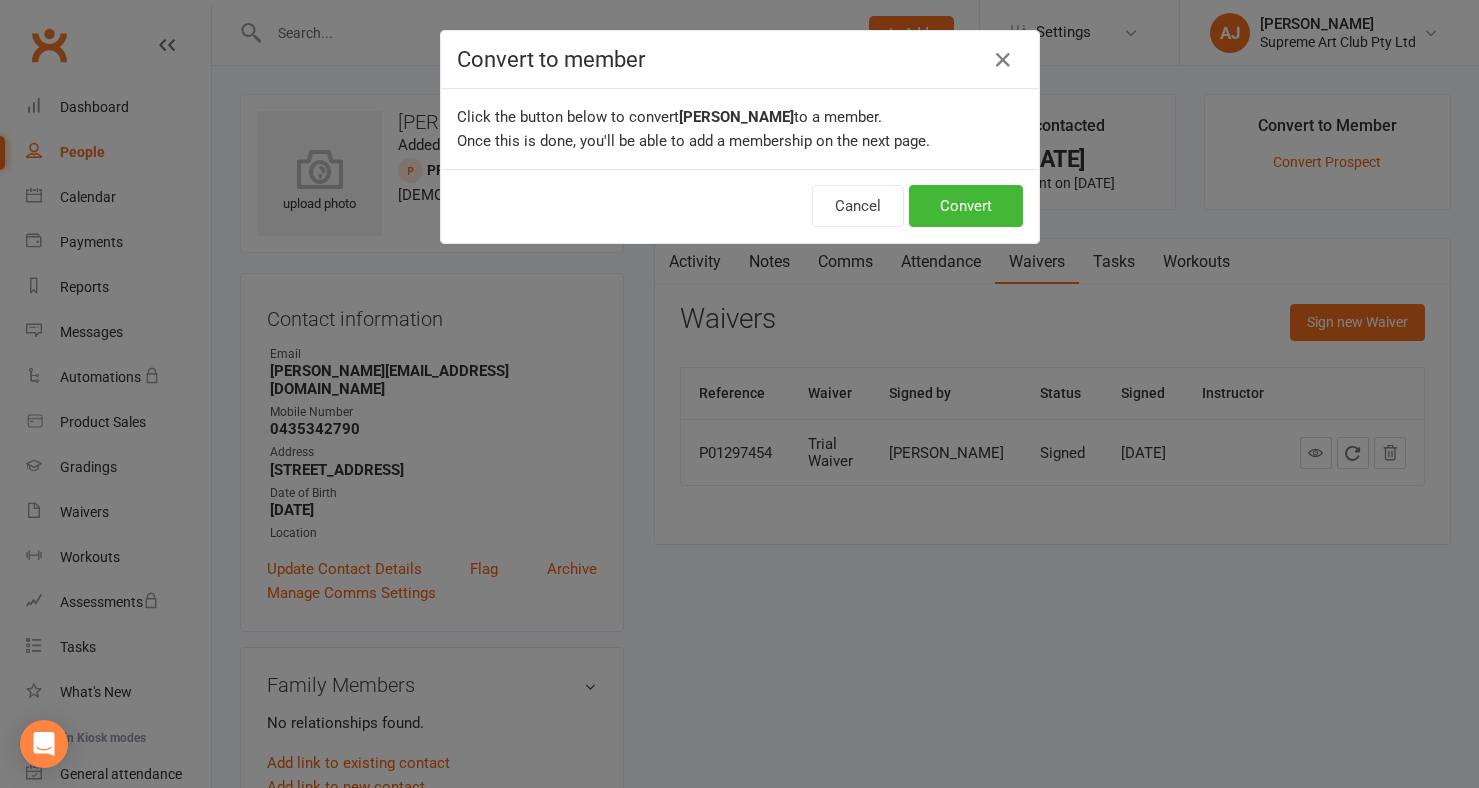 click on "Cancel Convert" at bounding box center [740, 206] 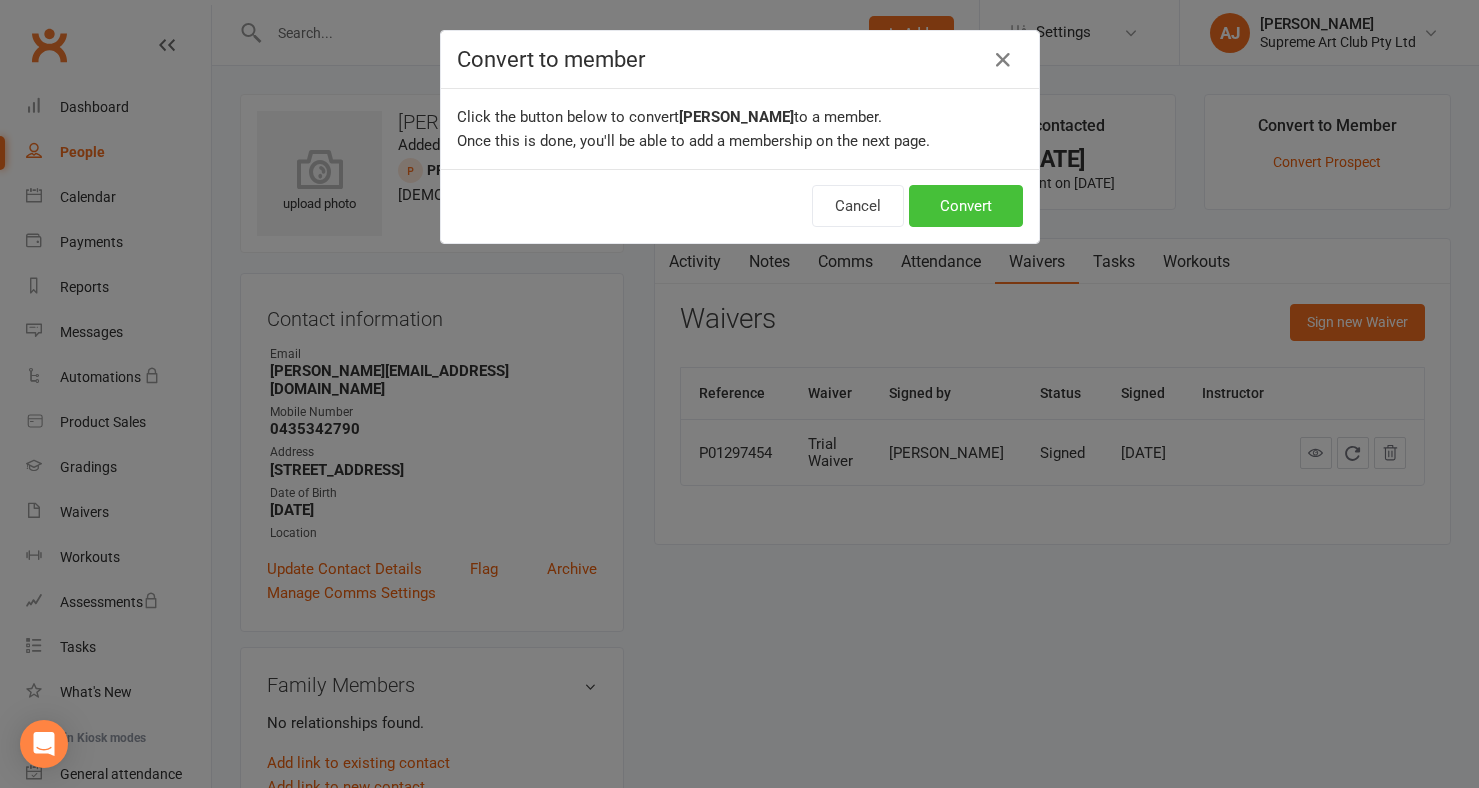 click on "Convert" at bounding box center (966, 206) 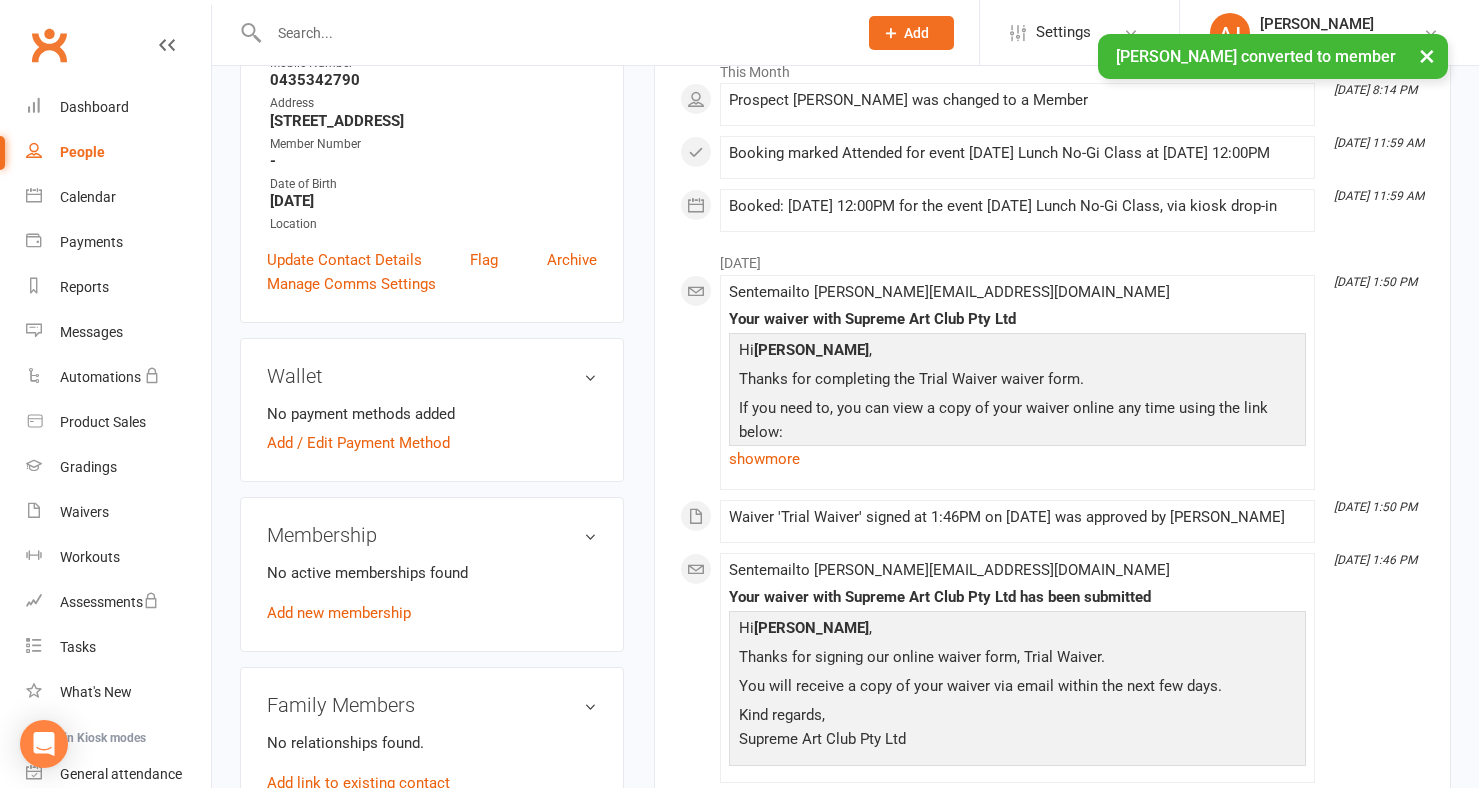 scroll, scrollTop: 384, scrollLeft: 0, axis: vertical 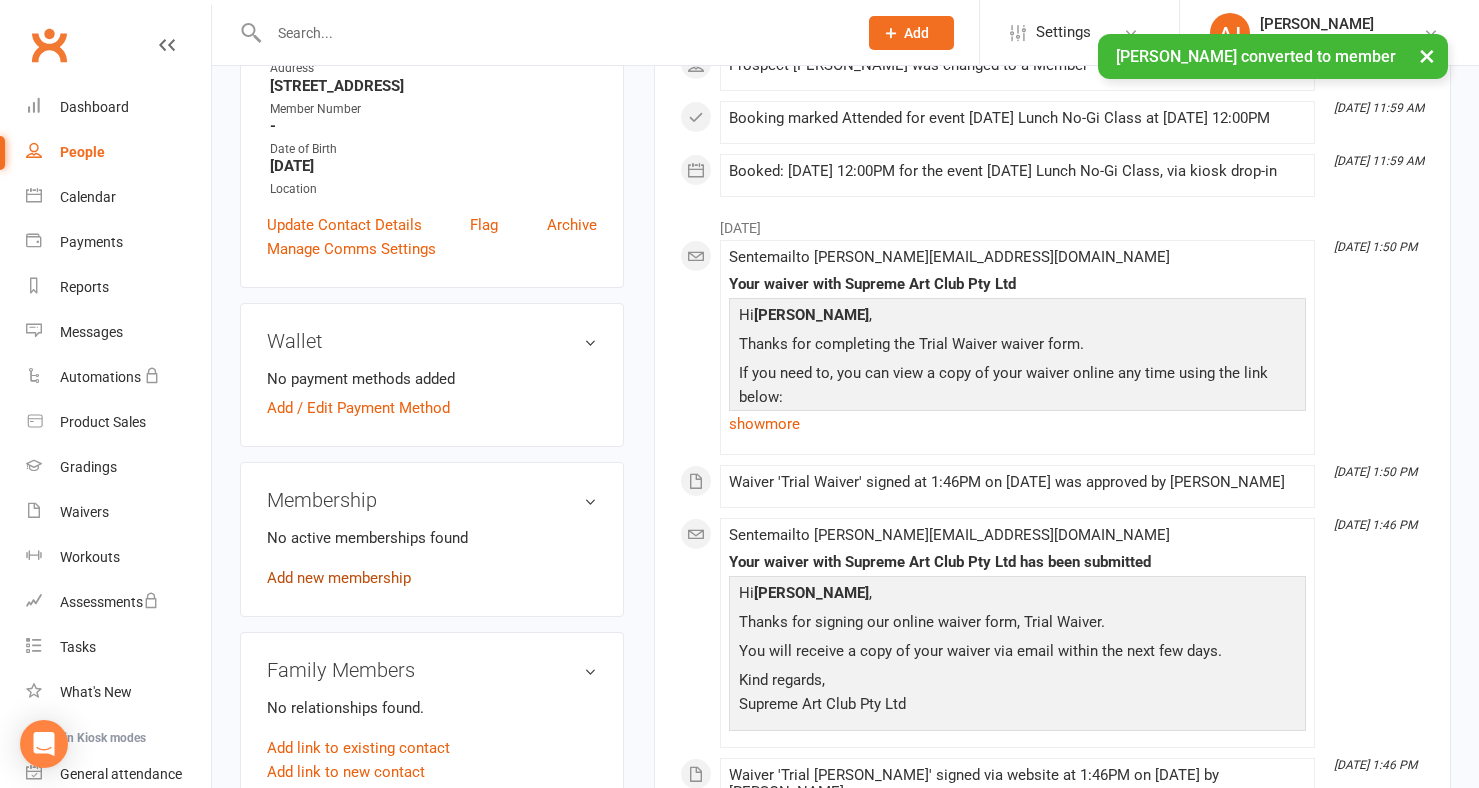 click on "Add new membership" at bounding box center [339, 578] 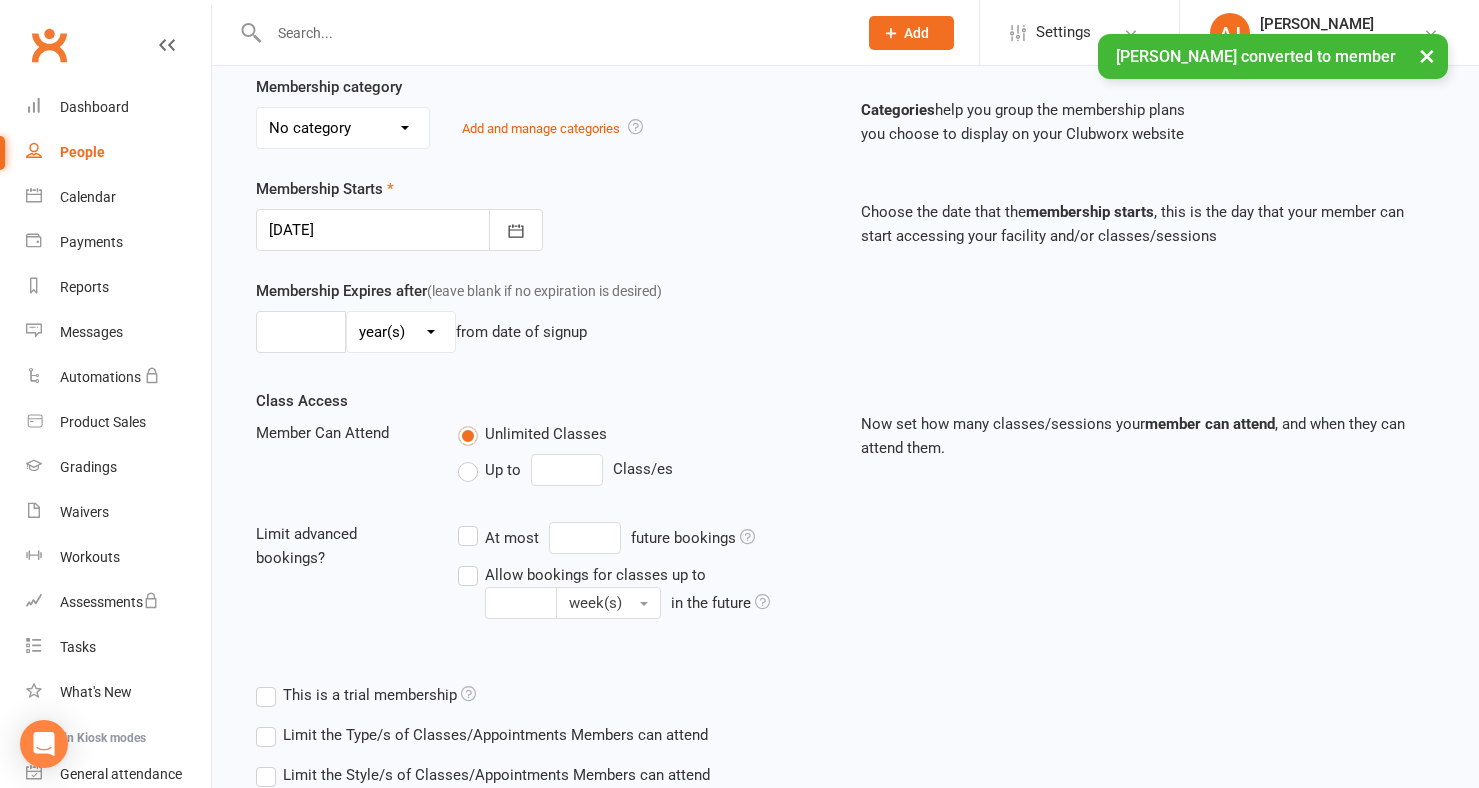 scroll, scrollTop: 0, scrollLeft: 0, axis: both 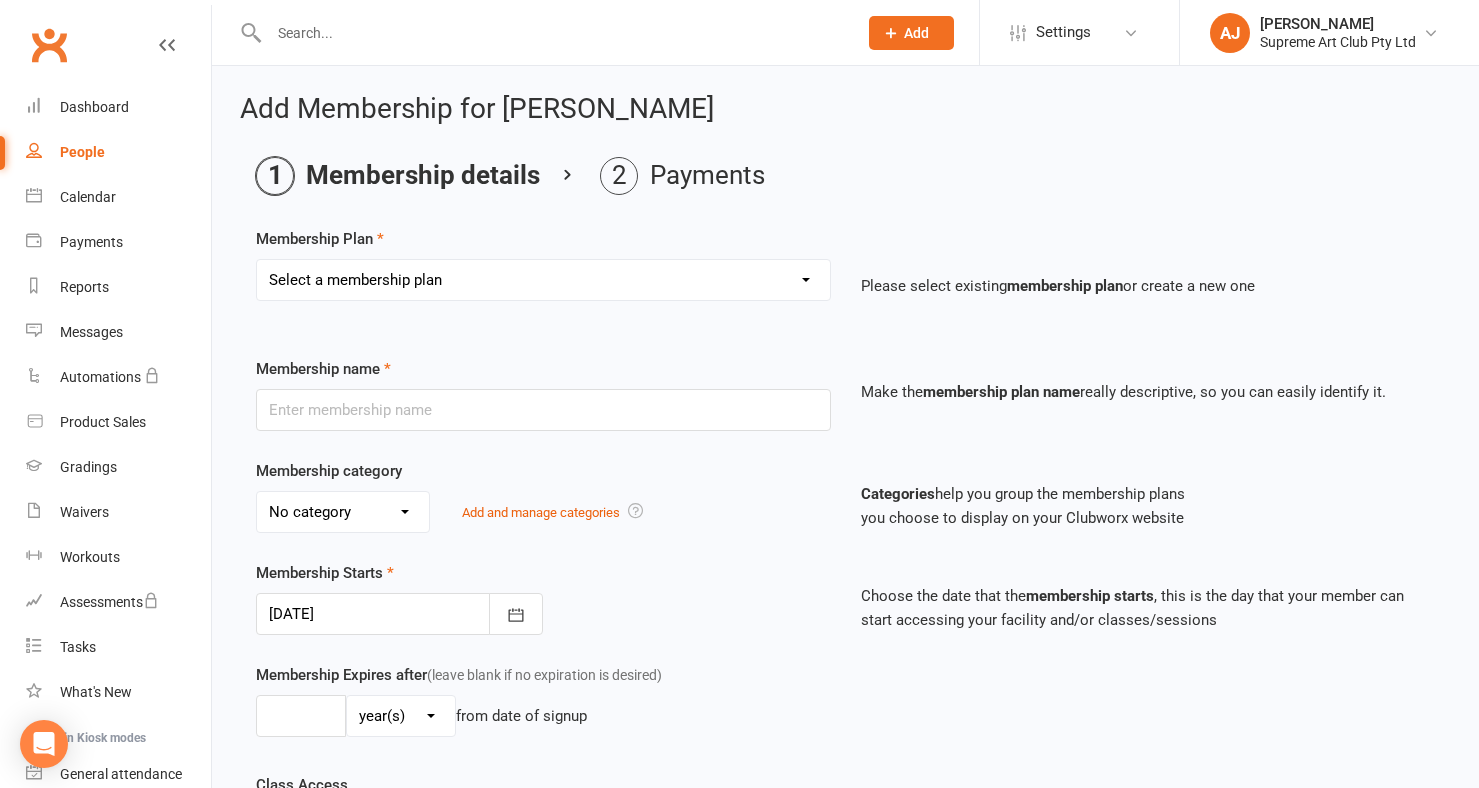 select on "8" 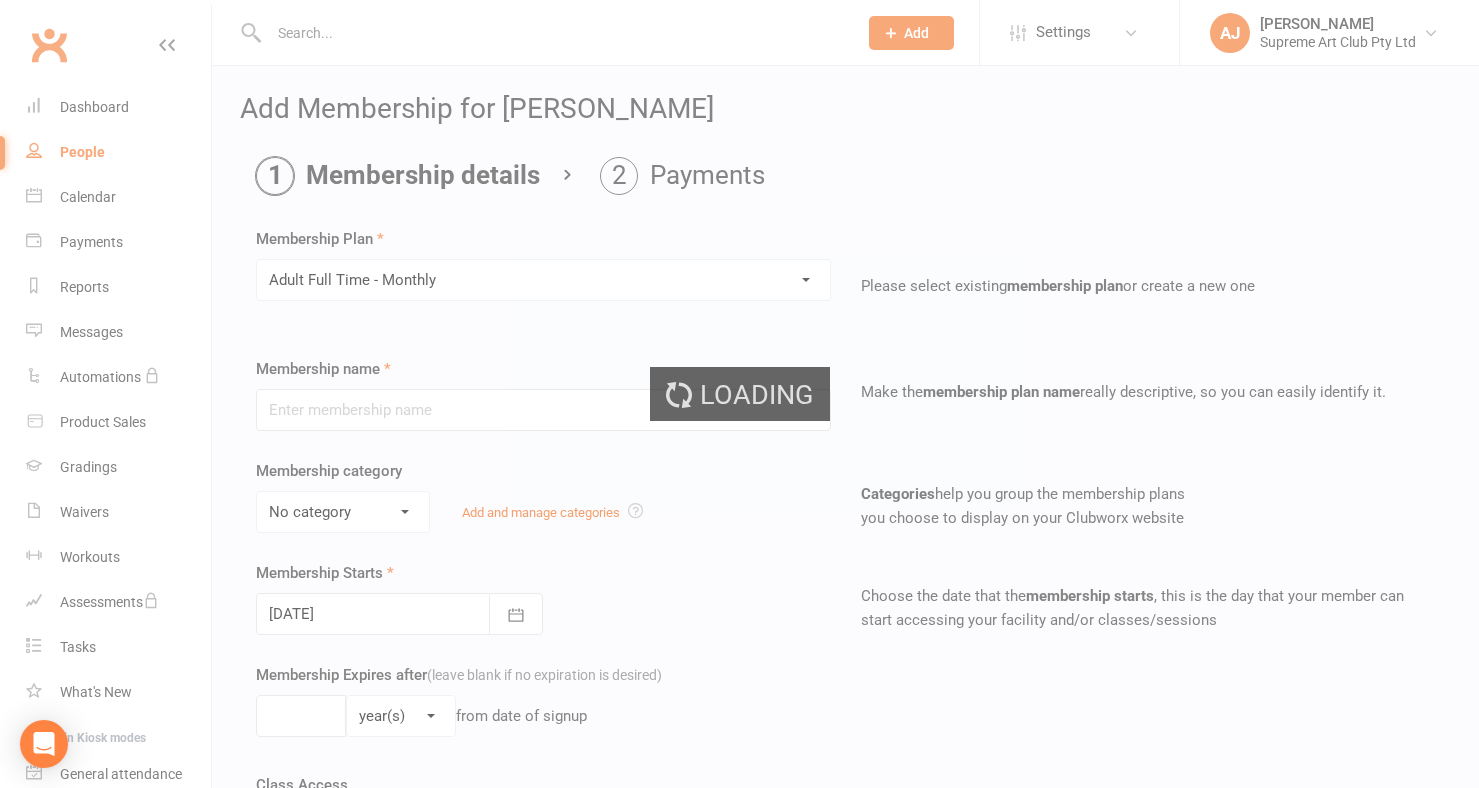 type on "Adult Full Time - Monthly" 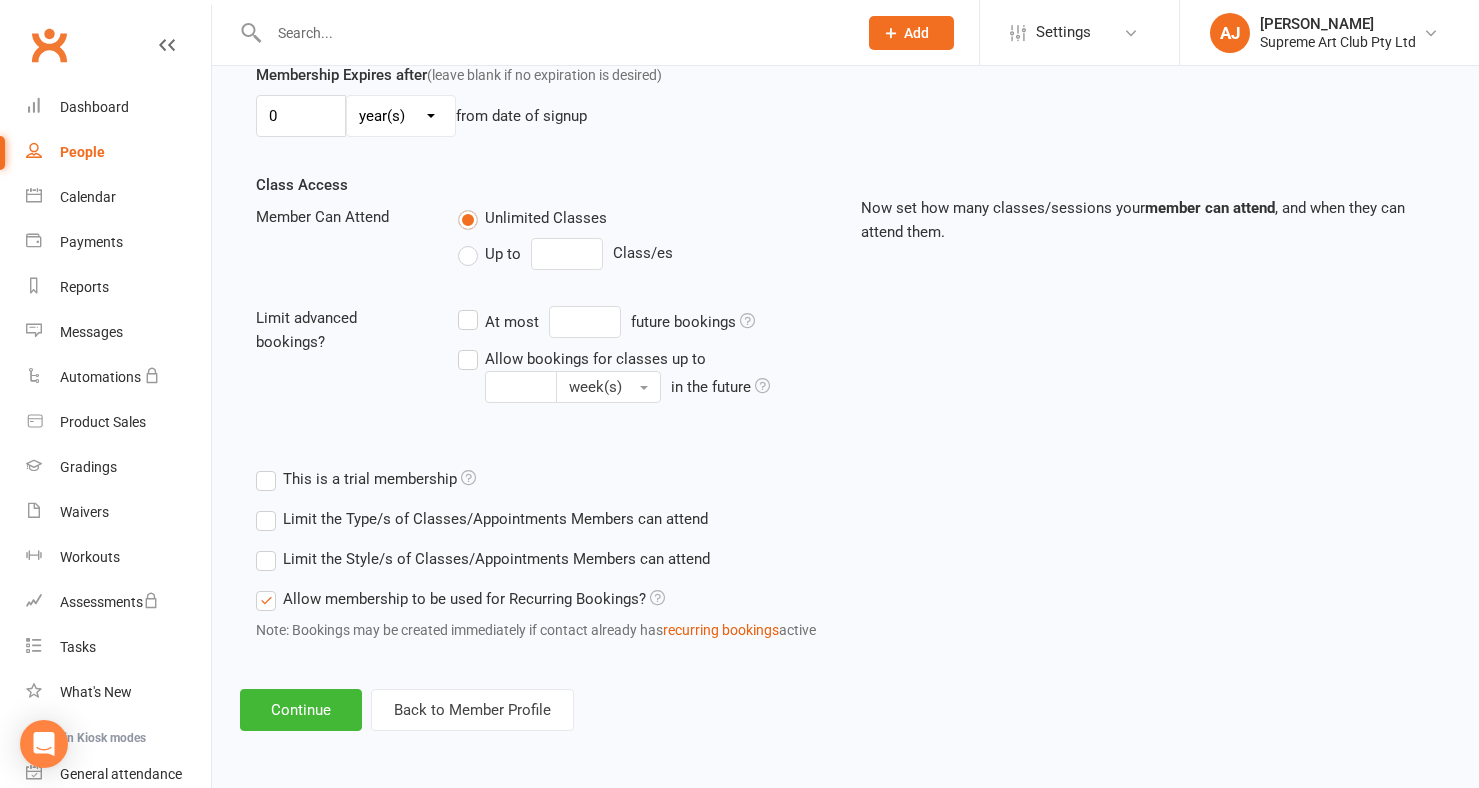 scroll, scrollTop: 616, scrollLeft: 0, axis: vertical 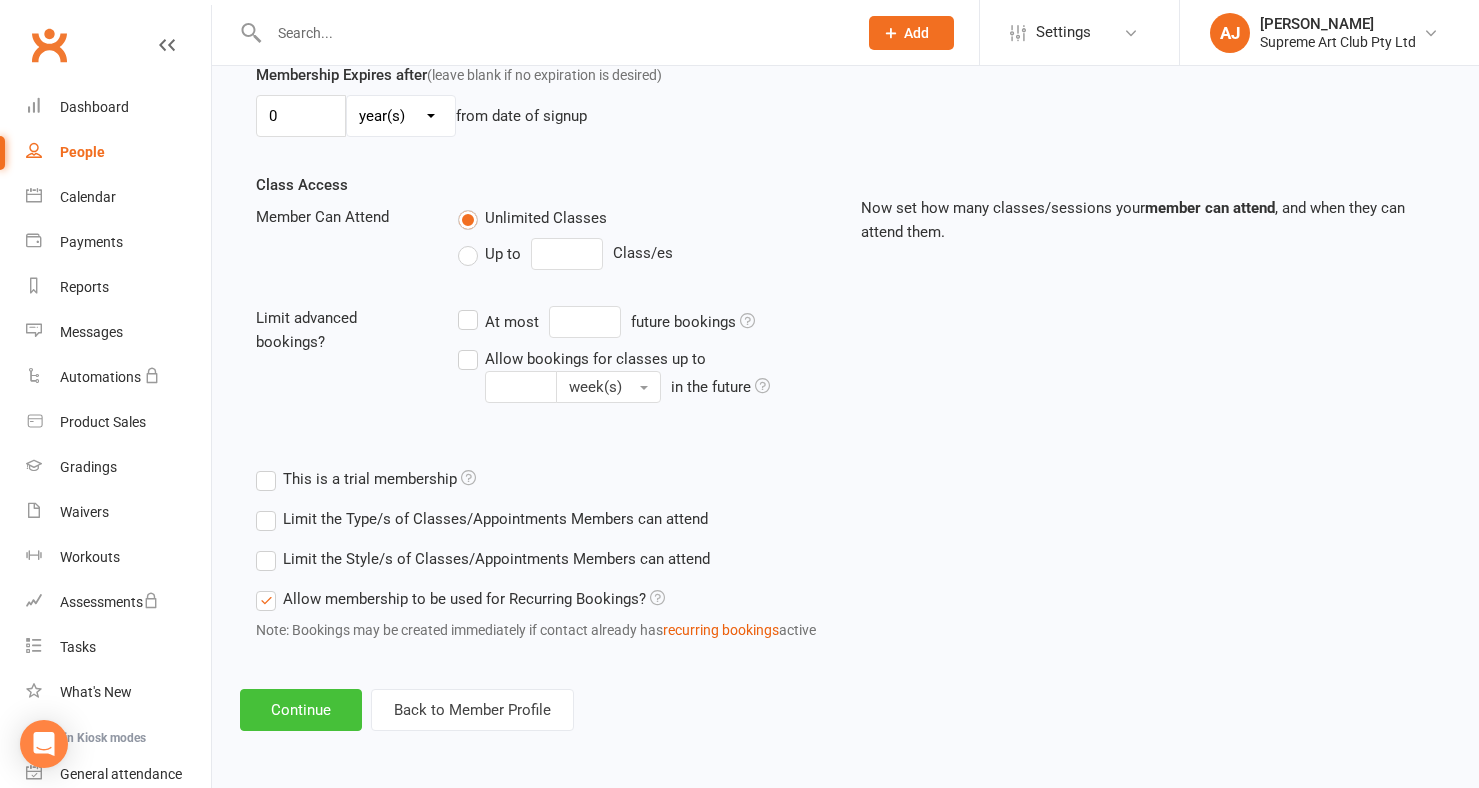 click on "Continue" at bounding box center (301, 710) 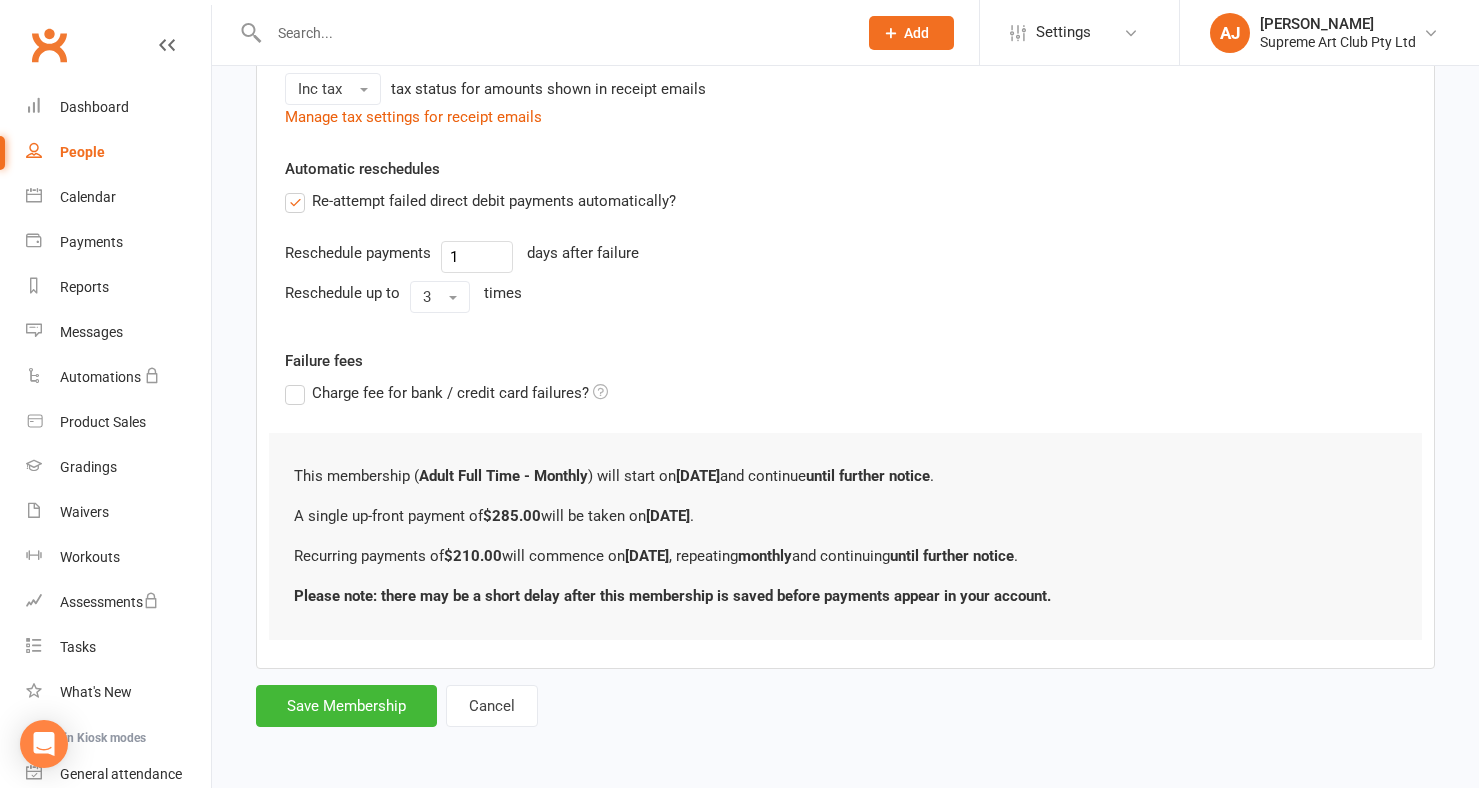 scroll, scrollTop: 722, scrollLeft: 0, axis: vertical 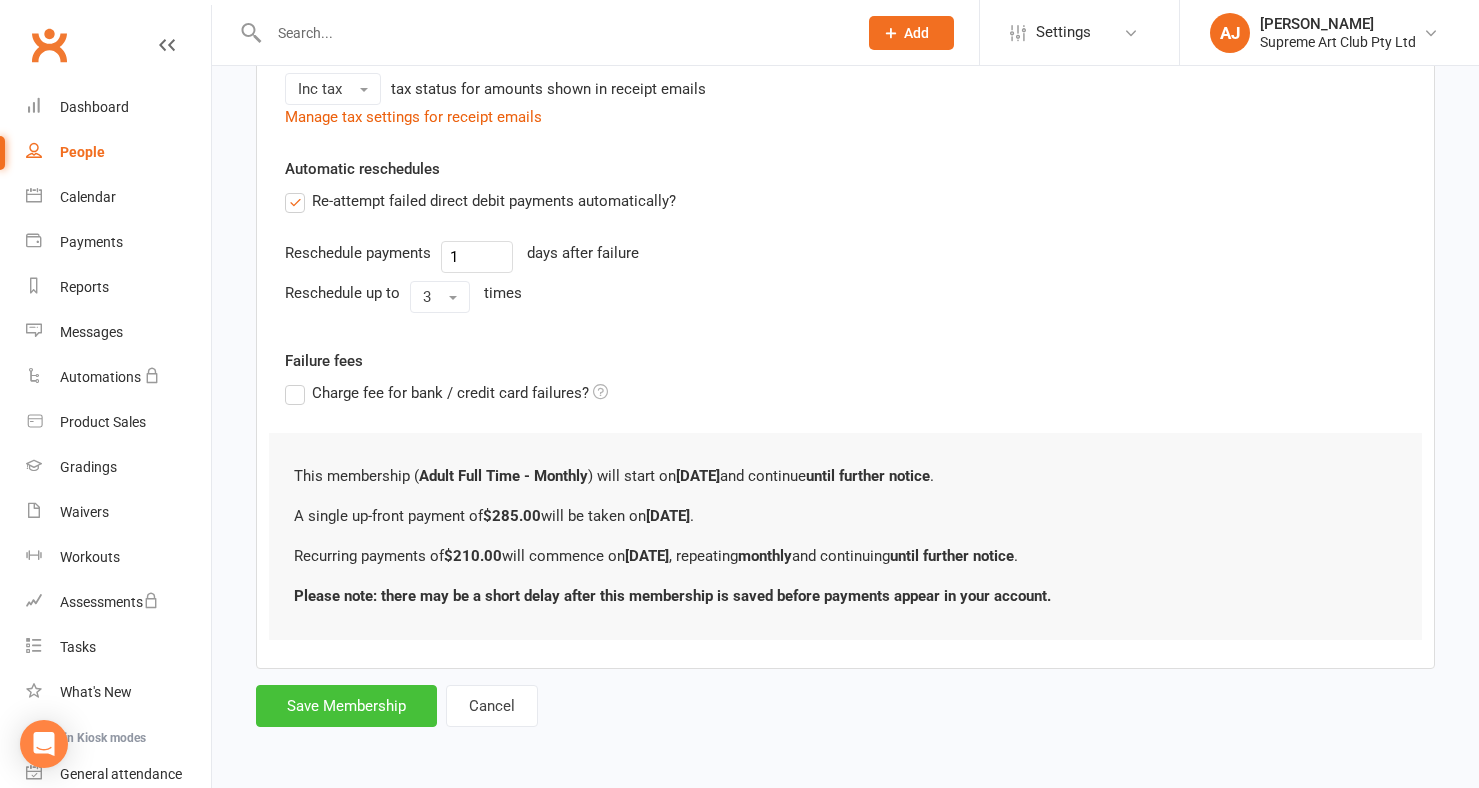 click on "Save Membership" at bounding box center [346, 706] 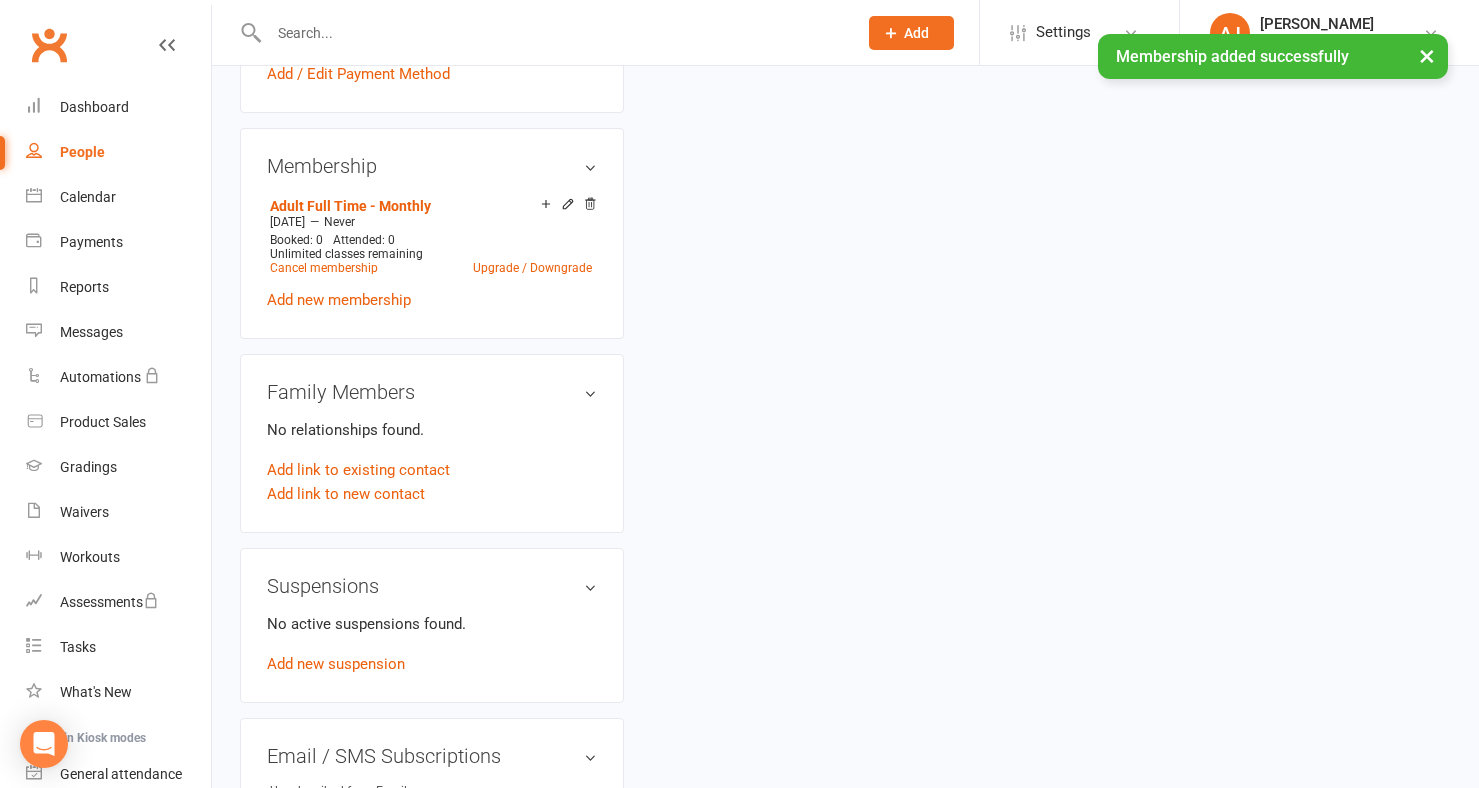 scroll, scrollTop: 0, scrollLeft: 0, axis: both 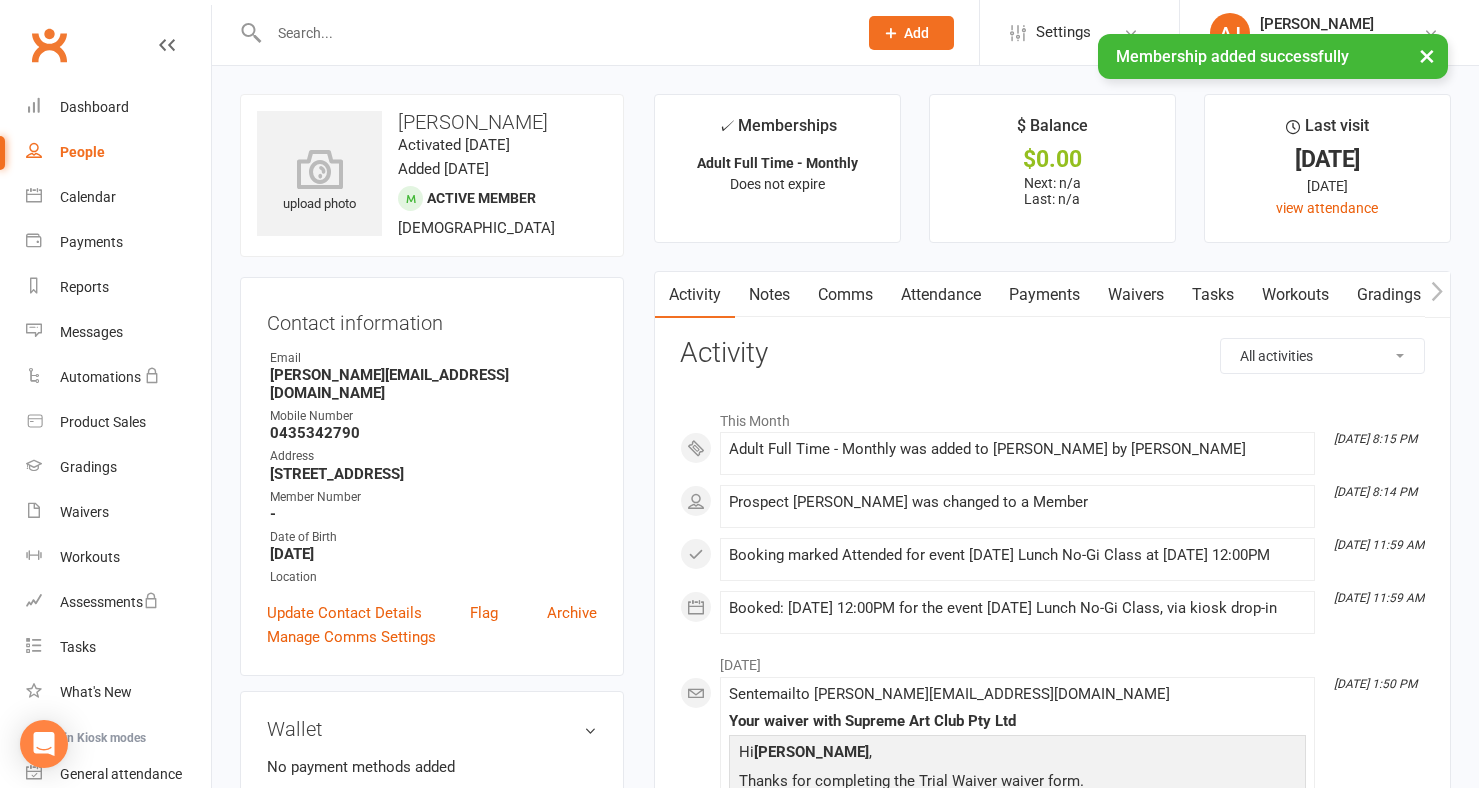 click on "Payments" at bounding box center (1044, 295) 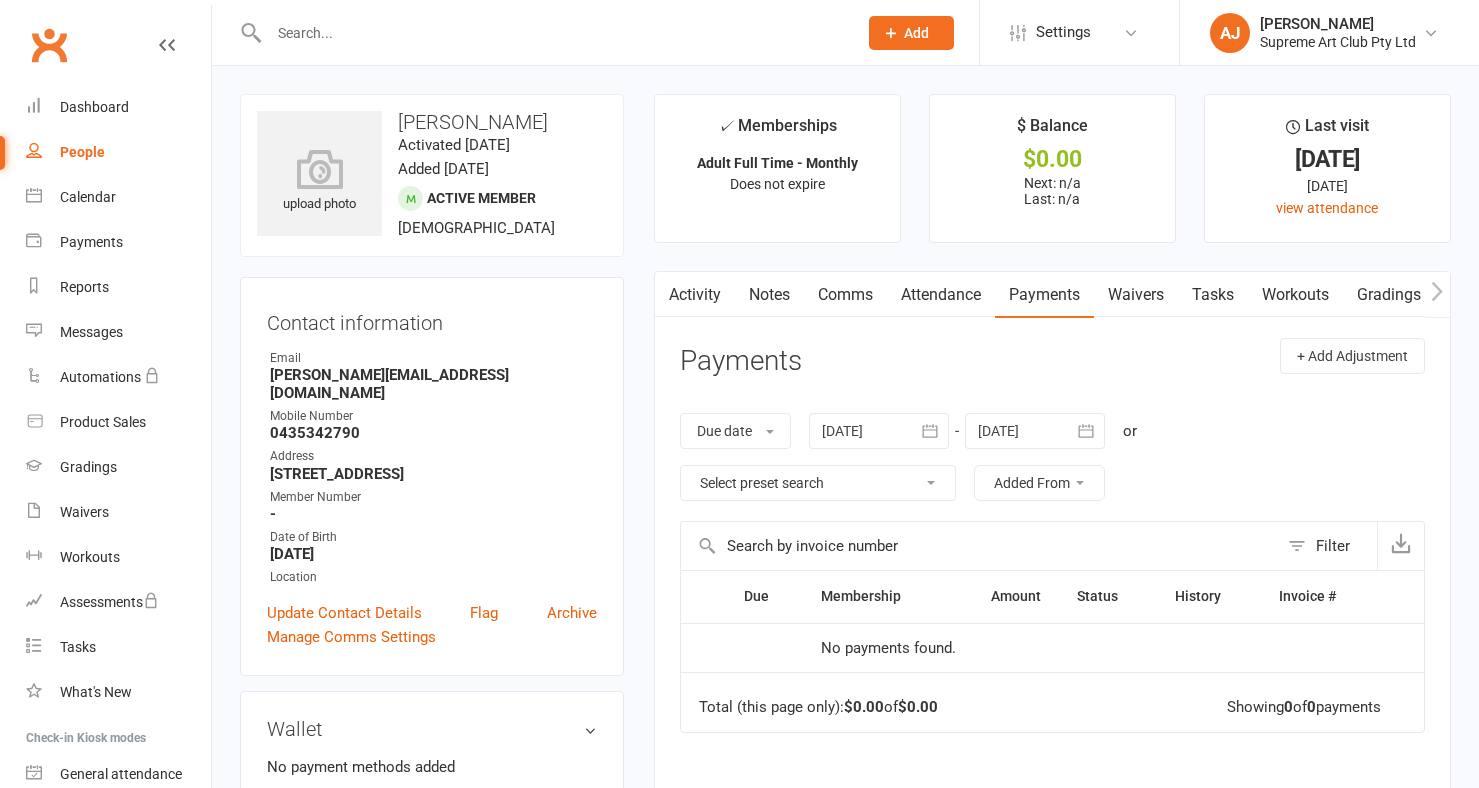 scroll, scrollTop: 0, scrollLeft: 0, axis: both 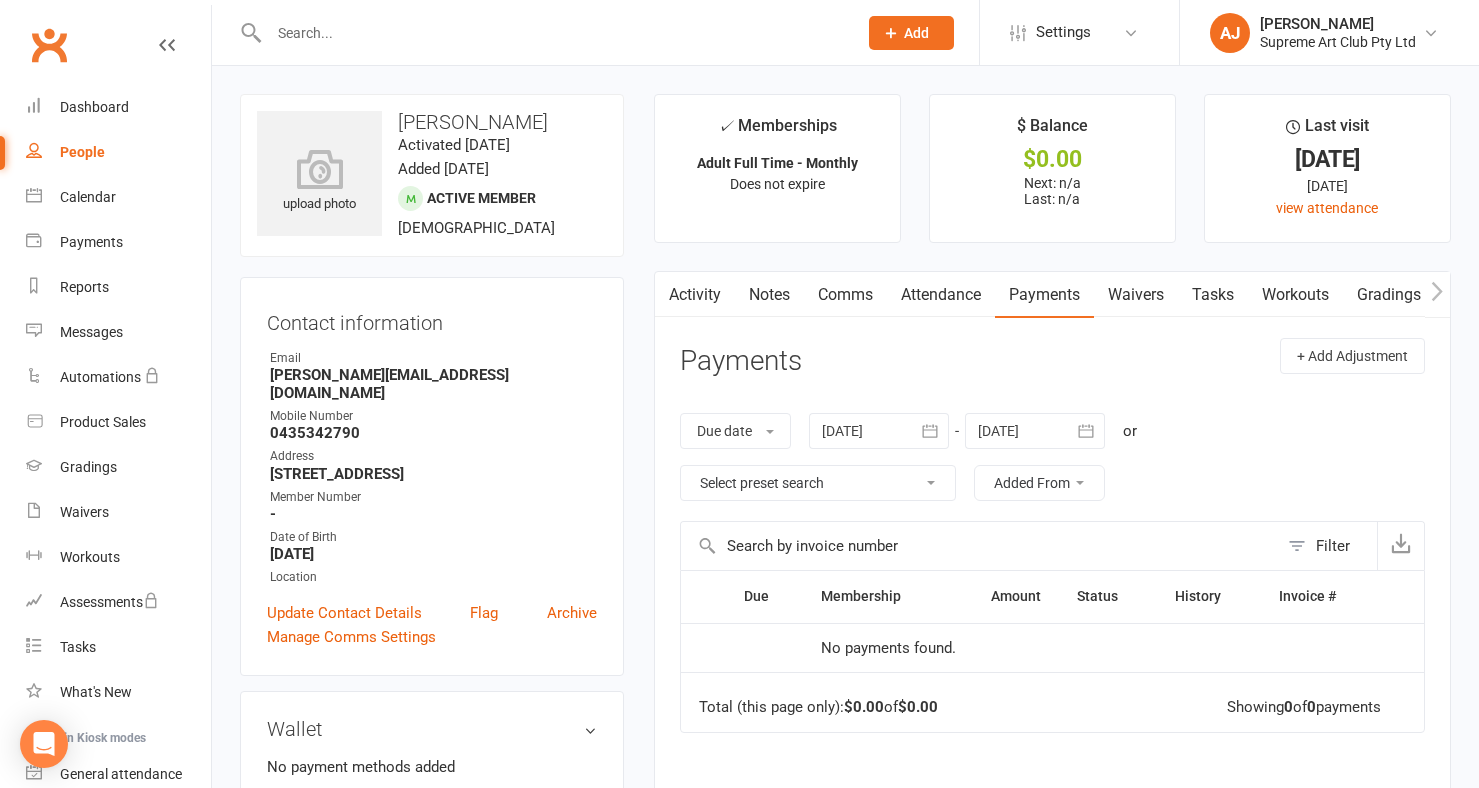 click on "Payments" at bounding box center (1044, 295) 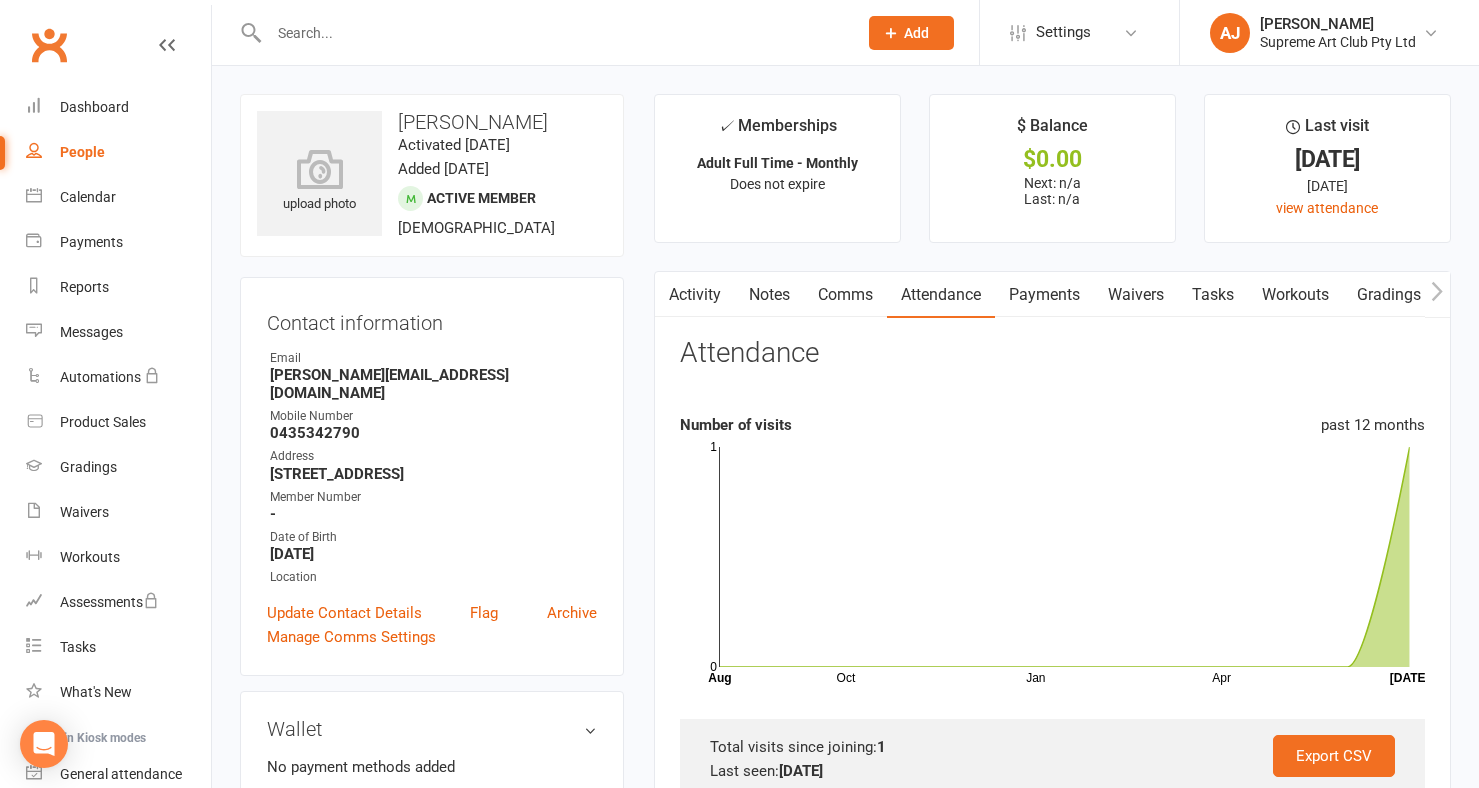 click on "Payments" at bounding box center [1044, 295] 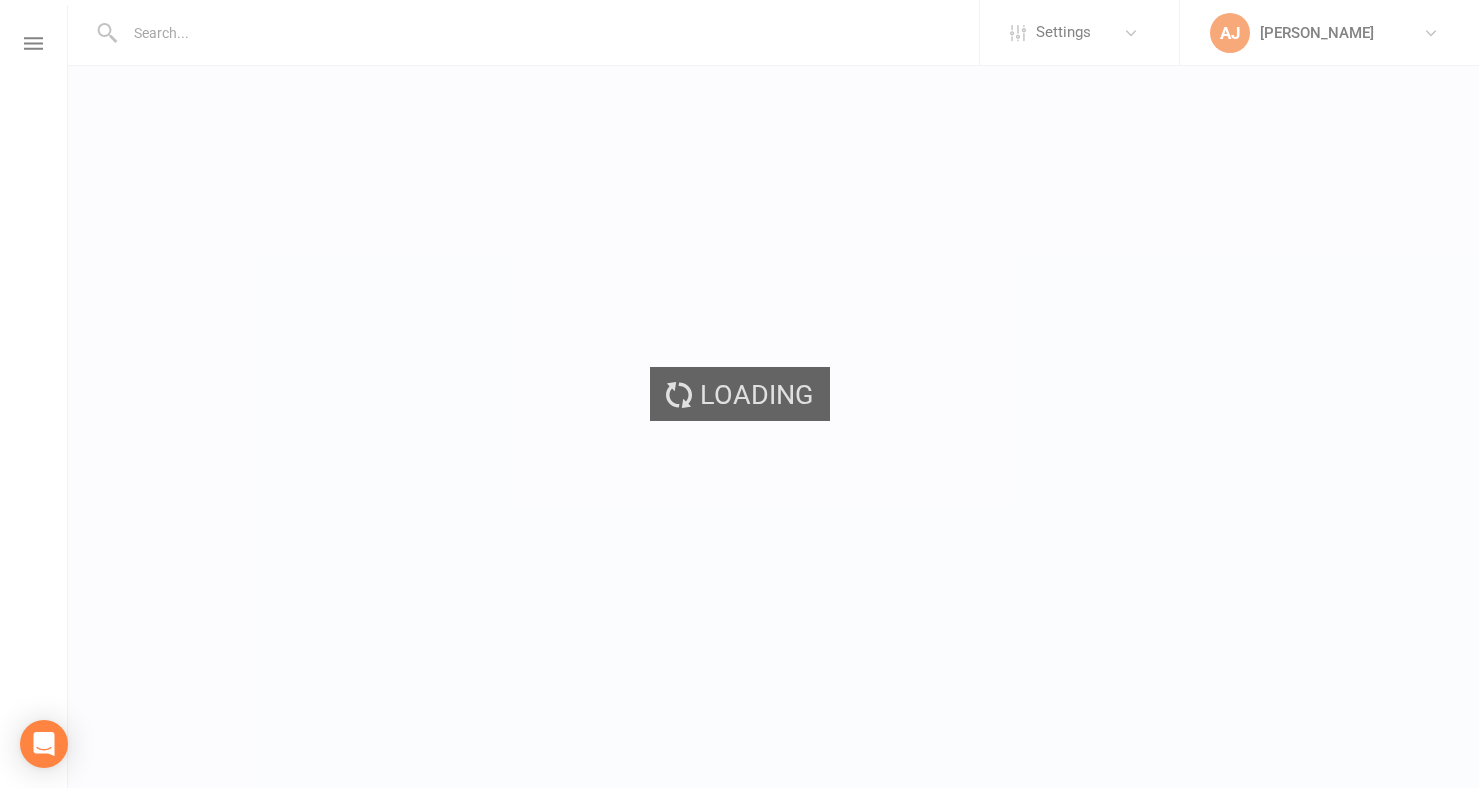 scroll, scrollTop: 0, scrollLeft: 0, axis: both 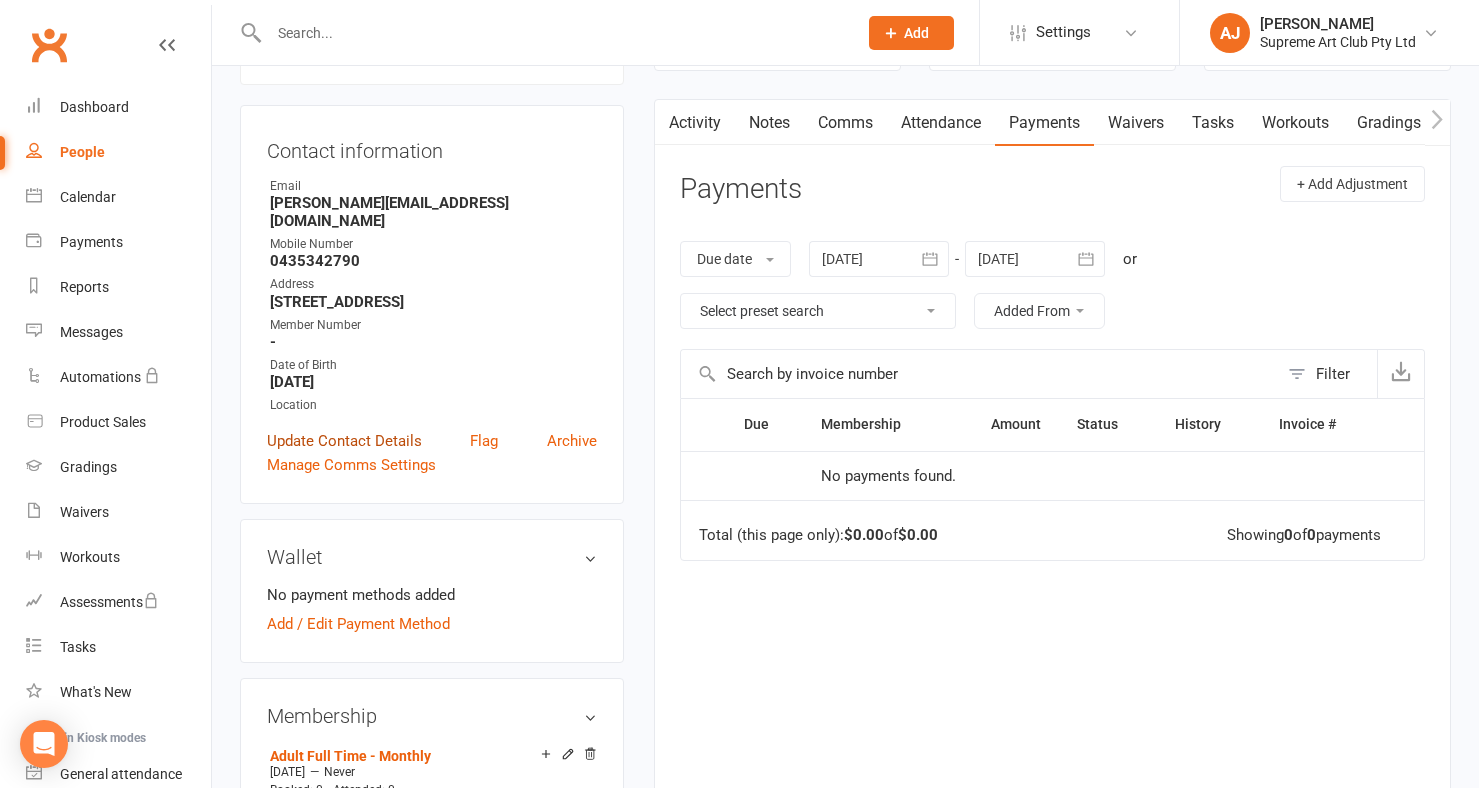 click on "Update Contact Details" at bounding box center (344, 441) 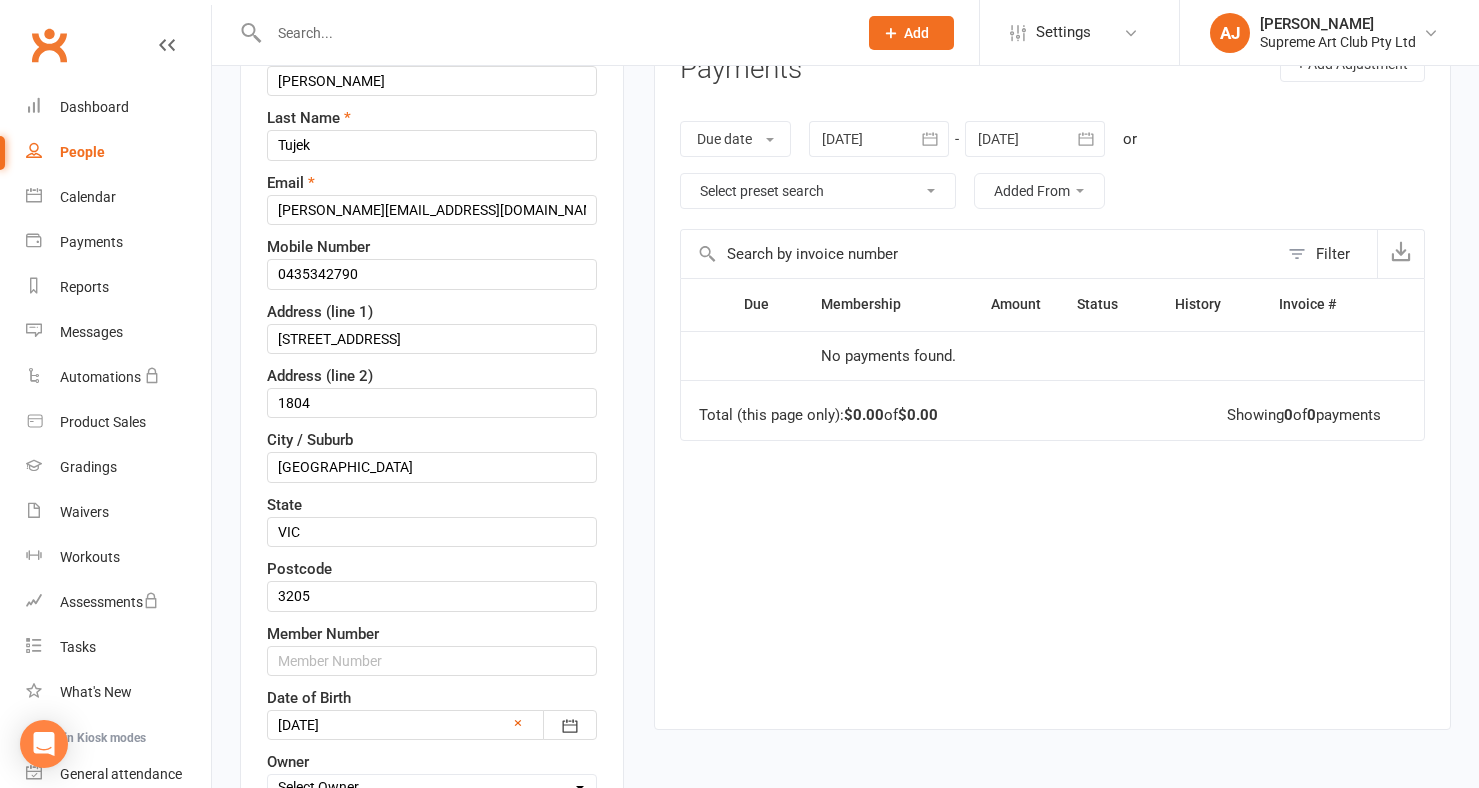 scroll, scrollTop: 338, scrollLeft: 0, axis: vertical 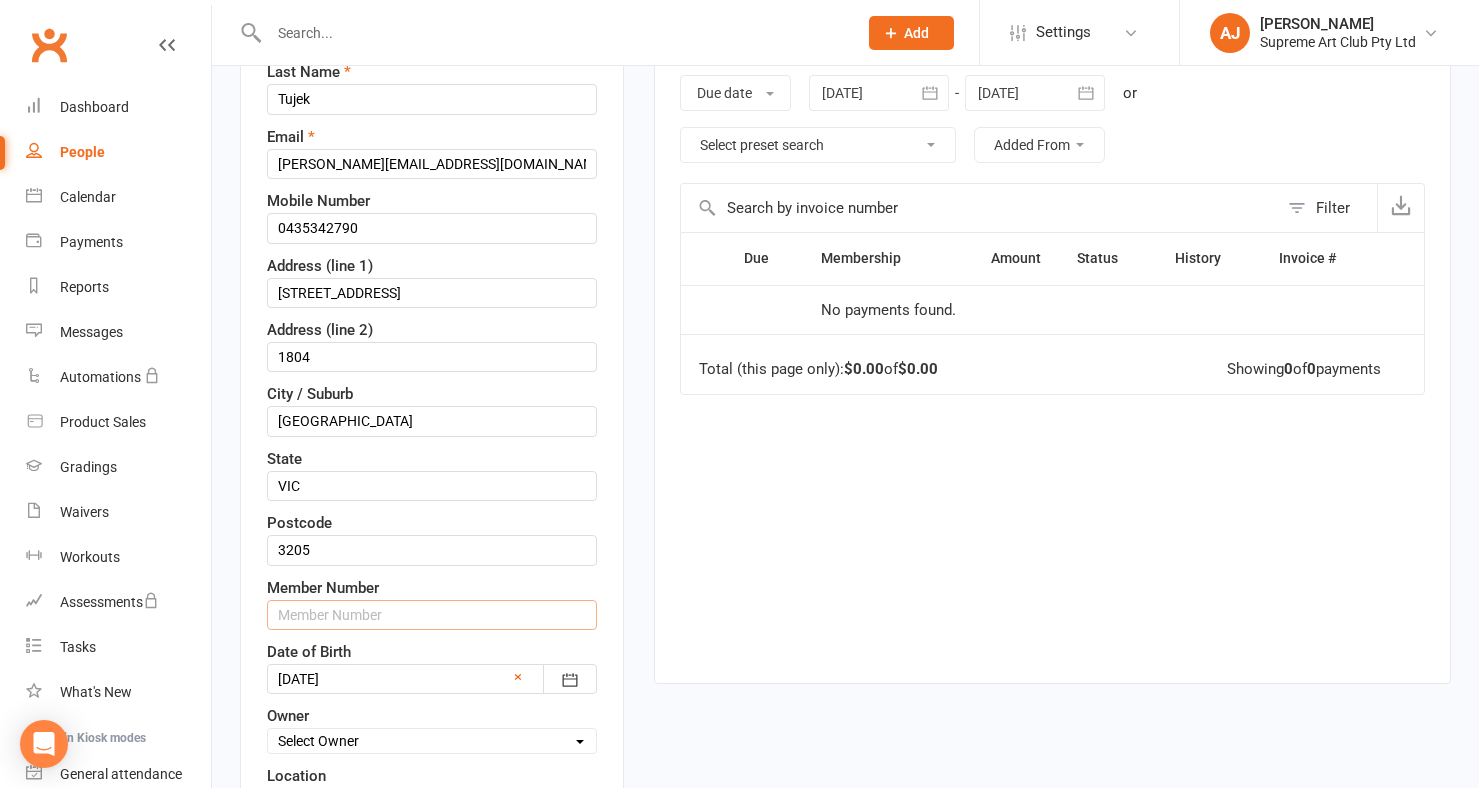 click at bounding box center [432, 615] 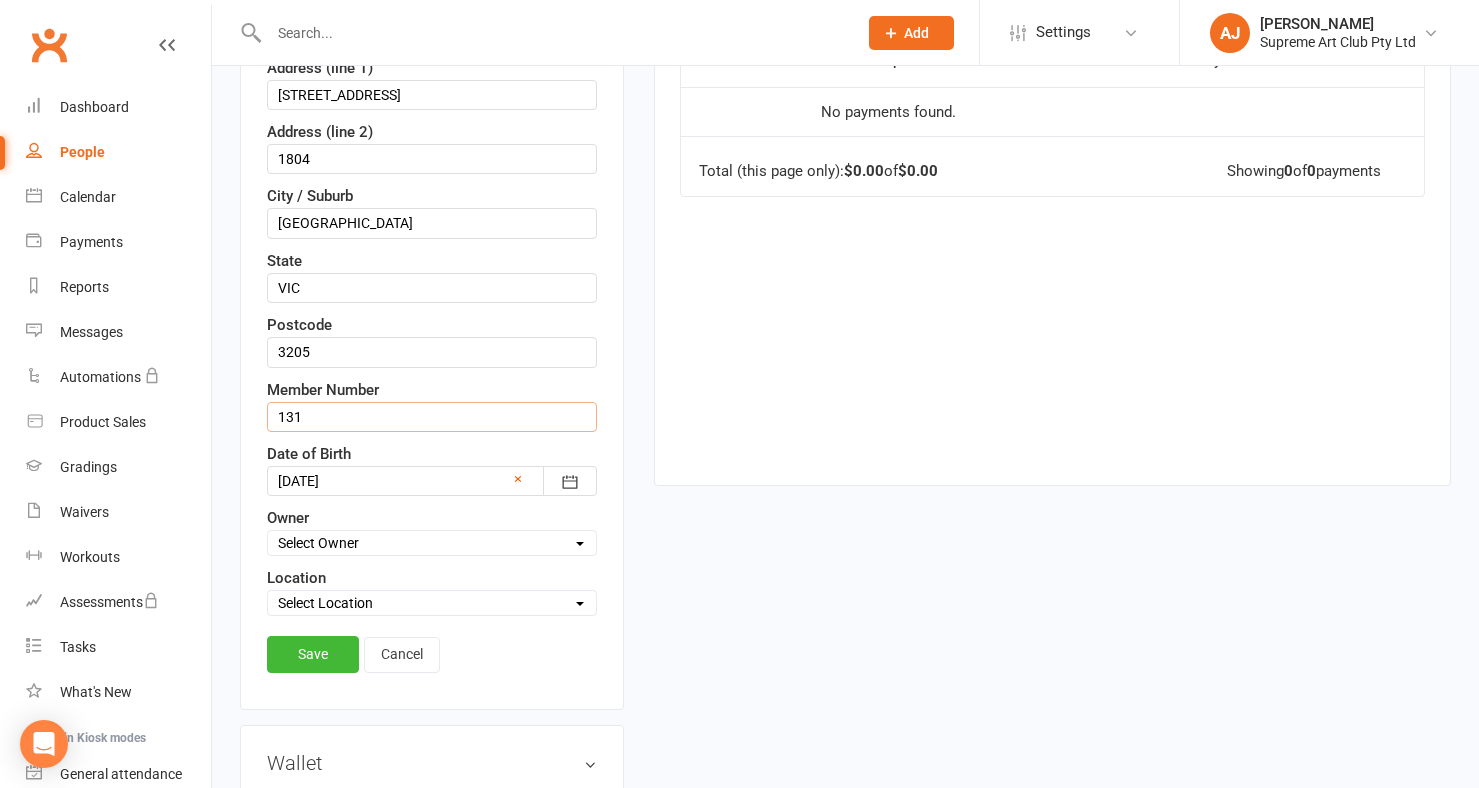 scroll, scrollTop: 546, scrollLeft: 0, axis: vertical 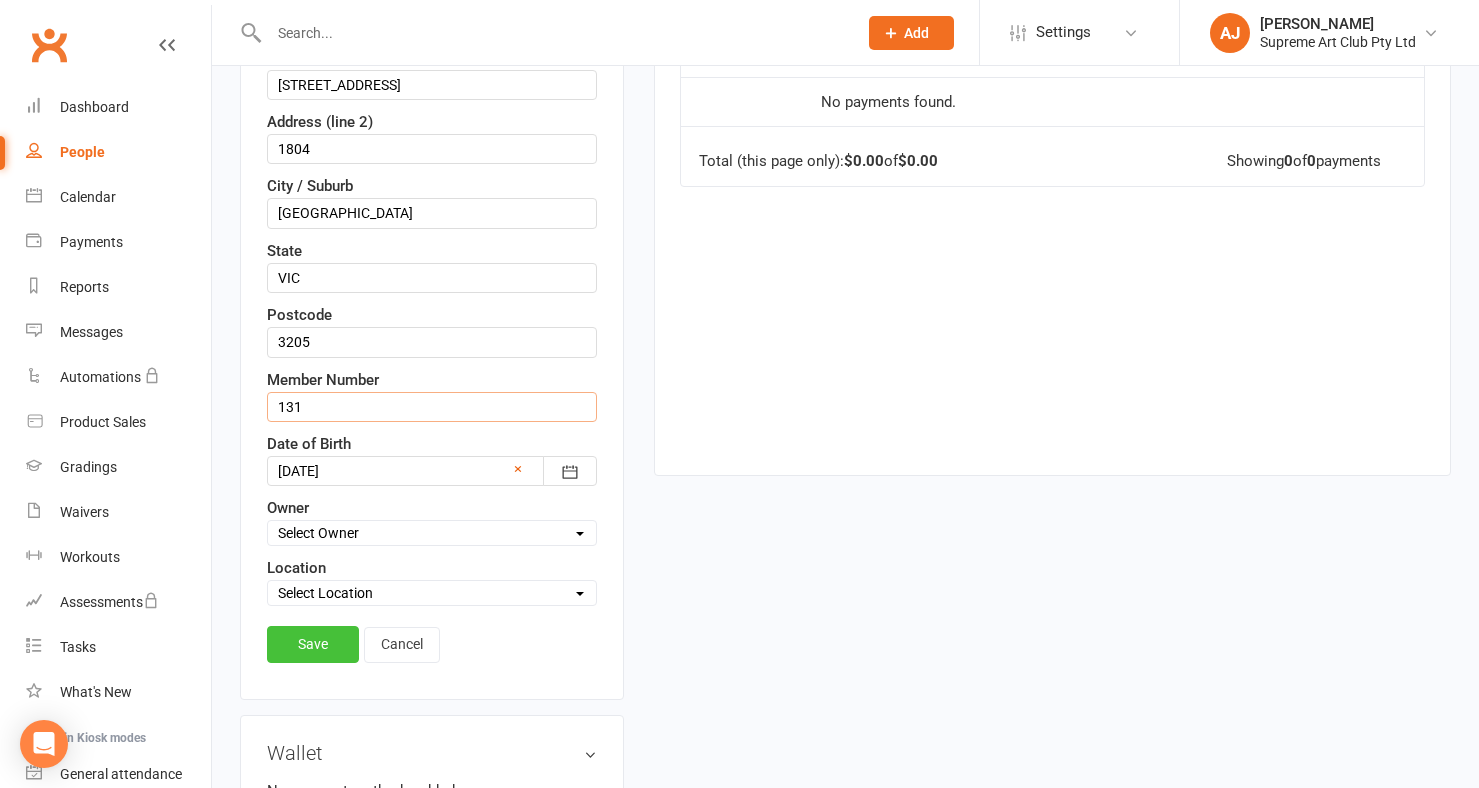 type on "131" 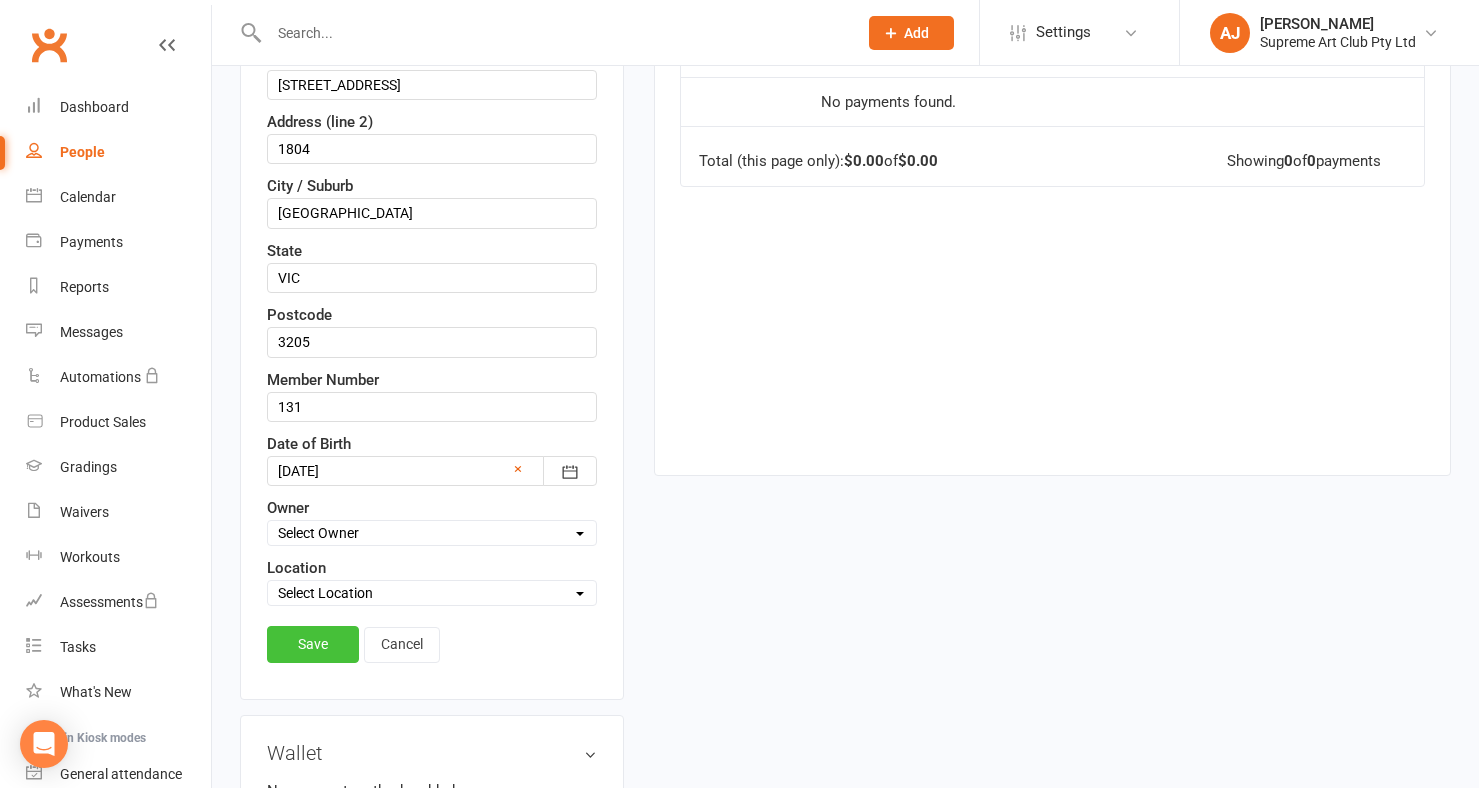 click on "Save" at bounding box center (313, 644) 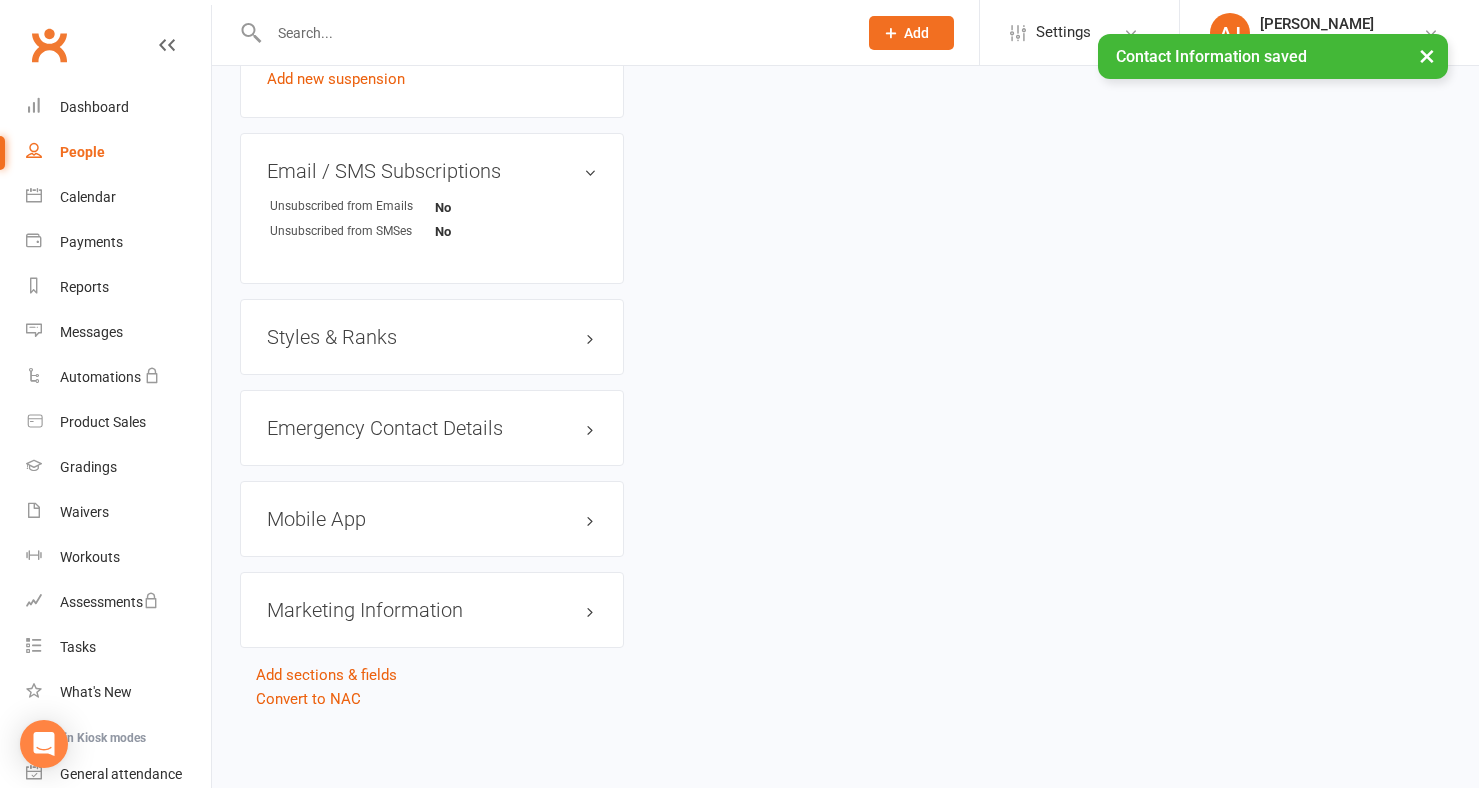 scroll, scrollTop: 1306, scrollLeft: 0, axis: vertical 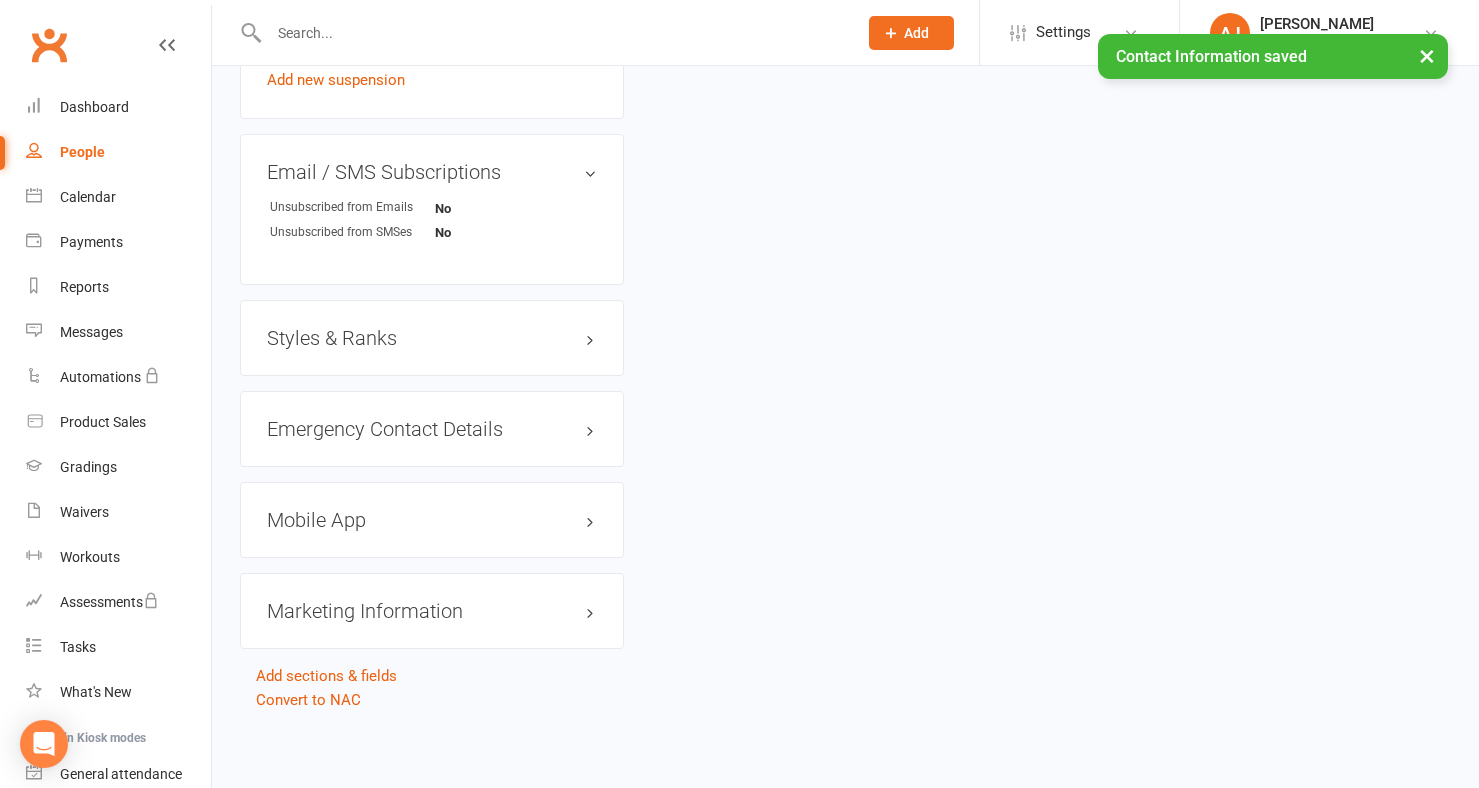 click on "Mobile App" at bounding box center [432, 520] 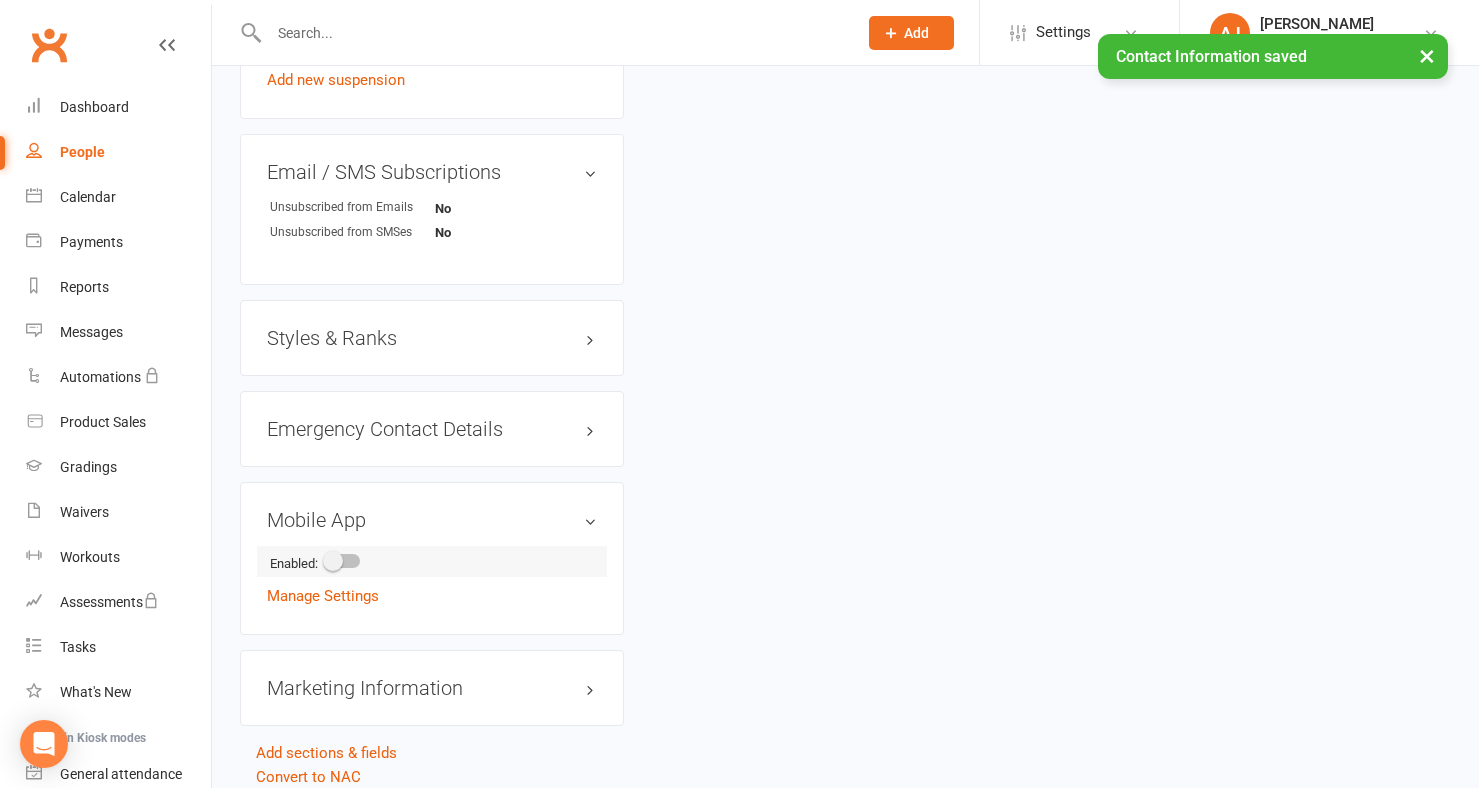 click at bounding box center (343, 561) 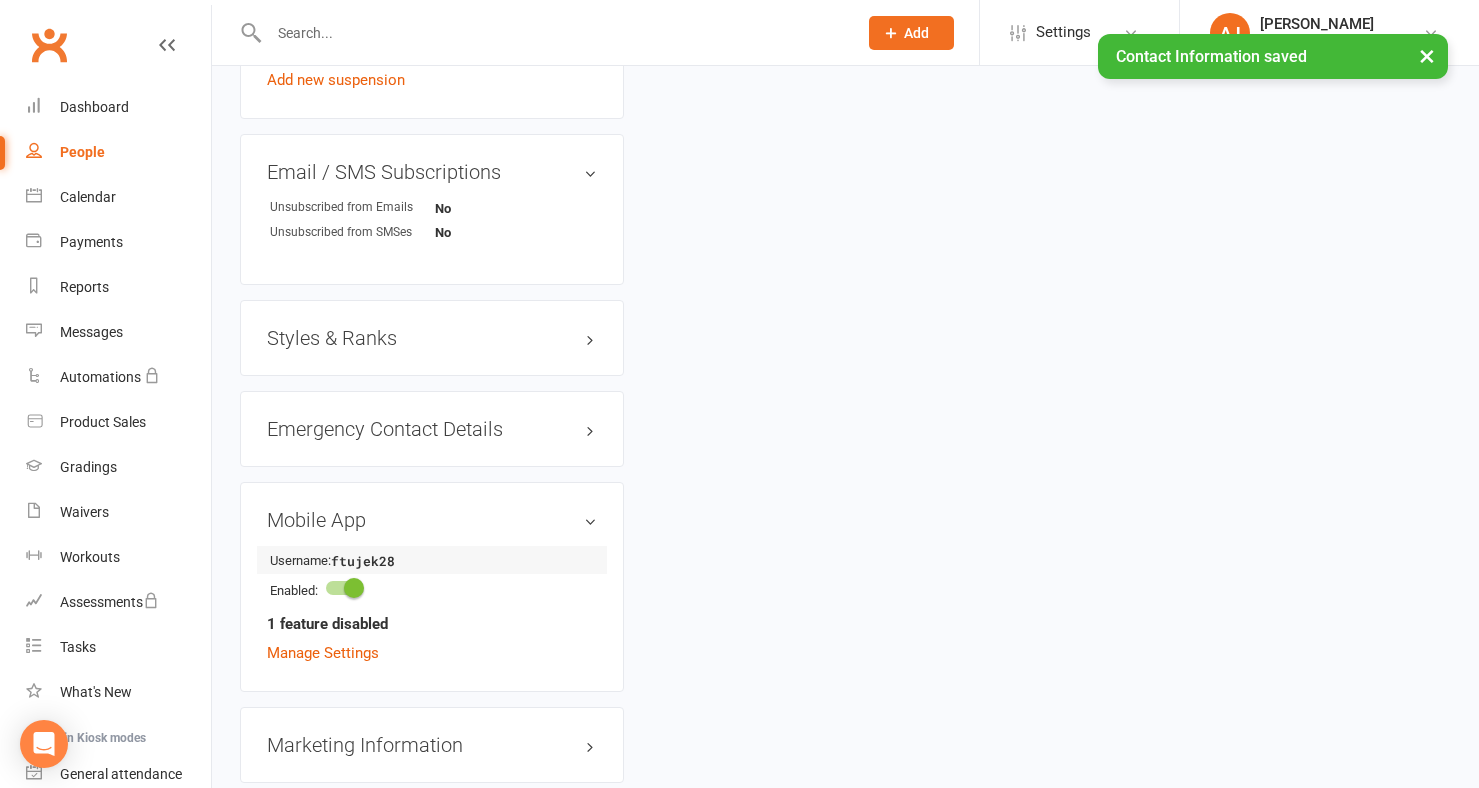 click on "ftujek28" at bounding box center [388, 561] 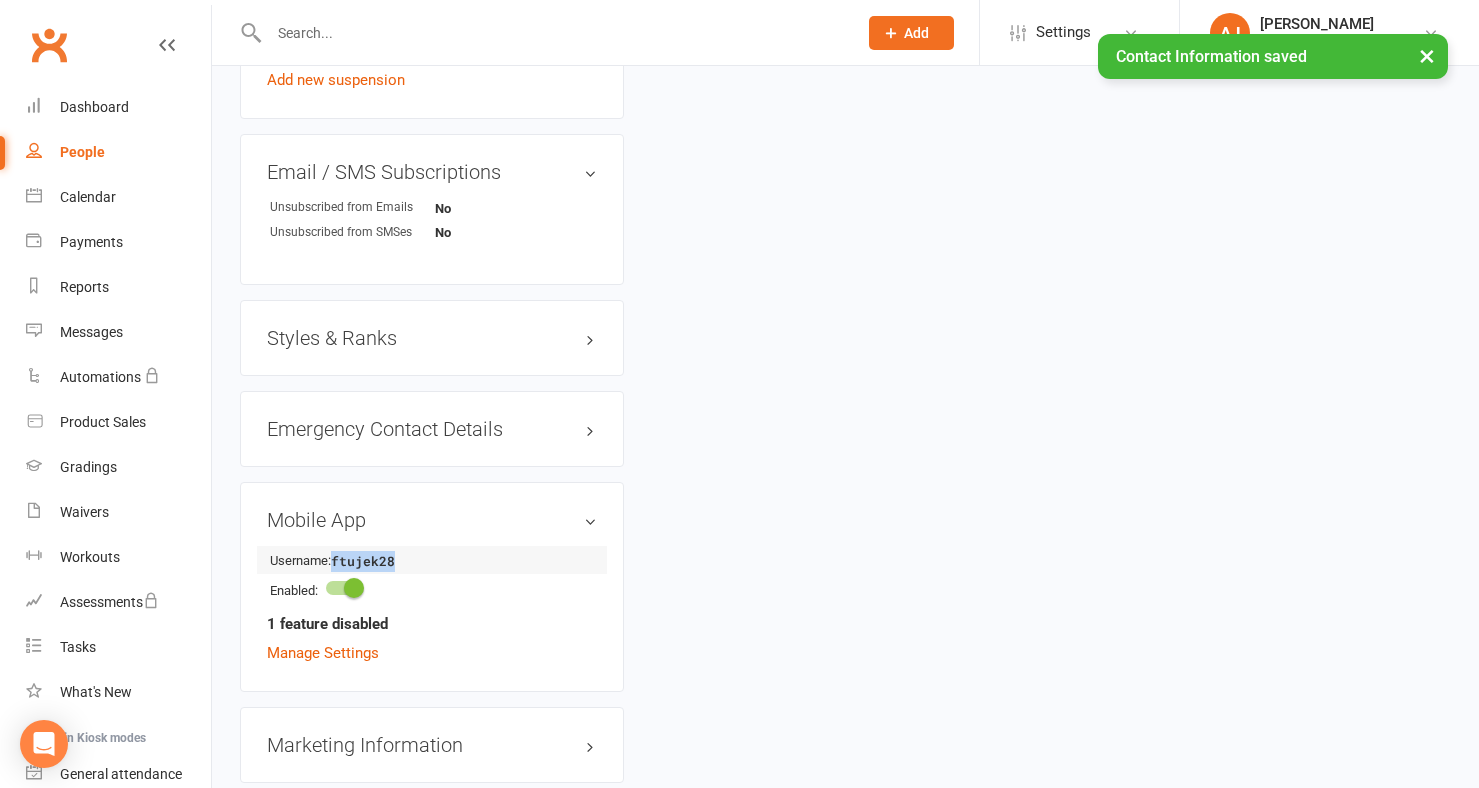 click on "ftujek28" at bounding box center (388, 561) 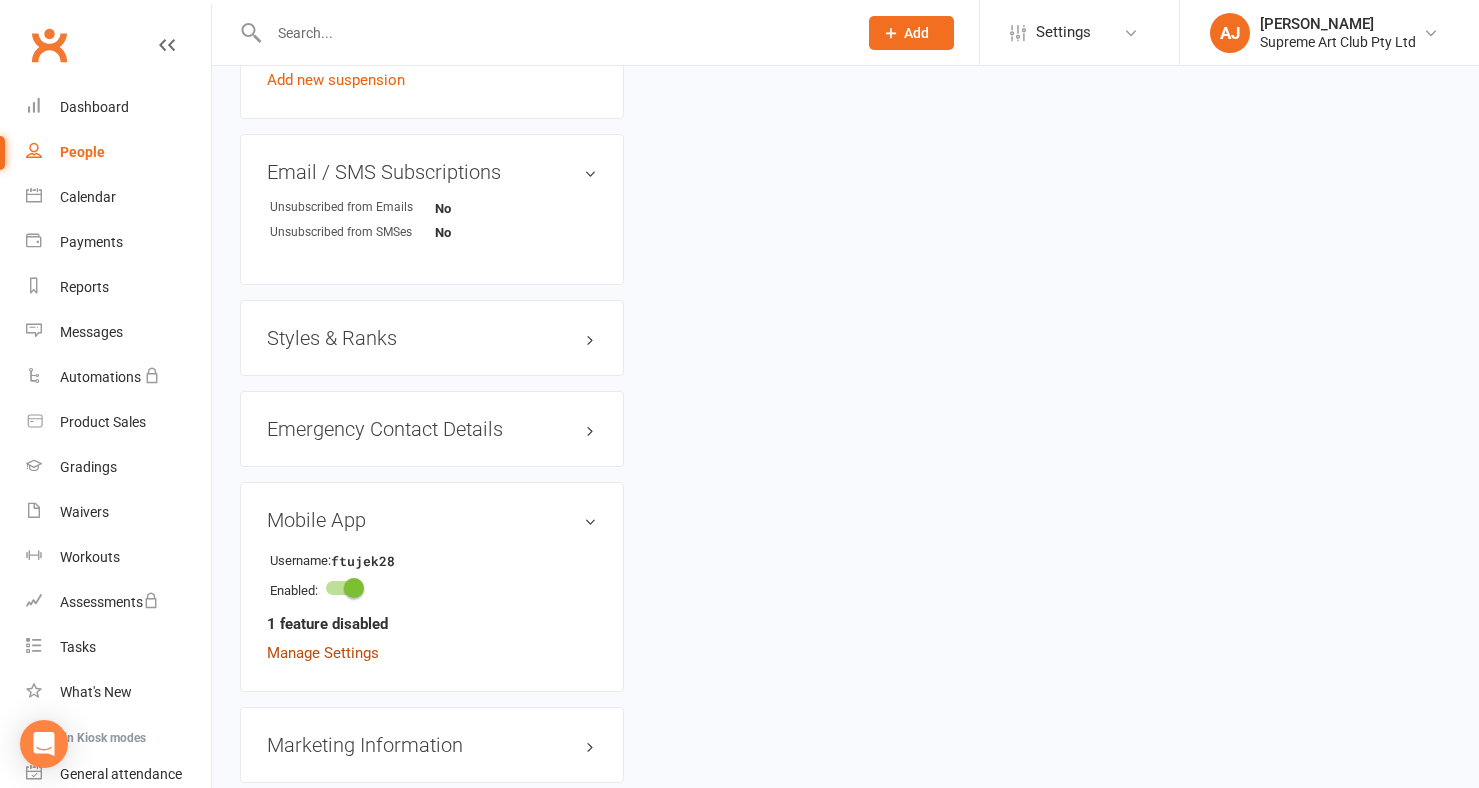 click on "Manage Settings" at bounding box center [323, 653] 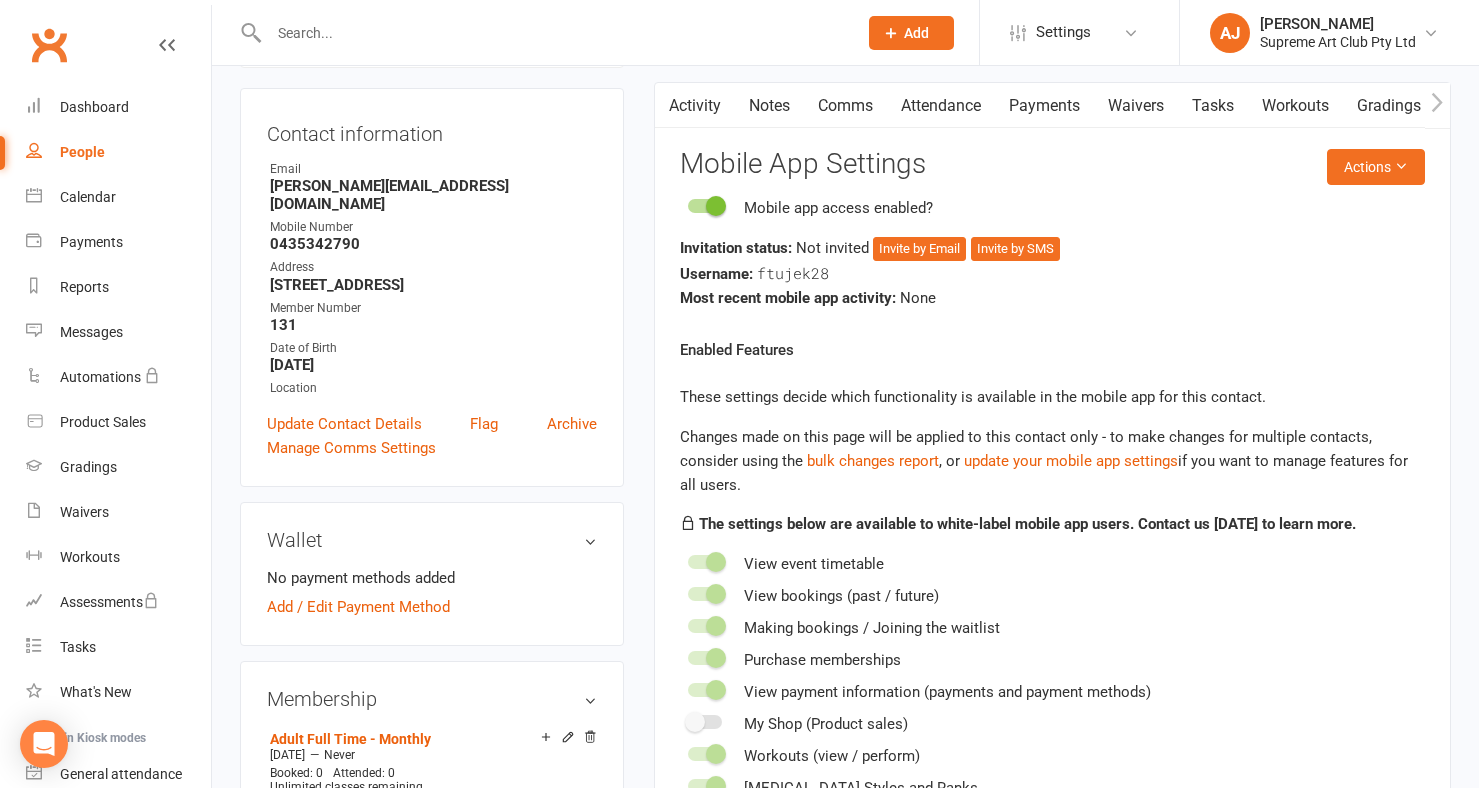 scroll, scrollTop: 170, scrollLeft: 0, axis: vertical 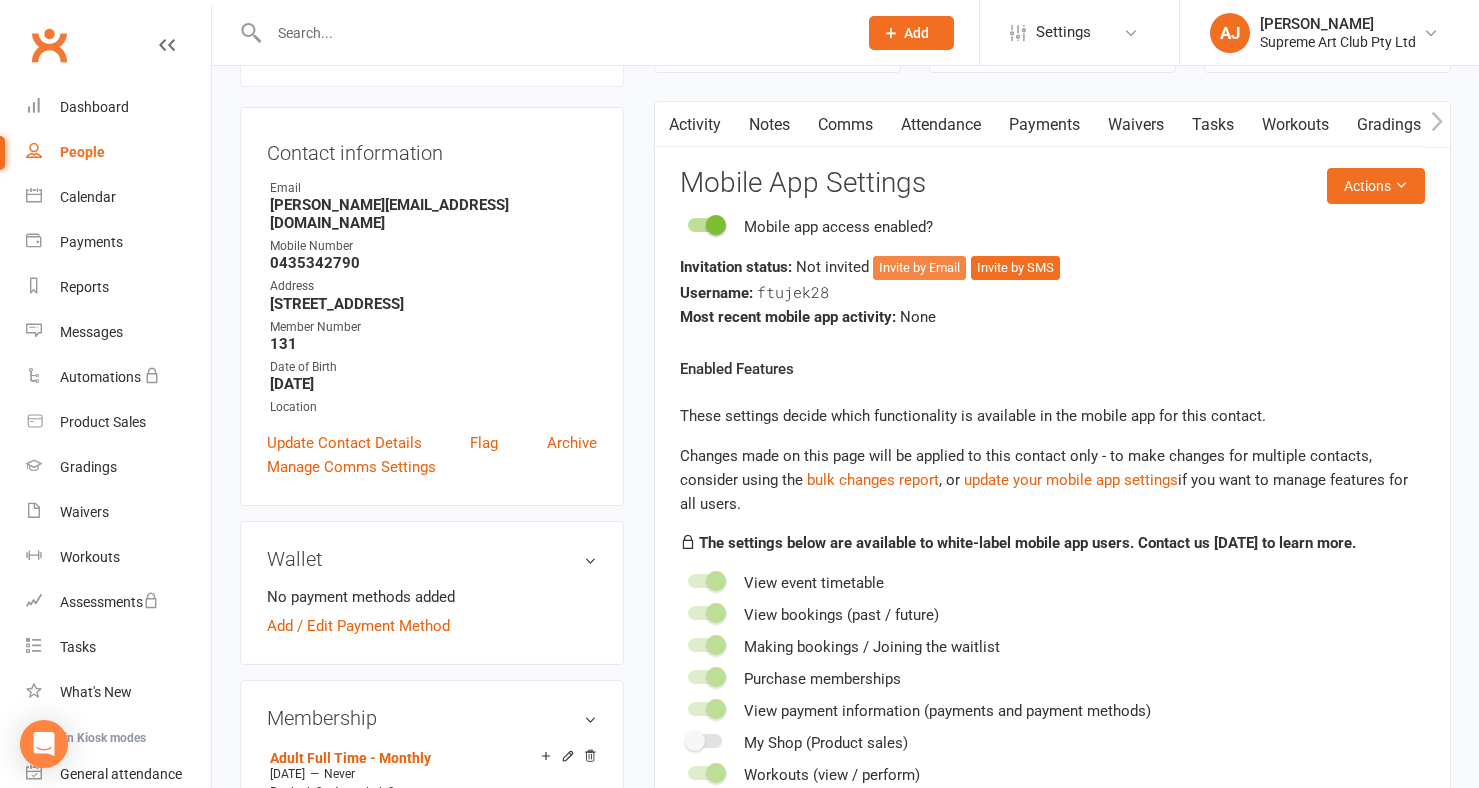 click on "Invite by Email" 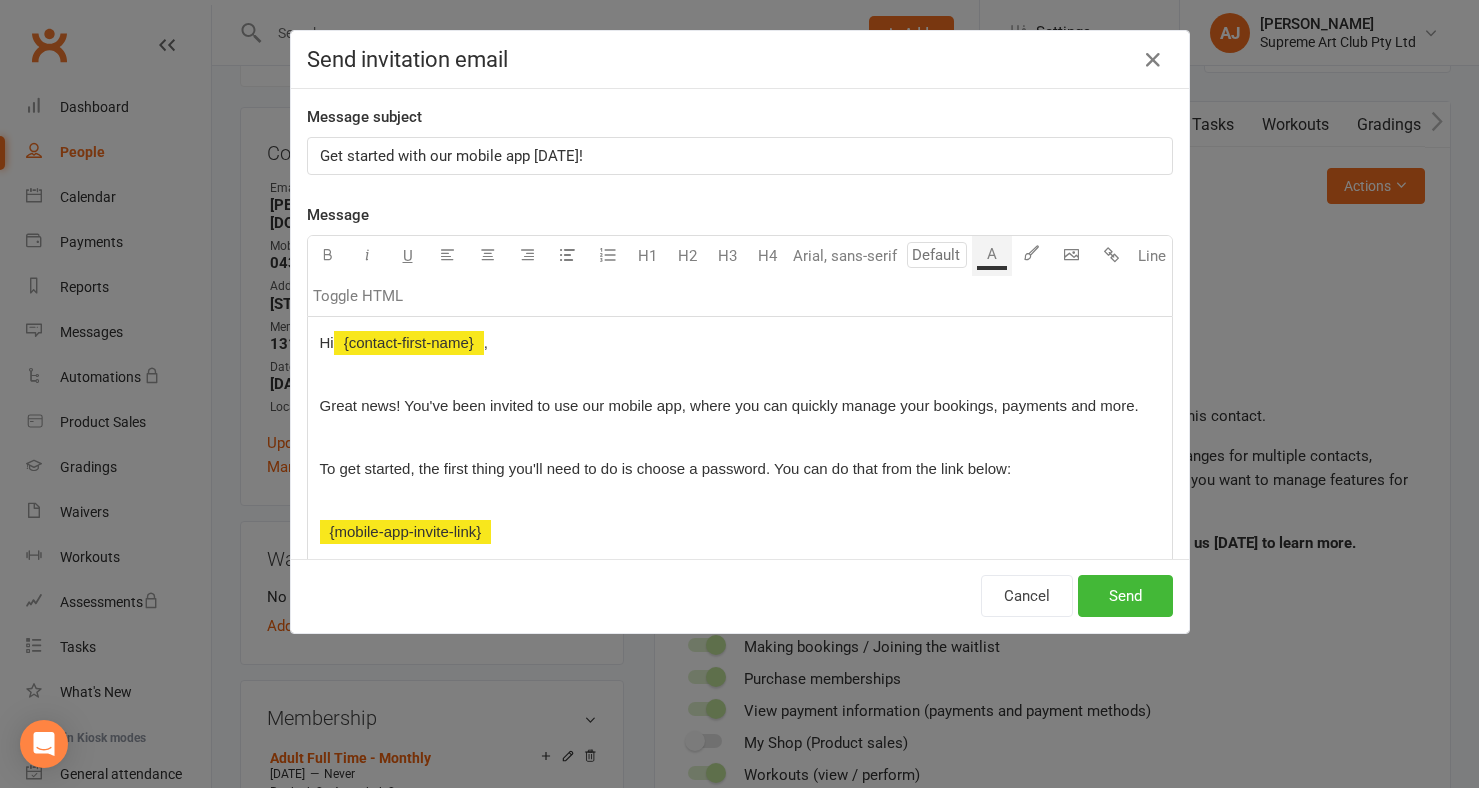 click at bounding box center [740, 437] 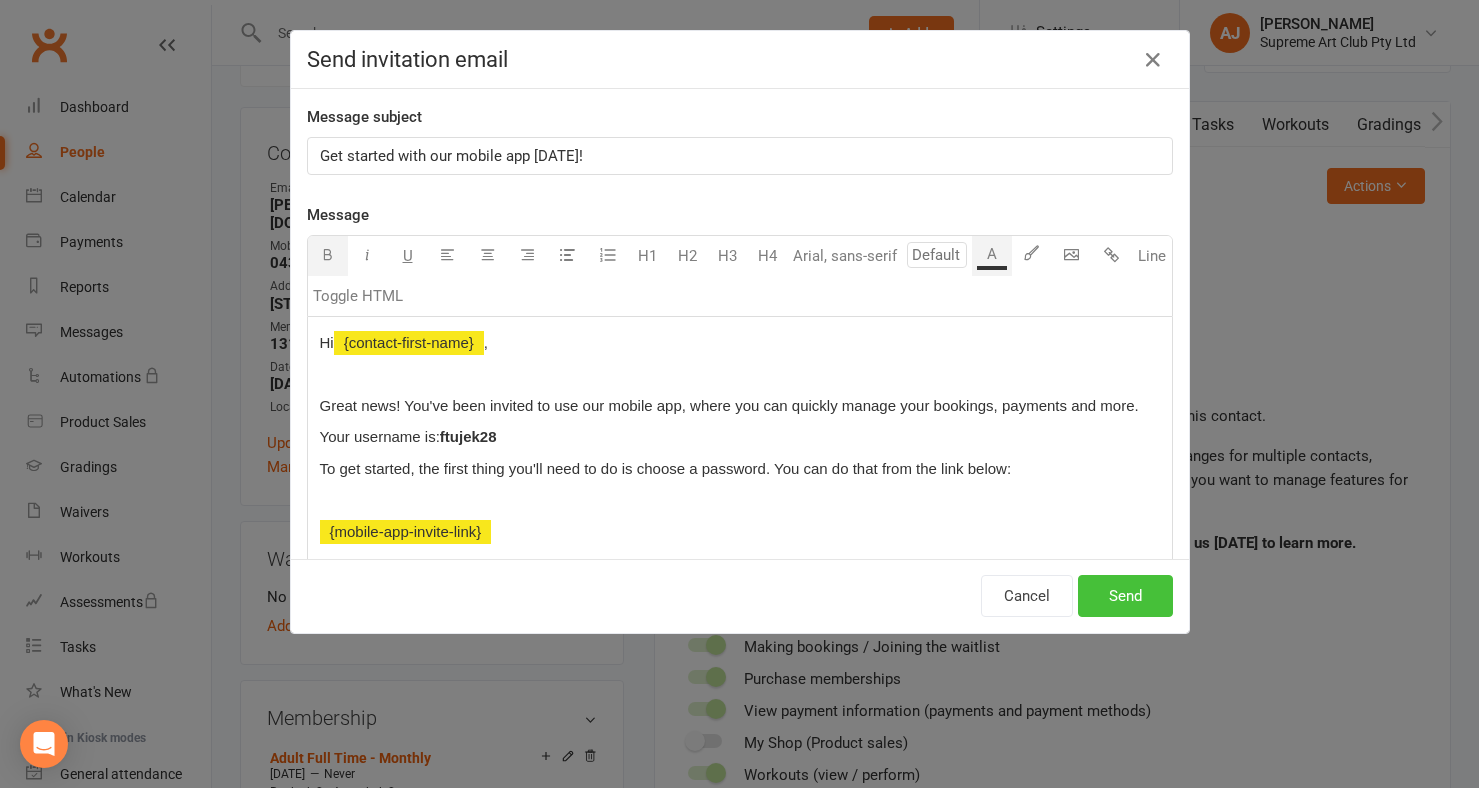 click on "Send" at bounding box center [1125, 596] 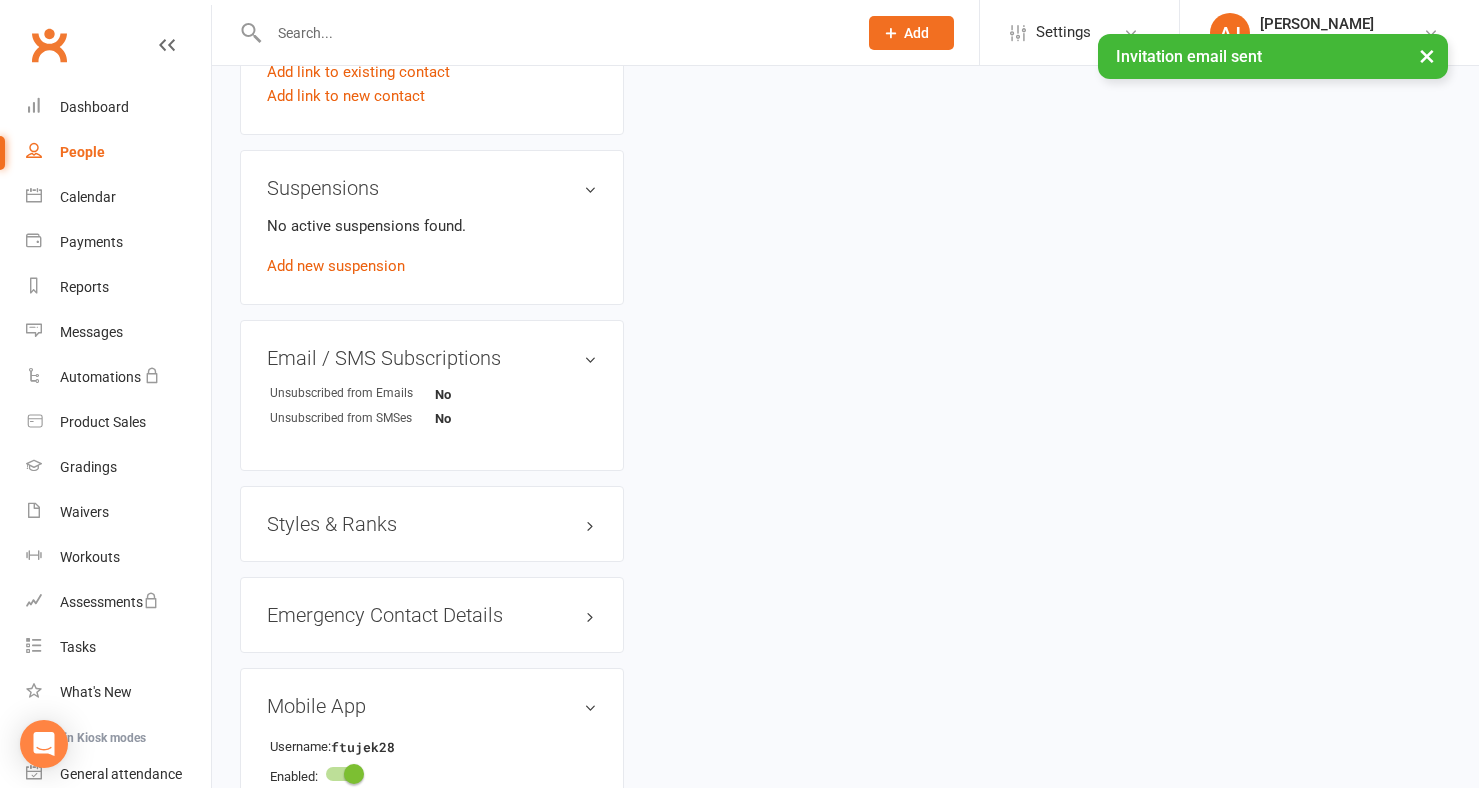 scroll, scrollTop: 1121, scrollLeft: 0, axis: vertical 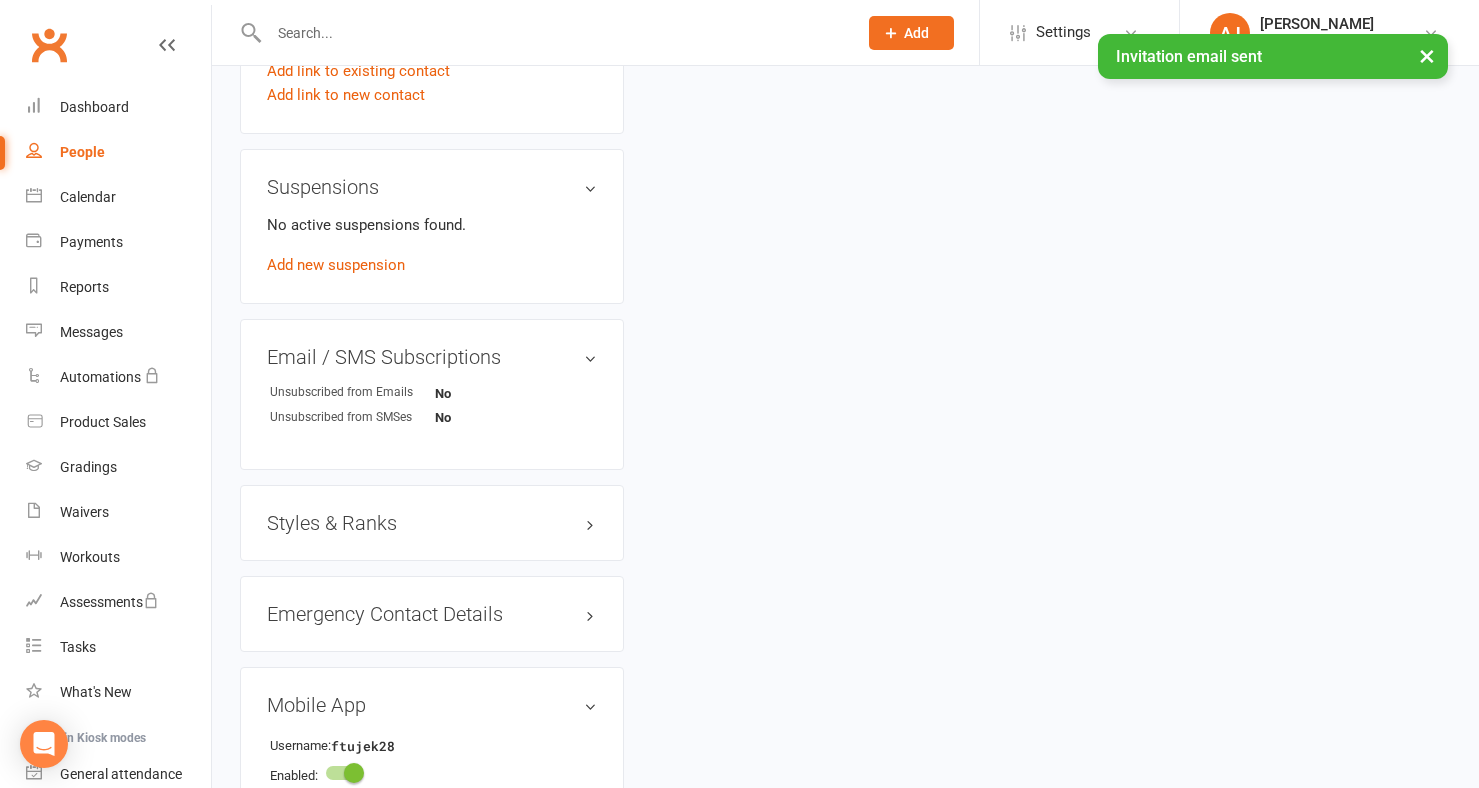 click on "Styles & Ranks" at bounding box center (432, 523) 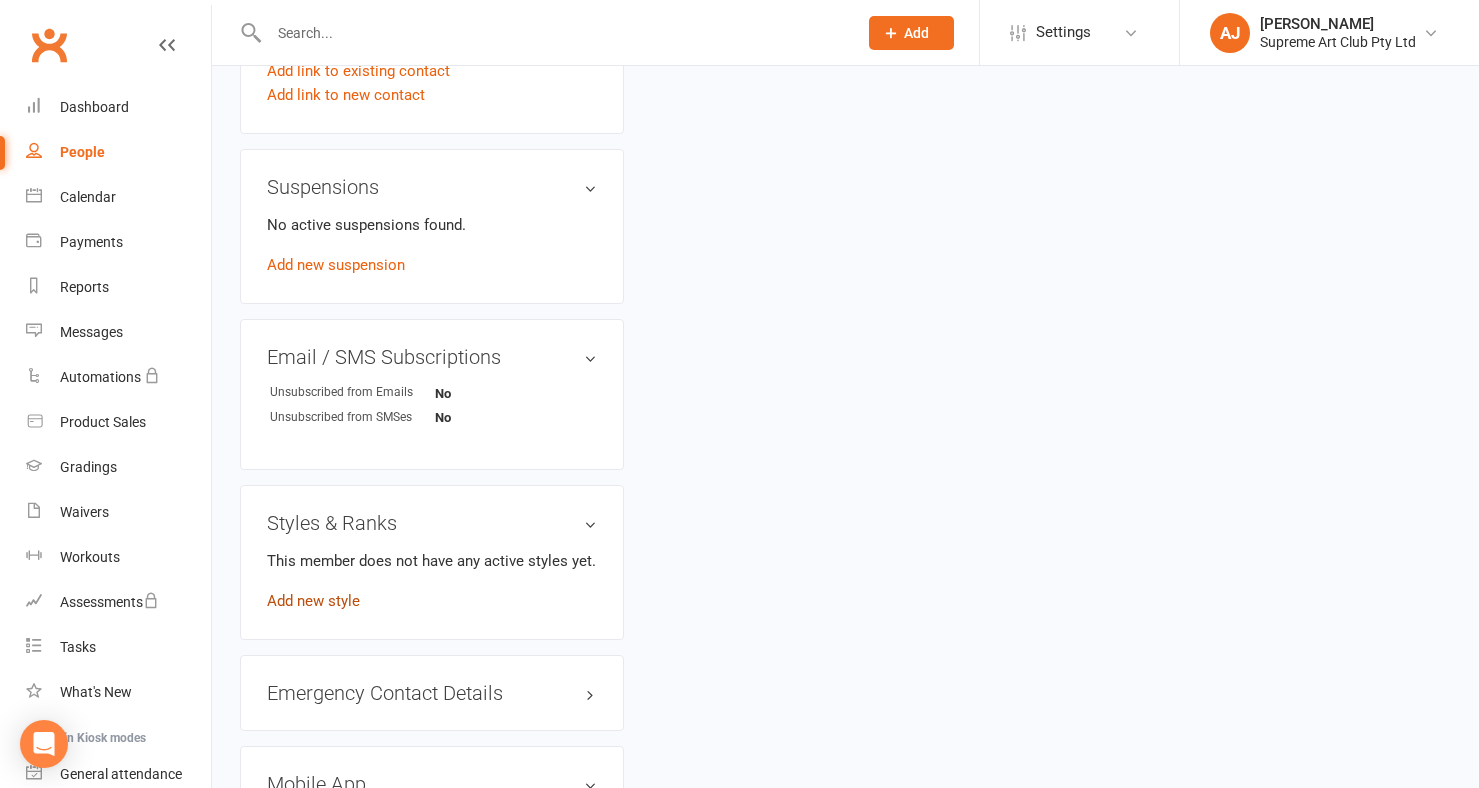 click on "Add new style" at bounding box center (313, 601) 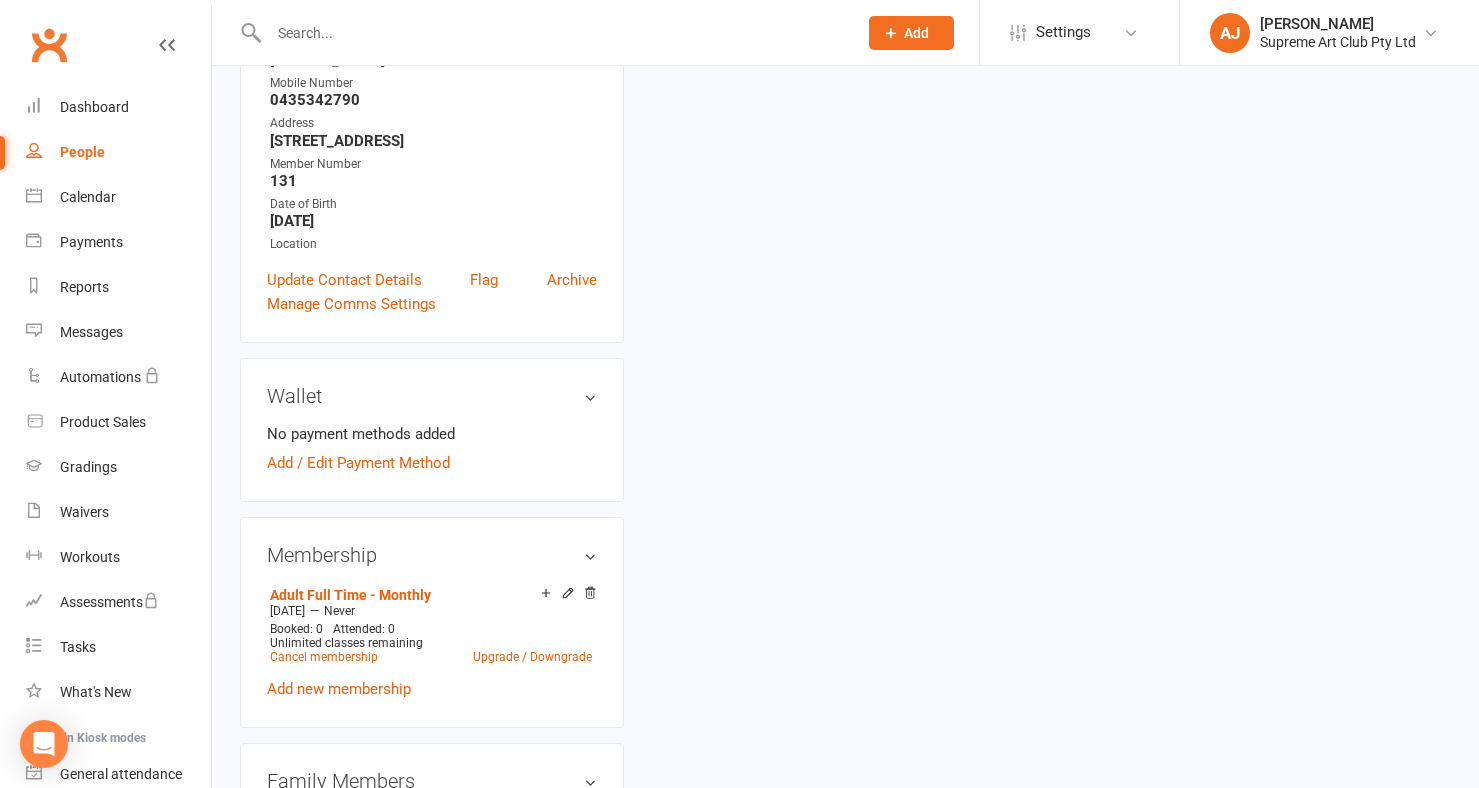 scroll, scrollTop: 170, scrollLeft: 0, axis: vertical 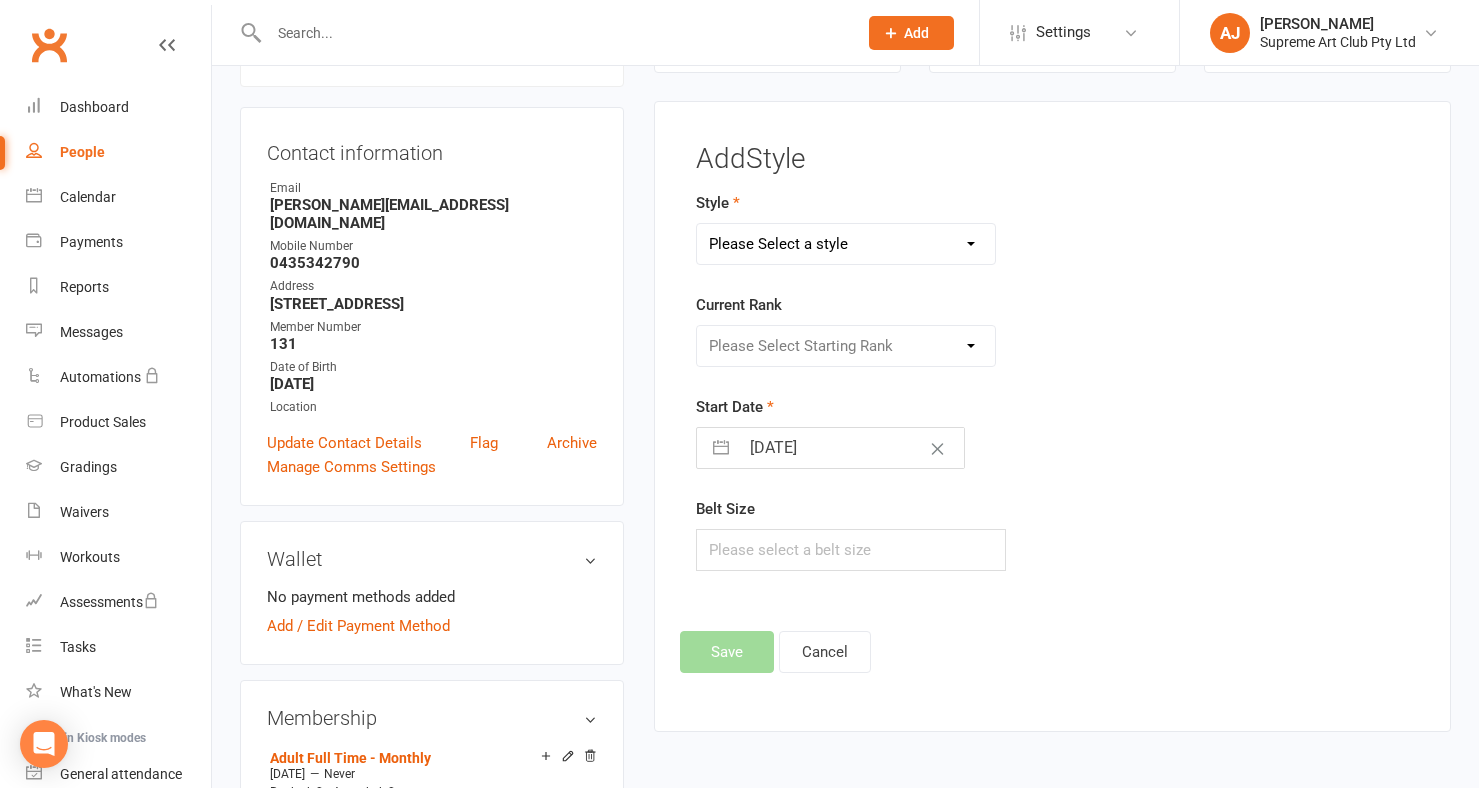 select on "3189" 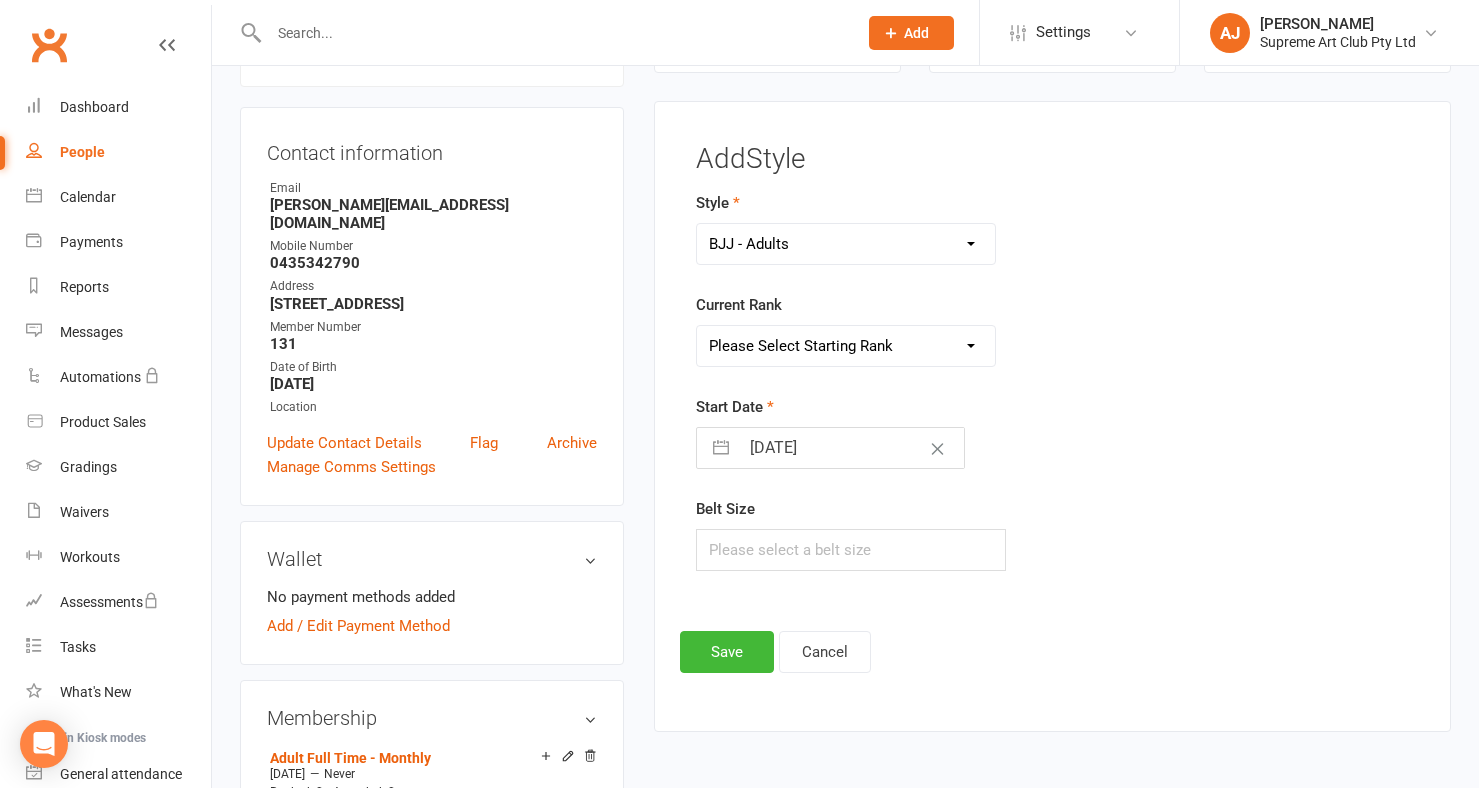 click on "Current Rank Please Select Starting Rank White Belt White Belt - 1st Stripe White Belt - 2nd Stripe White Belt - 3rd Stripe White Belt - 4th Stripe Blue Belt Blue Belt - 1st Stripe Blue Belt - 2nd Stripe Blue Belt - 3rd Stripe Blue Belt - 4th Stripe Purple Belt Purple Belt - 1st Stripe Purple Belt - 2nd Stripe Purple Belt - 3rd Stripe Purple Belt - 4th Stripe Brown Belt Brown Belt - 1st Stripe Brown Belt - 2nd Stripe Brown Belt - 3rd Stripe Brown Belt - 4th Stripe Black Belt Black Belt - 1st Degree Black Belt - 2nd Degree Black Belt - 3rd Degree Black belt - 4th Degree  Black Belt - 5th Degree Black Belt - 6th Degree" at bounding box center [929, 330] 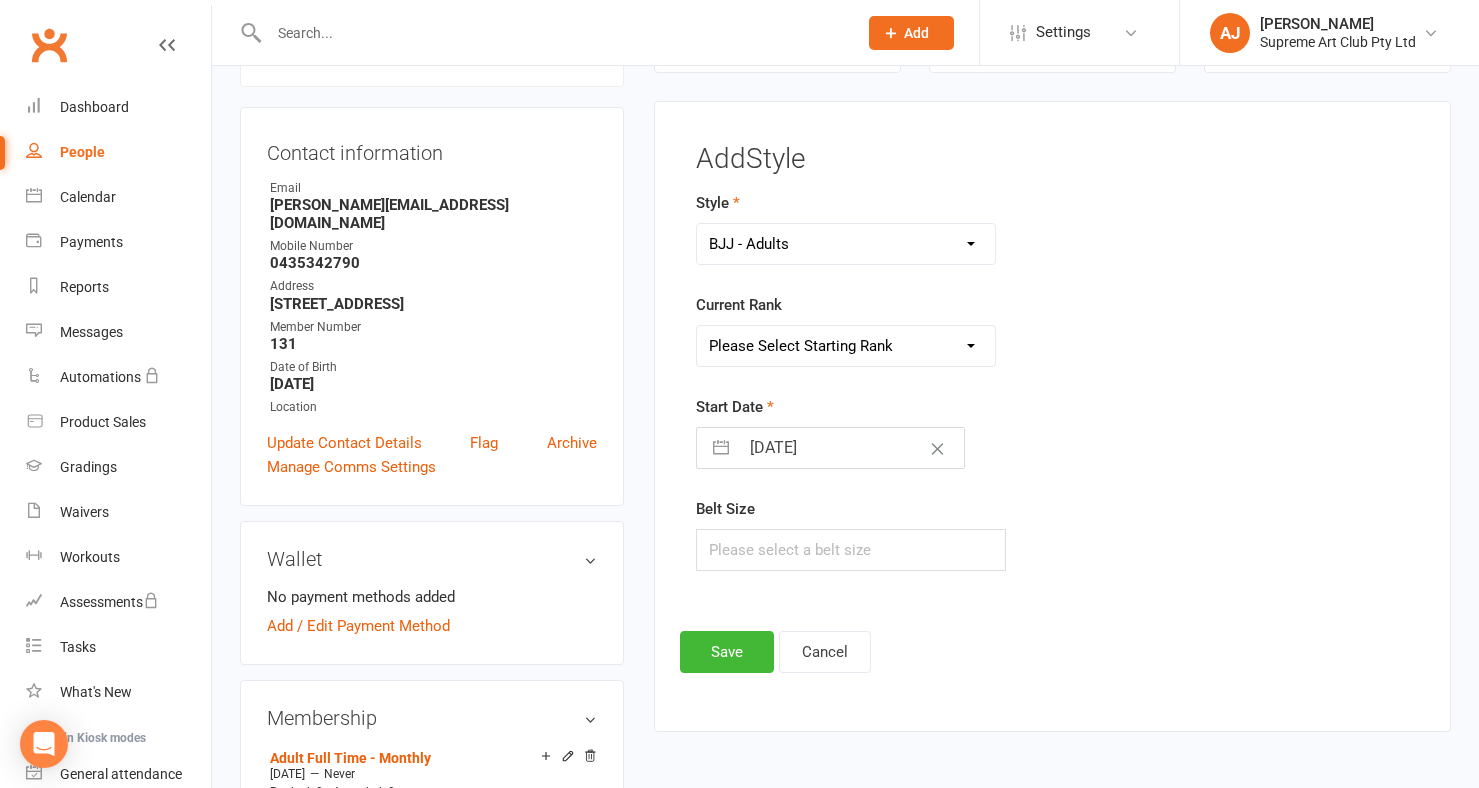 select on "35692" 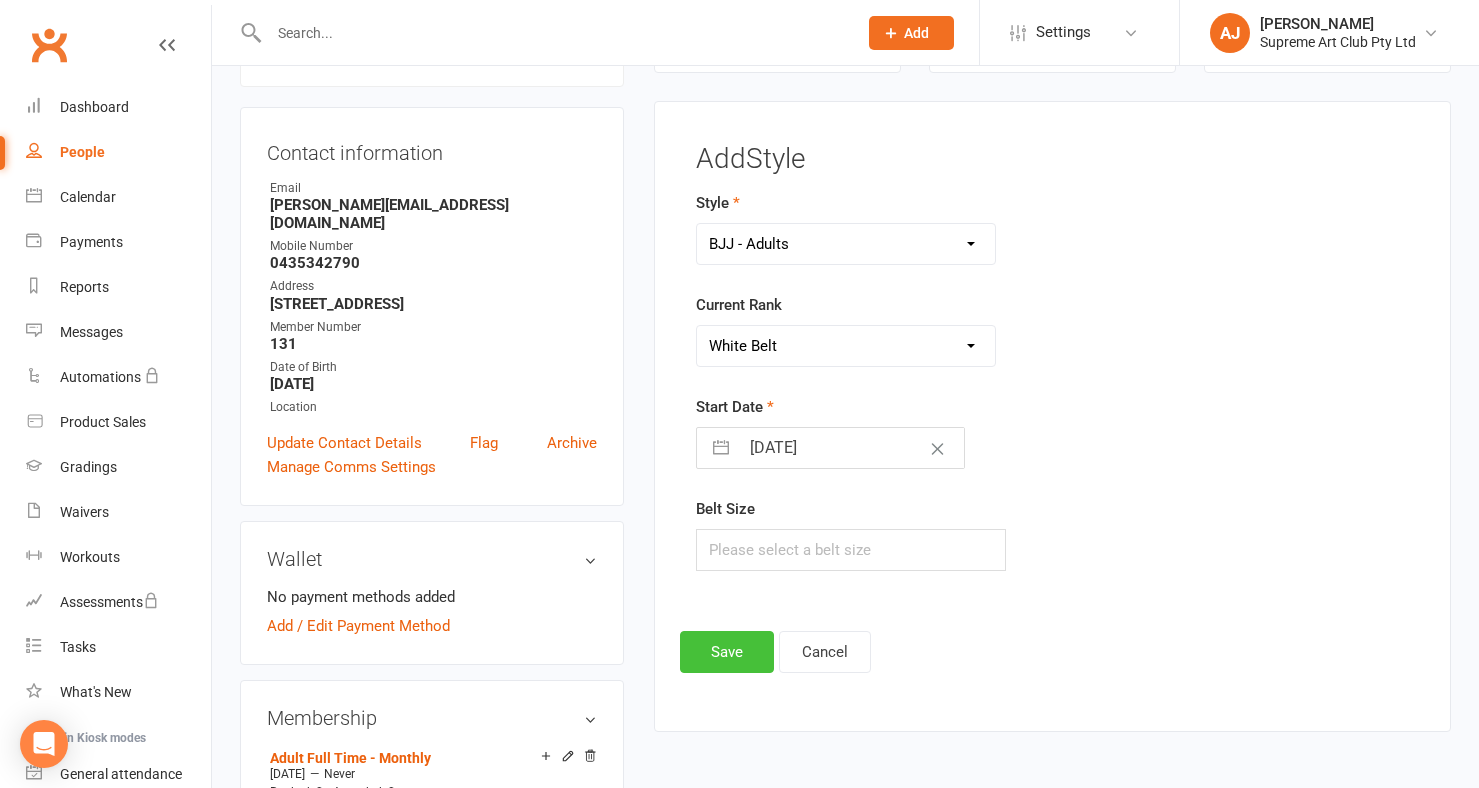 click on "Save" at bounding box center (727, 652) 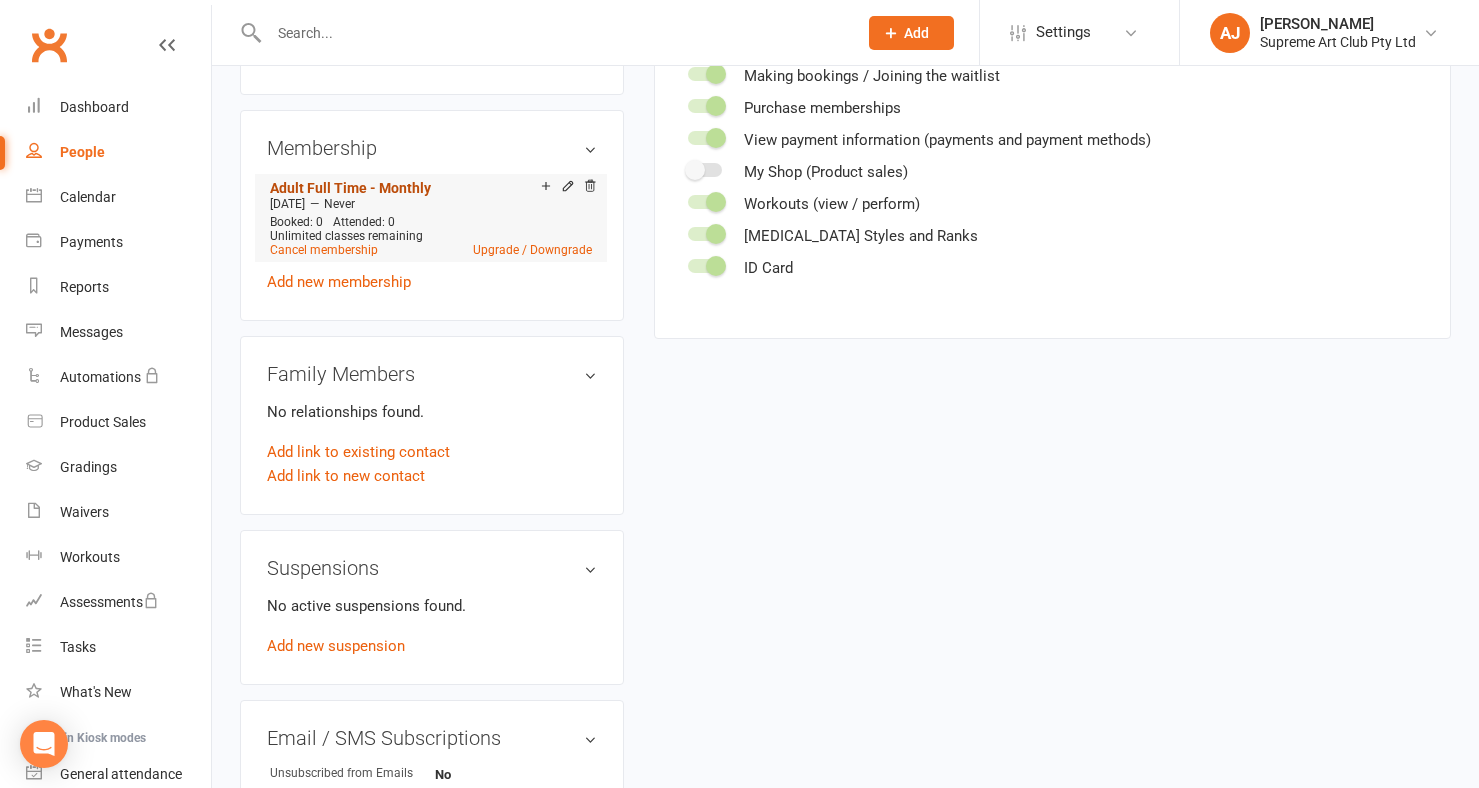 scroll, scrollTop: 755, scrollLeft: 0, axis: vertical 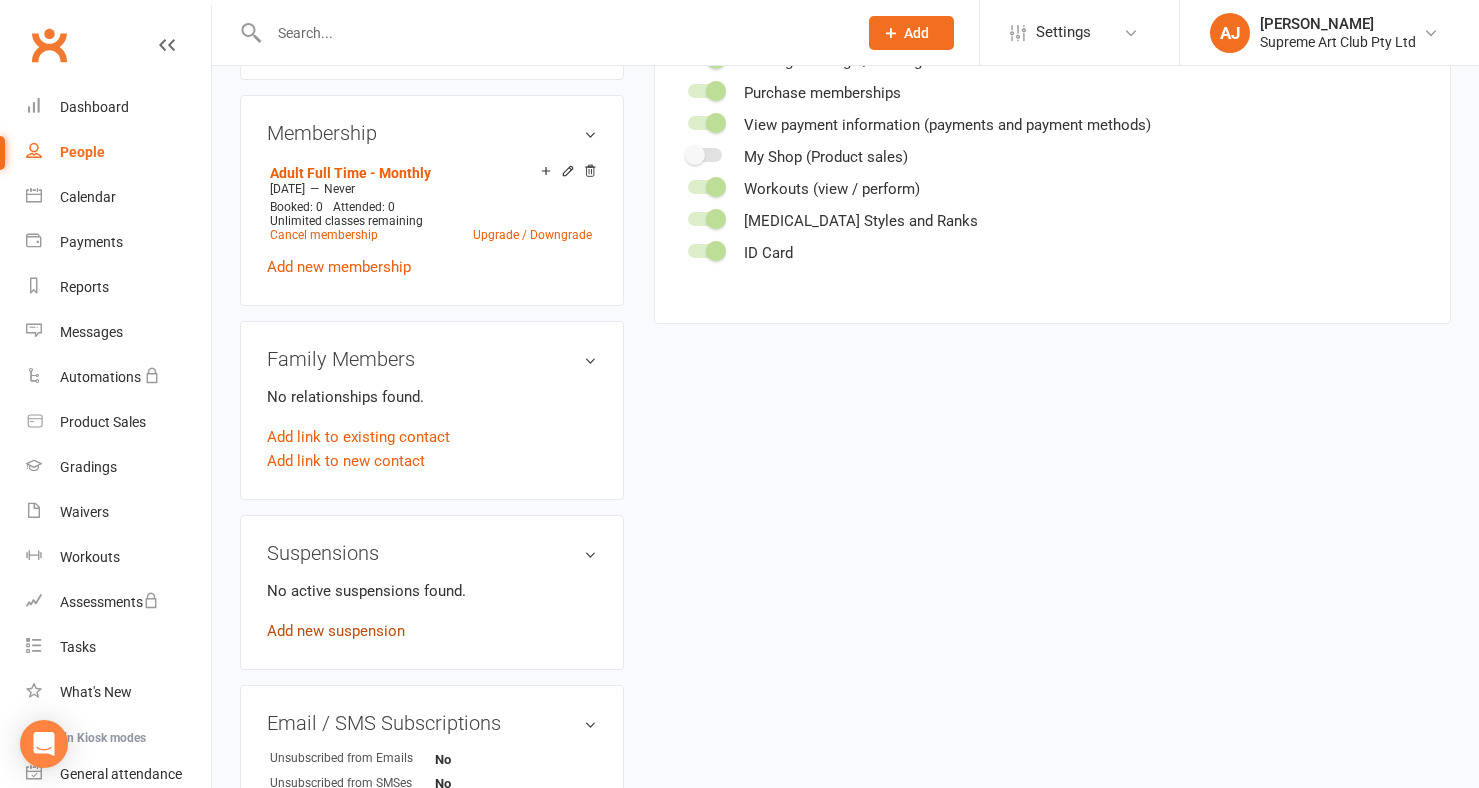 click on "Add new suspension" at bounding box center [336, 631] 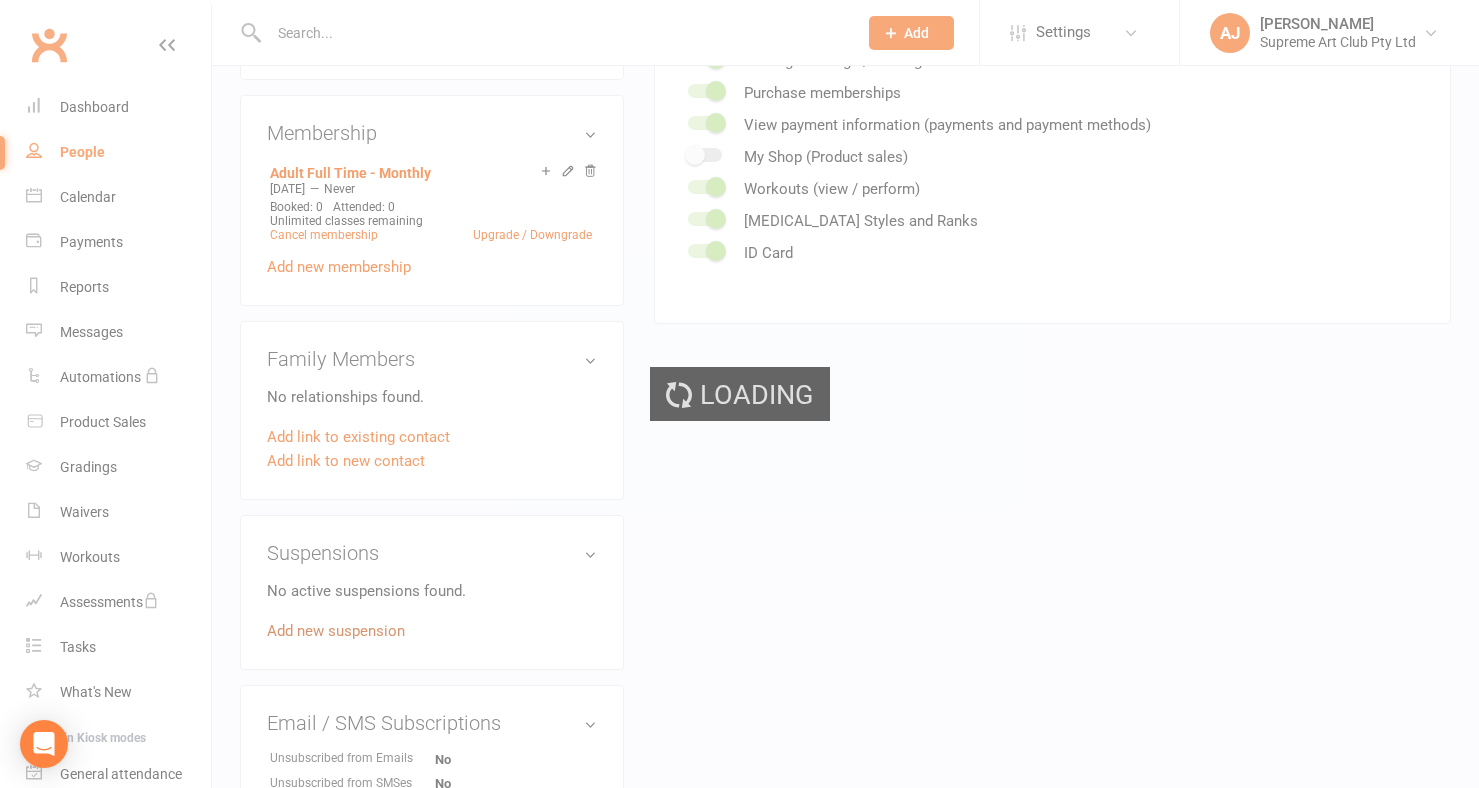scroll, scrollTop: 0, scrollLeft: 0, axis: both 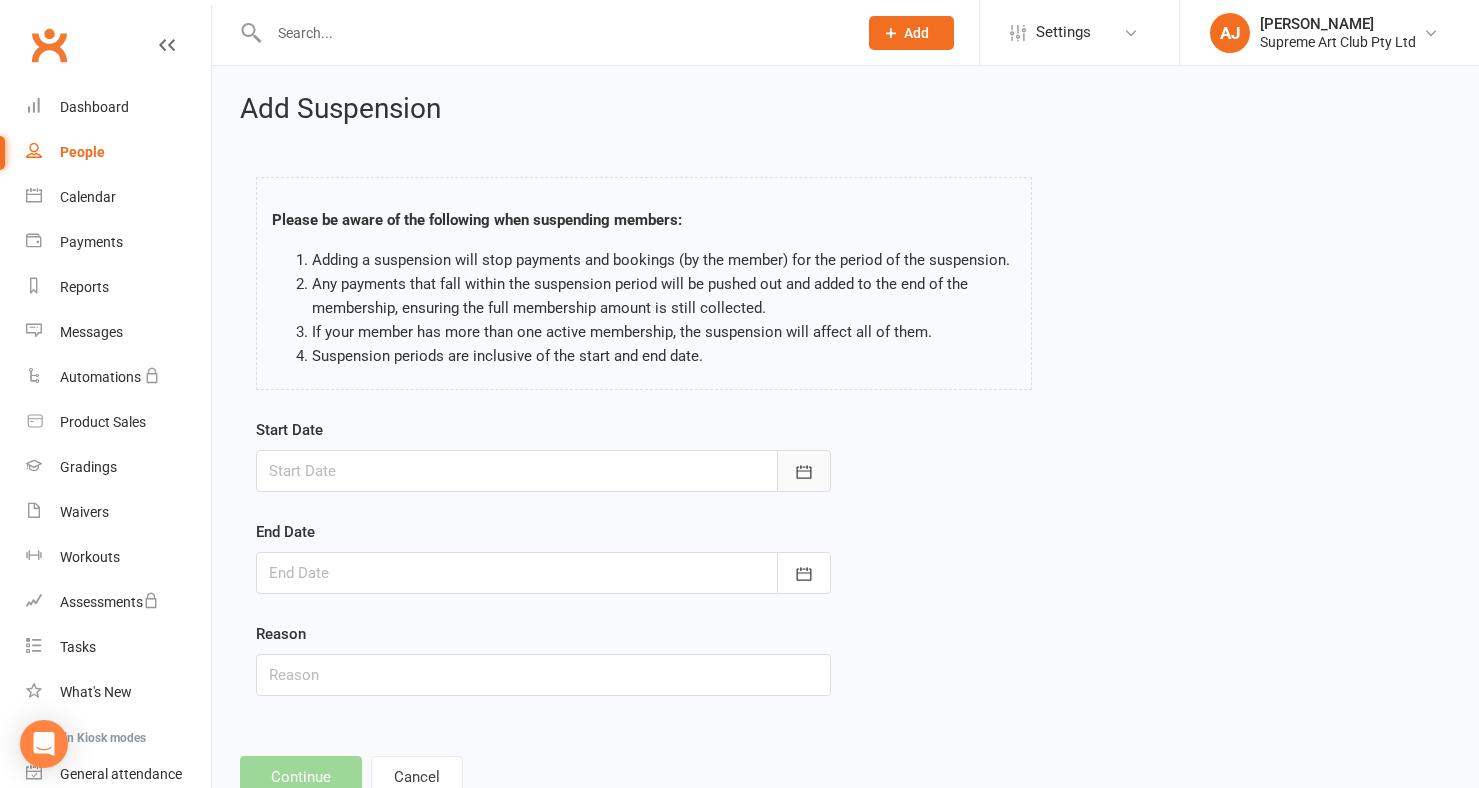 click 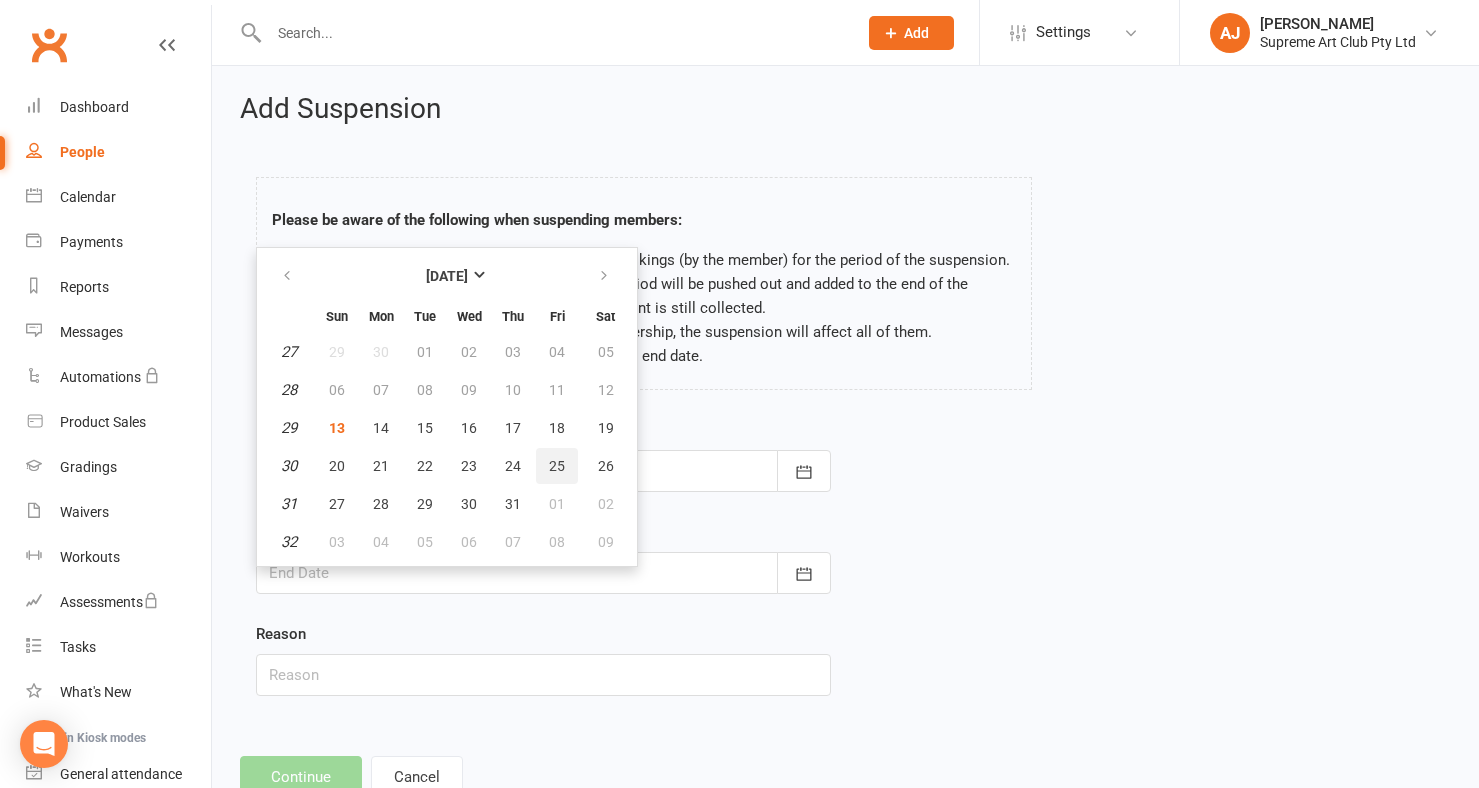 click on "25" at bounding box center (557, 466) 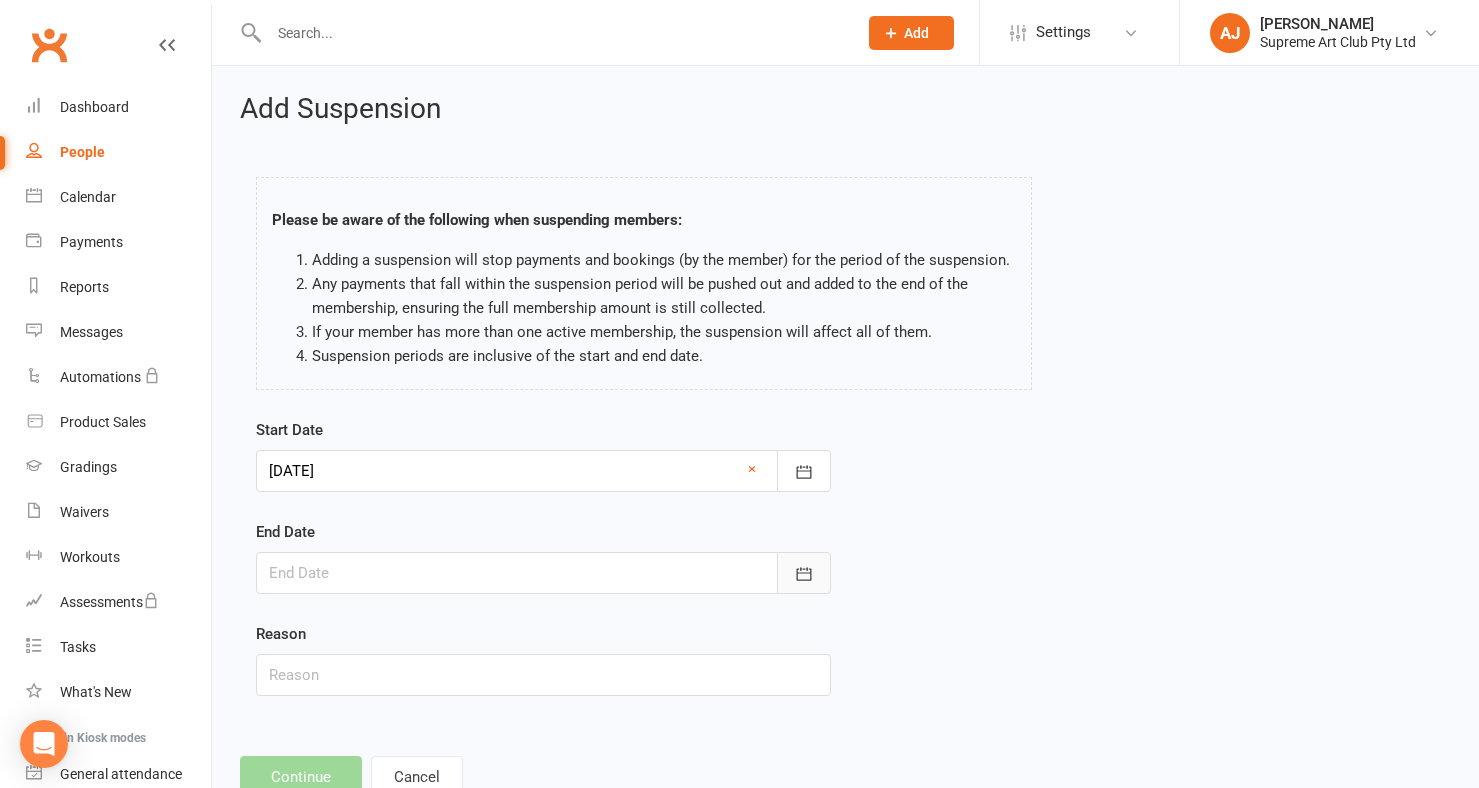click 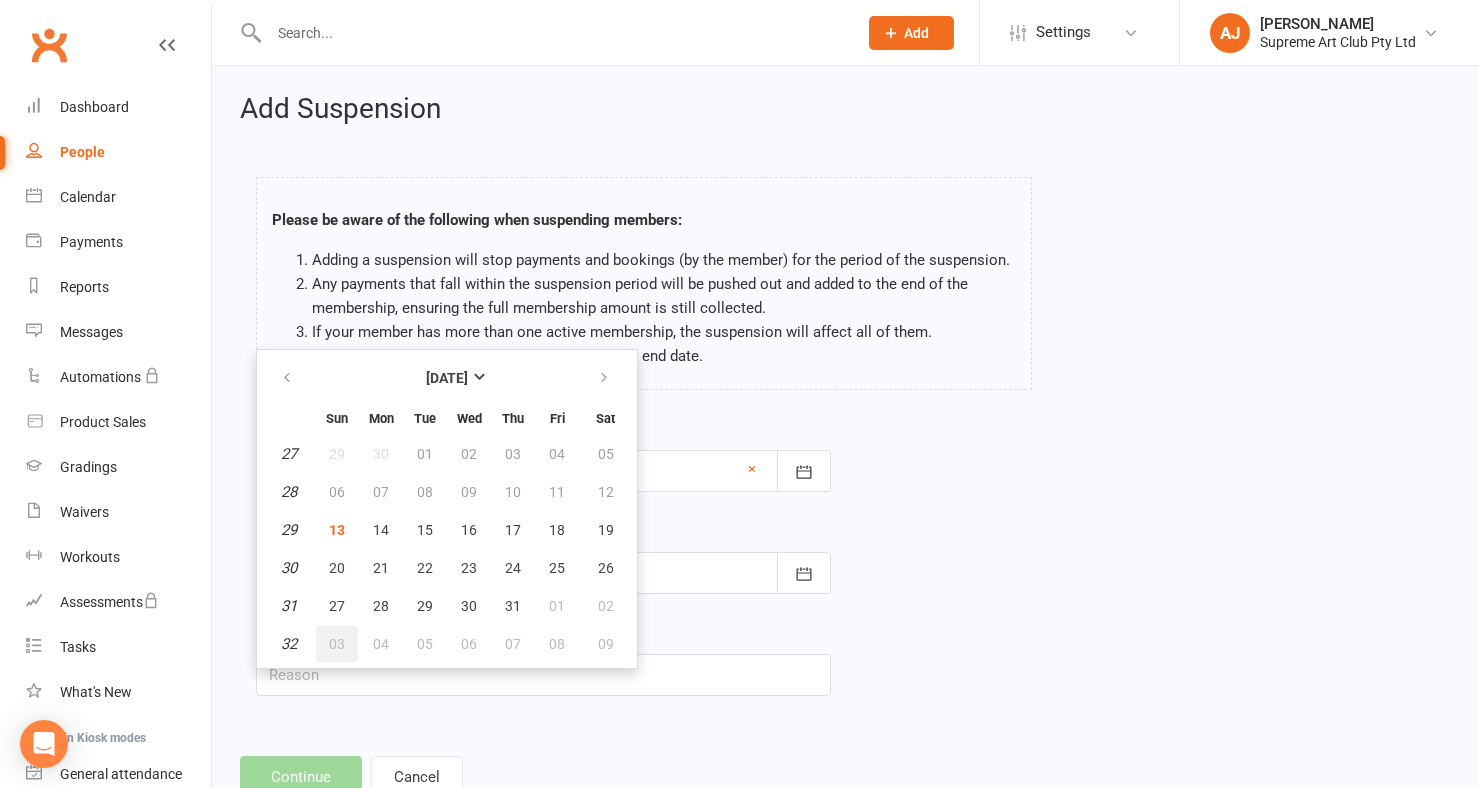 click on "03" at bounding box center (337, 644) 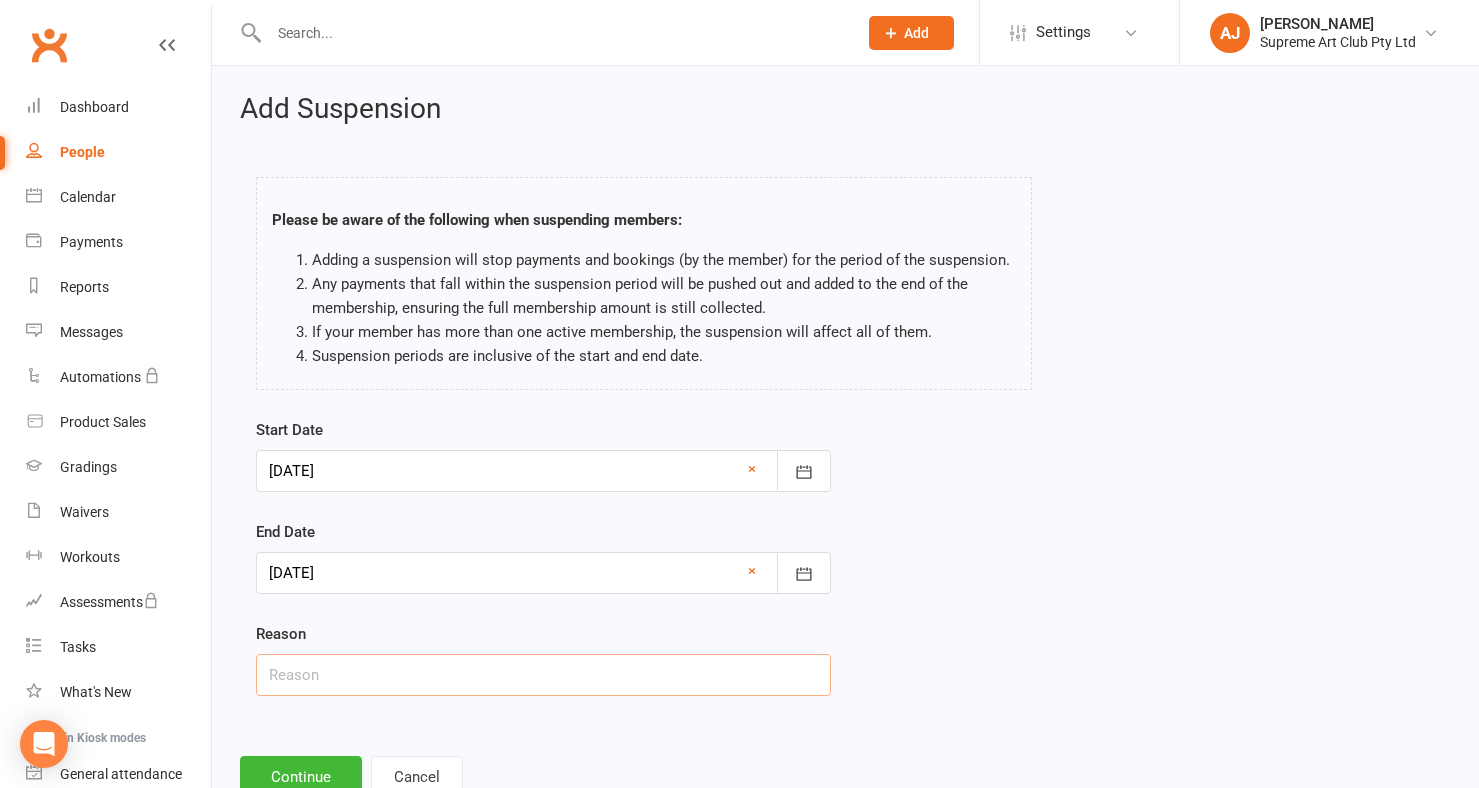 click at bounding box center (543, 675) 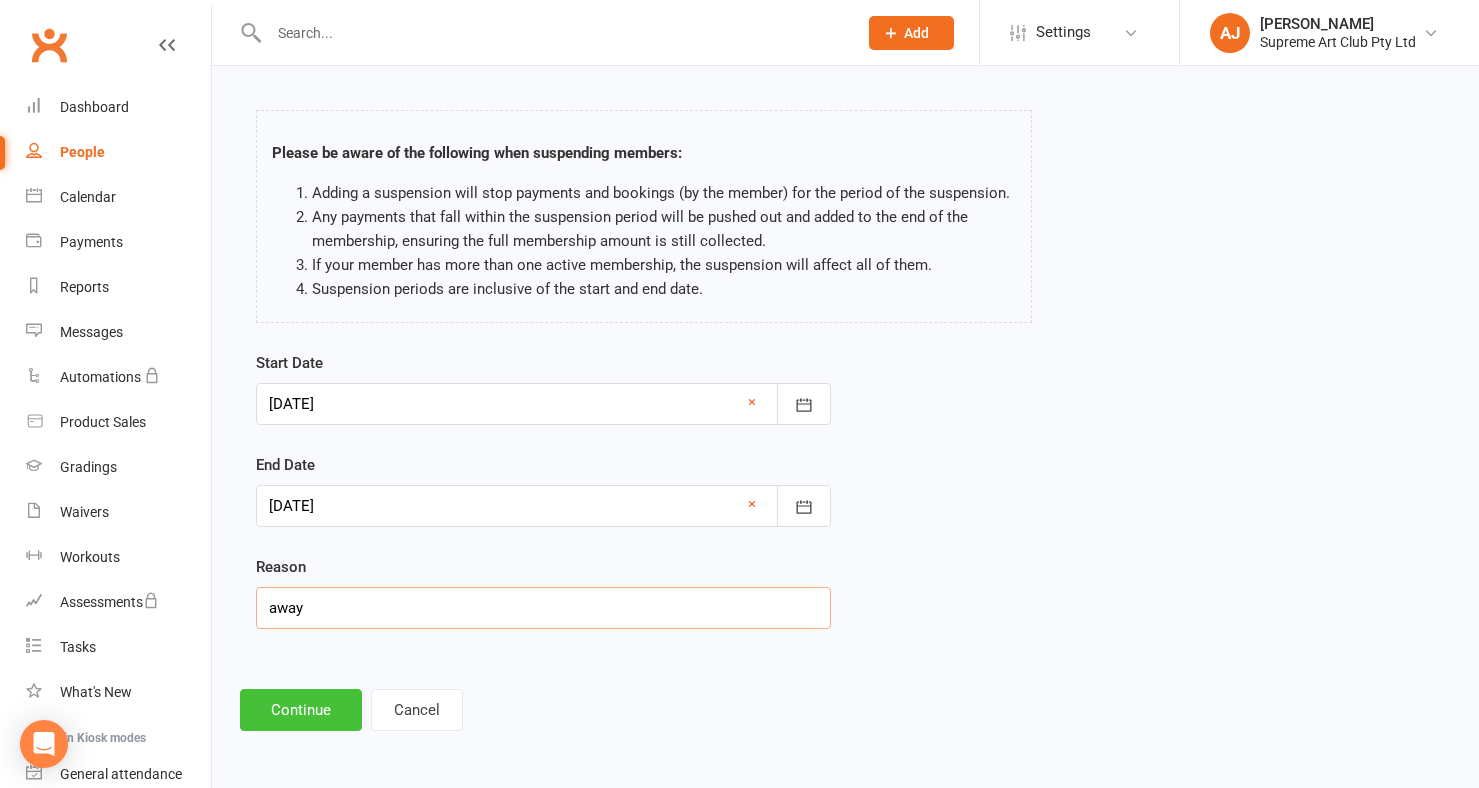 type on "away" 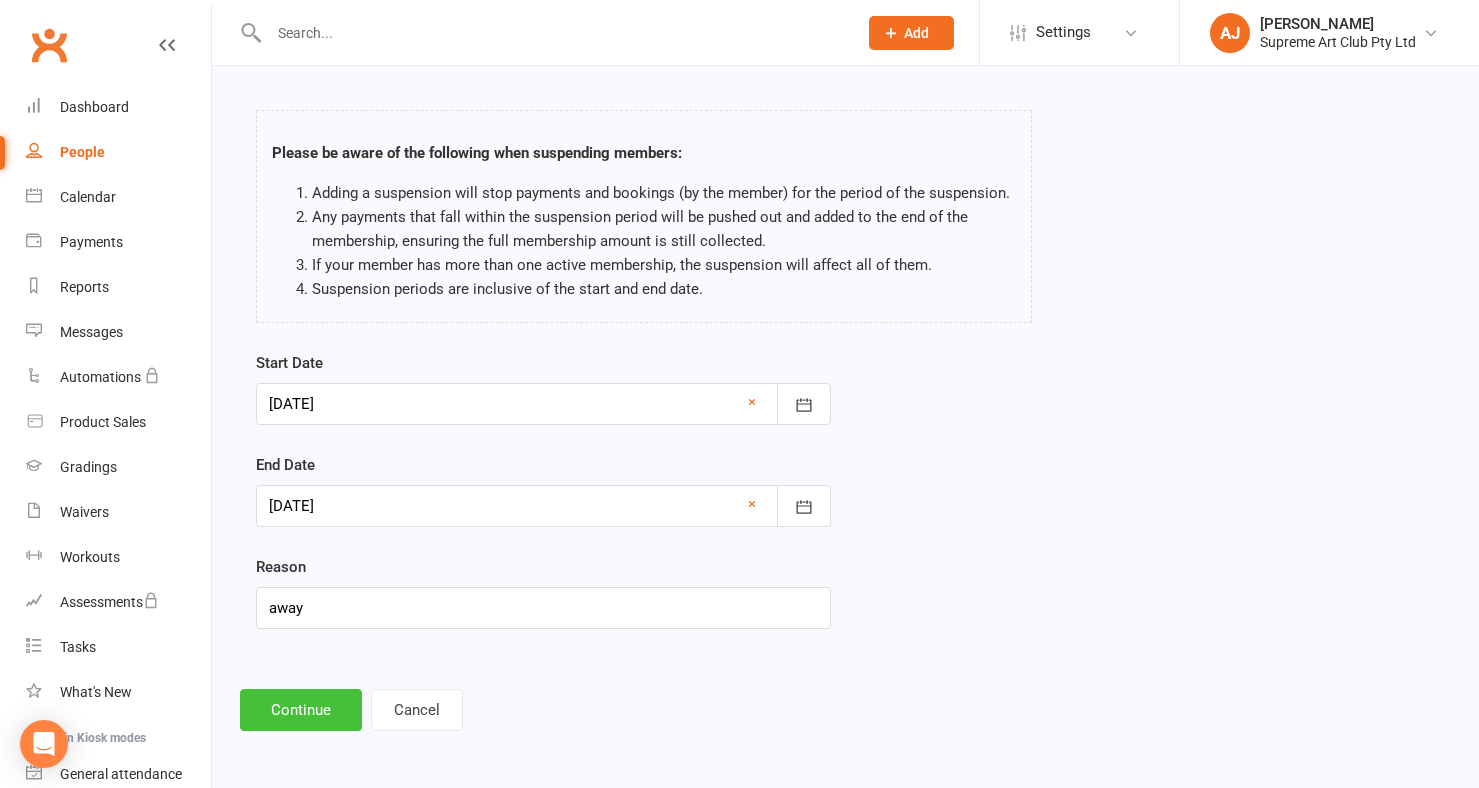 scroll, scrollTop: 83, scrollLeft: 0, axis: vertical 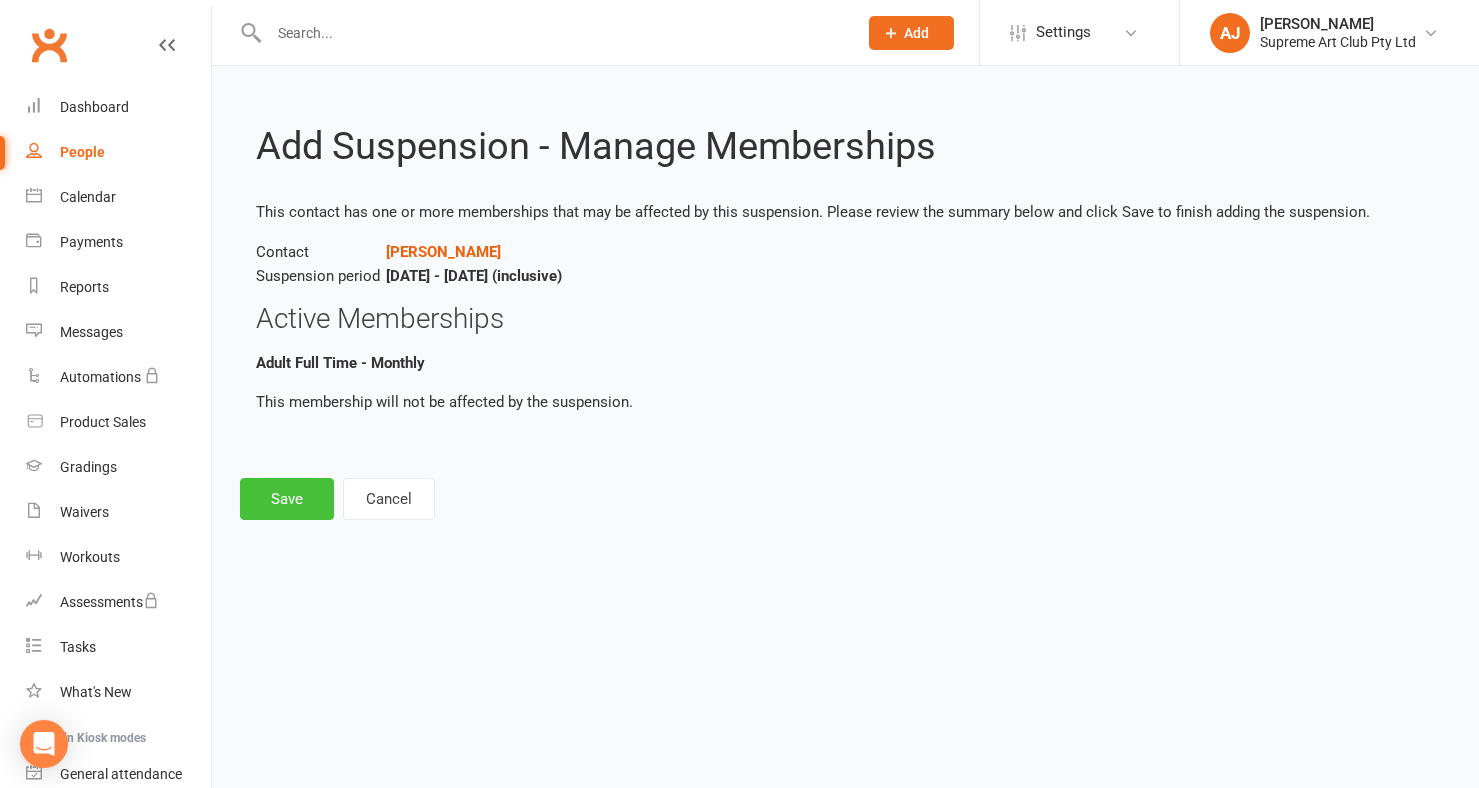 click on "Save" at bounding box center (287, 499) 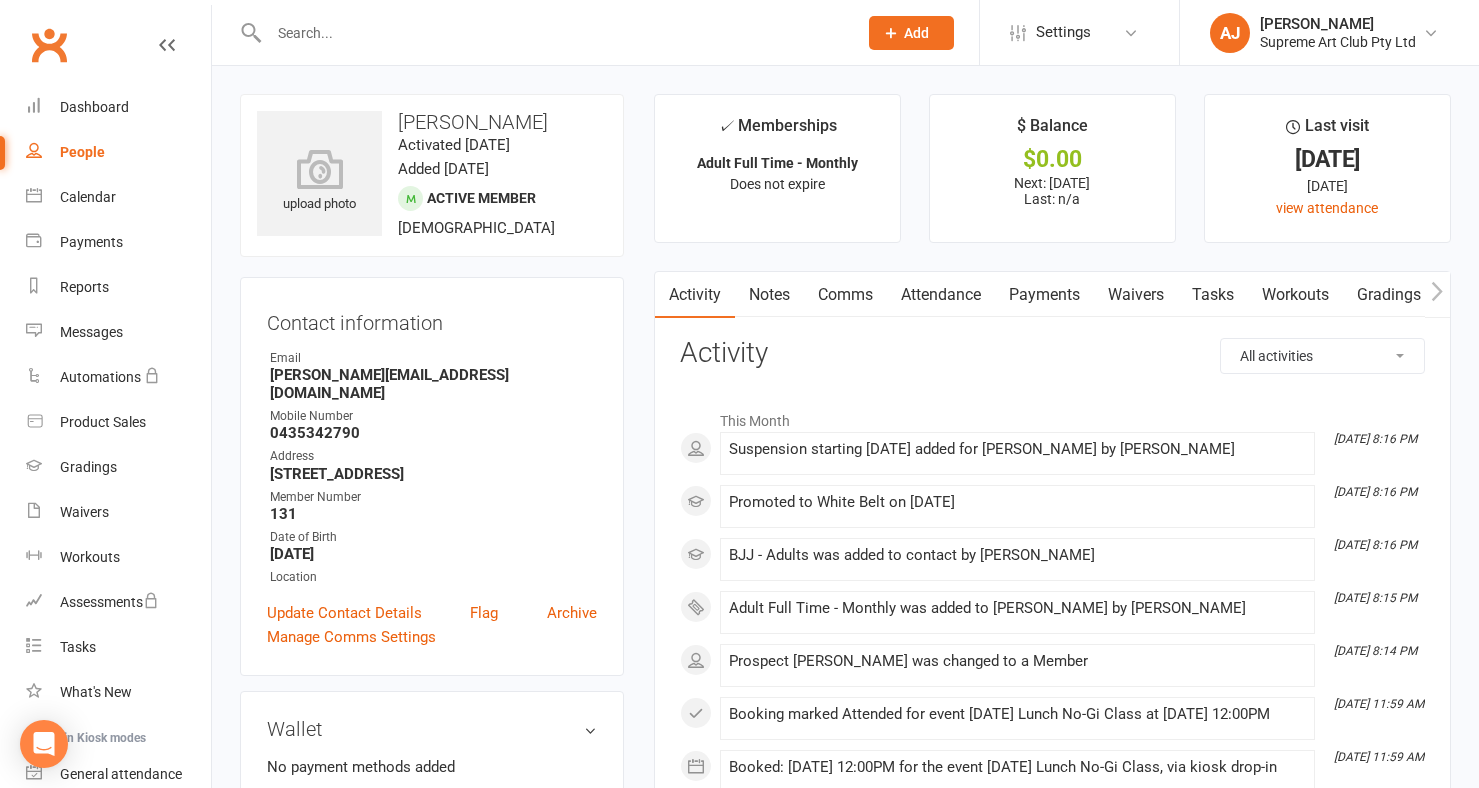 click on "Payments" at bounding box center [1044, 295] 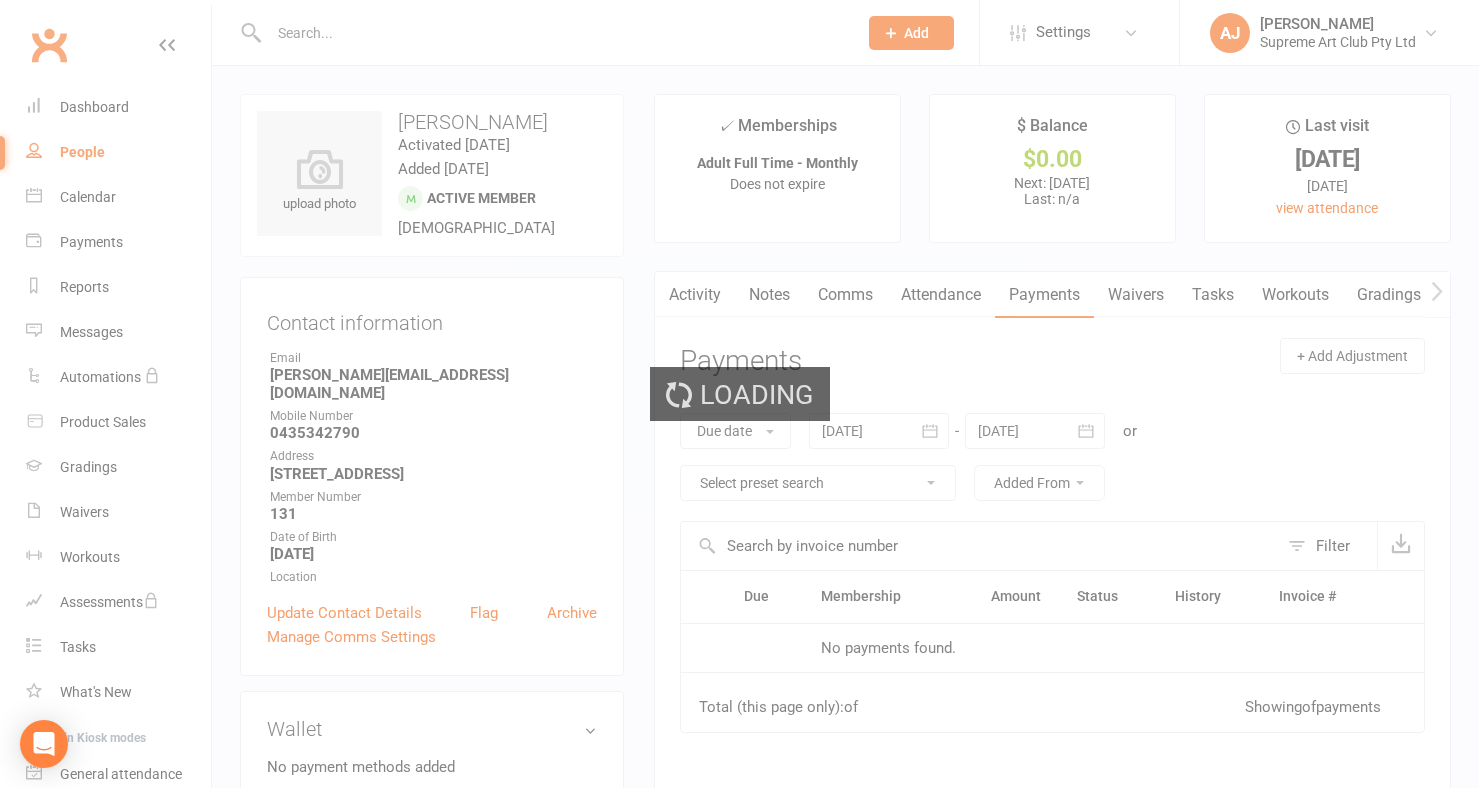 click on "Loading" at bounding box center [739, 394] 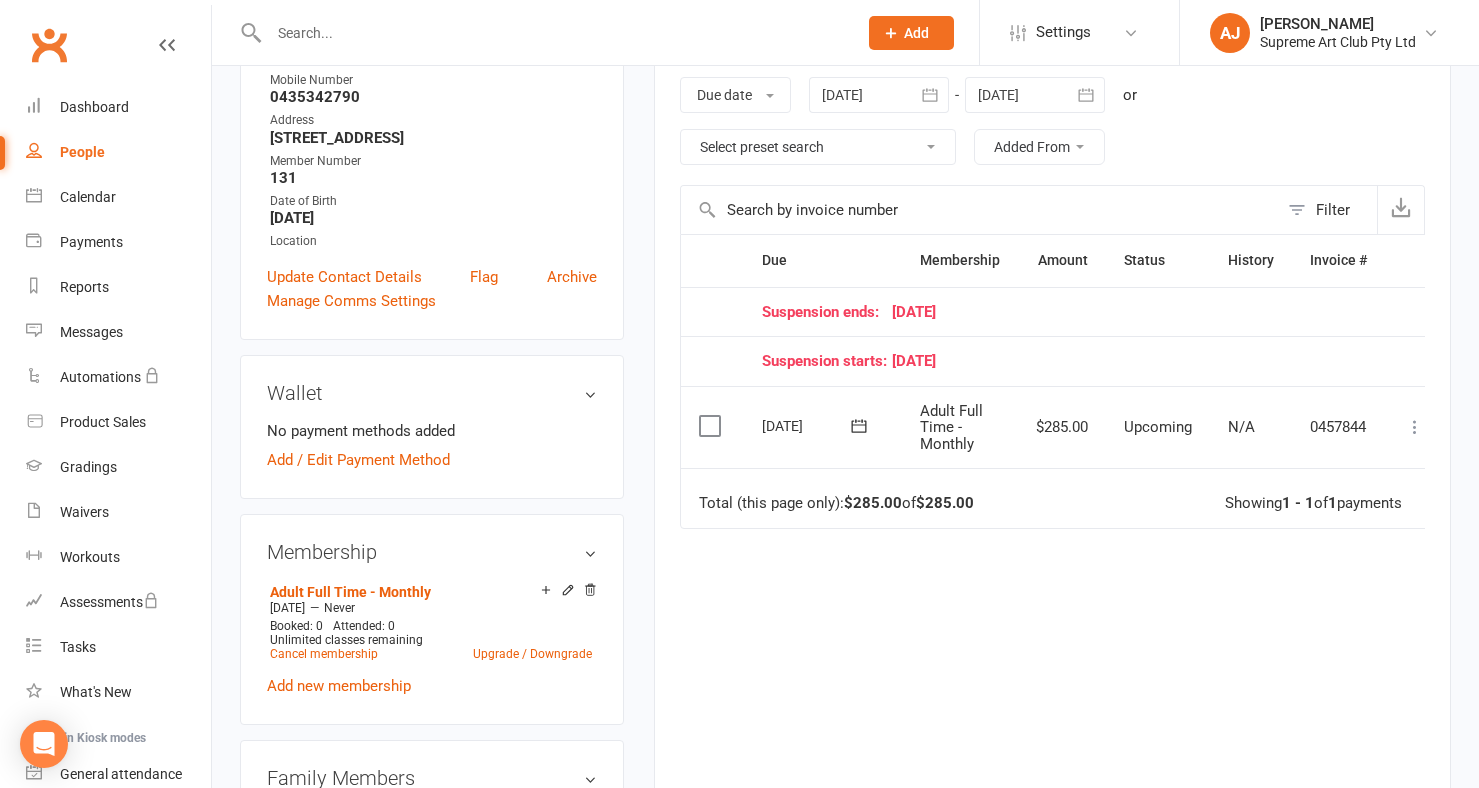 scroll, scrollTop: 362, scrollLeft: 0, axis: vertical 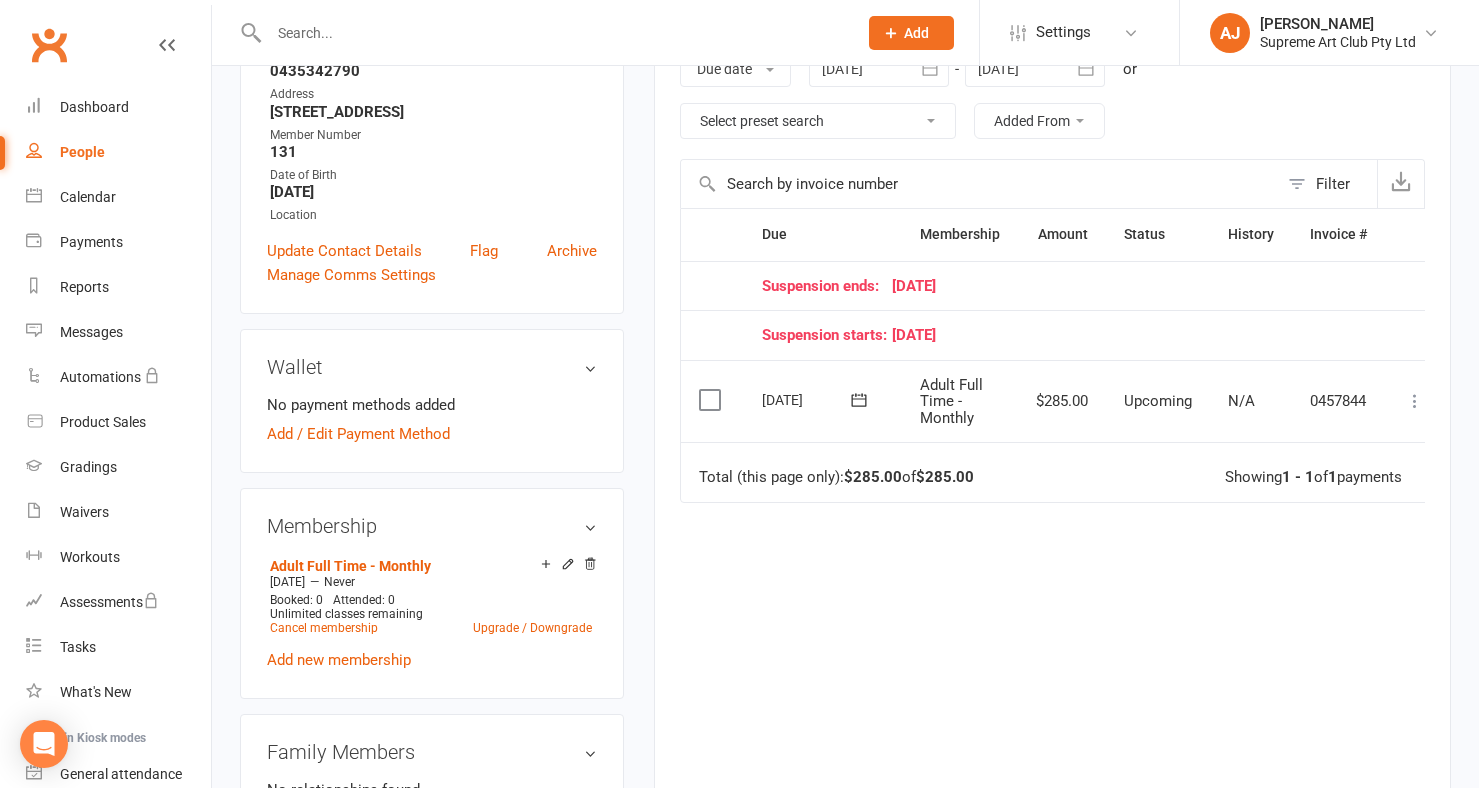 click at bounding box center (1415, 401) 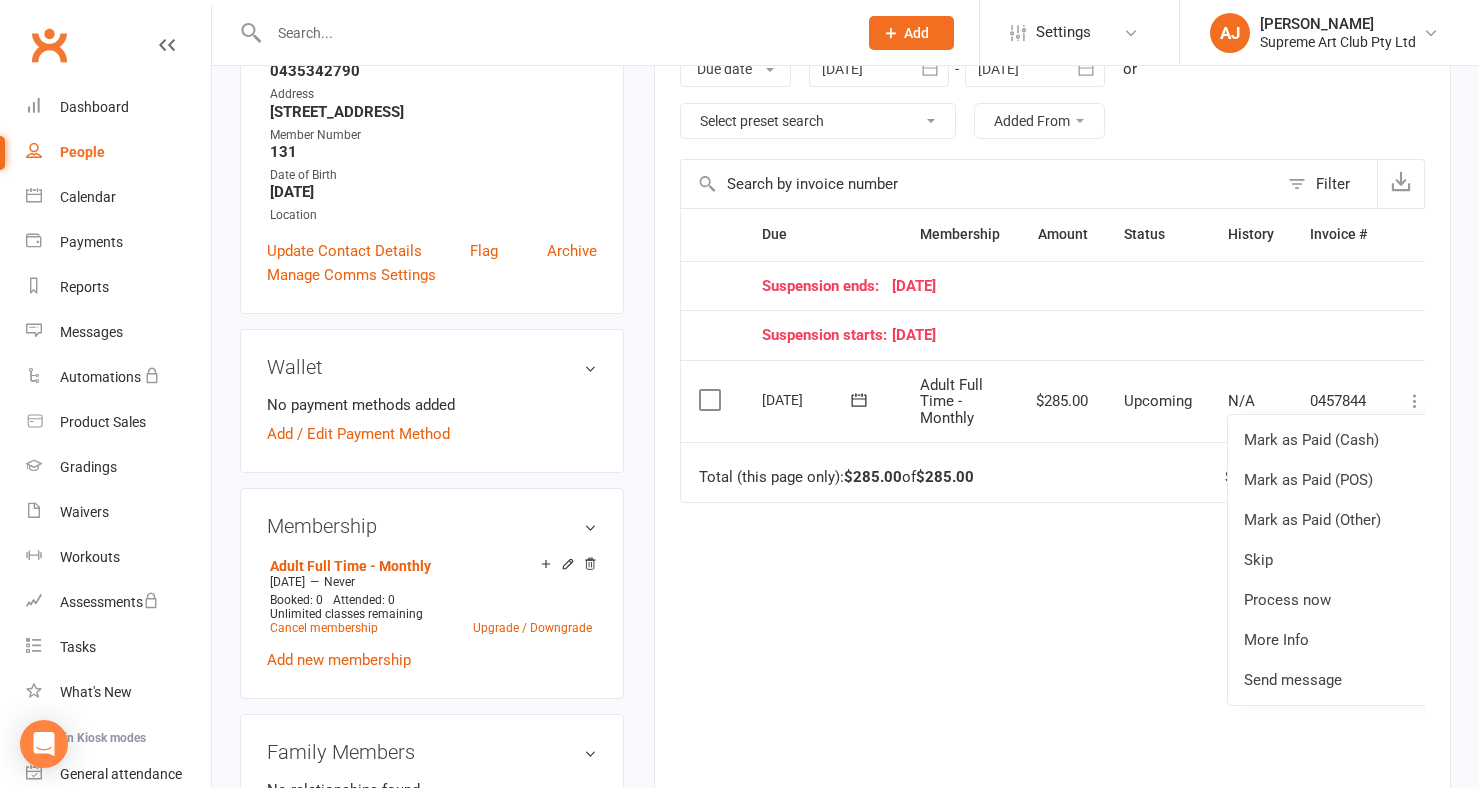 scroll, scrollTop: 0, scrollLeft: 4, axis: horizontal 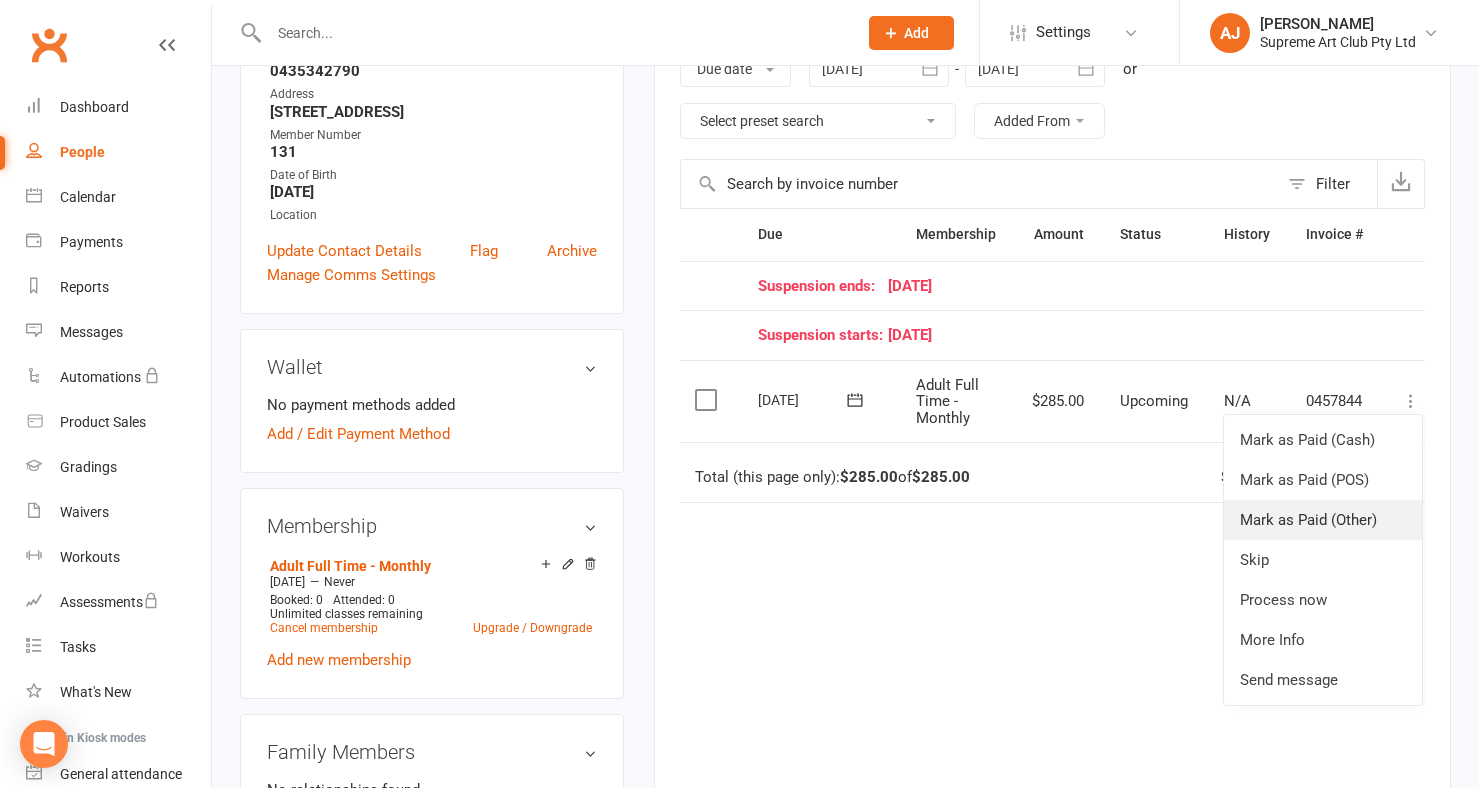 click on "Mark as Paid (Other)" at bounding box center [1323, 520] 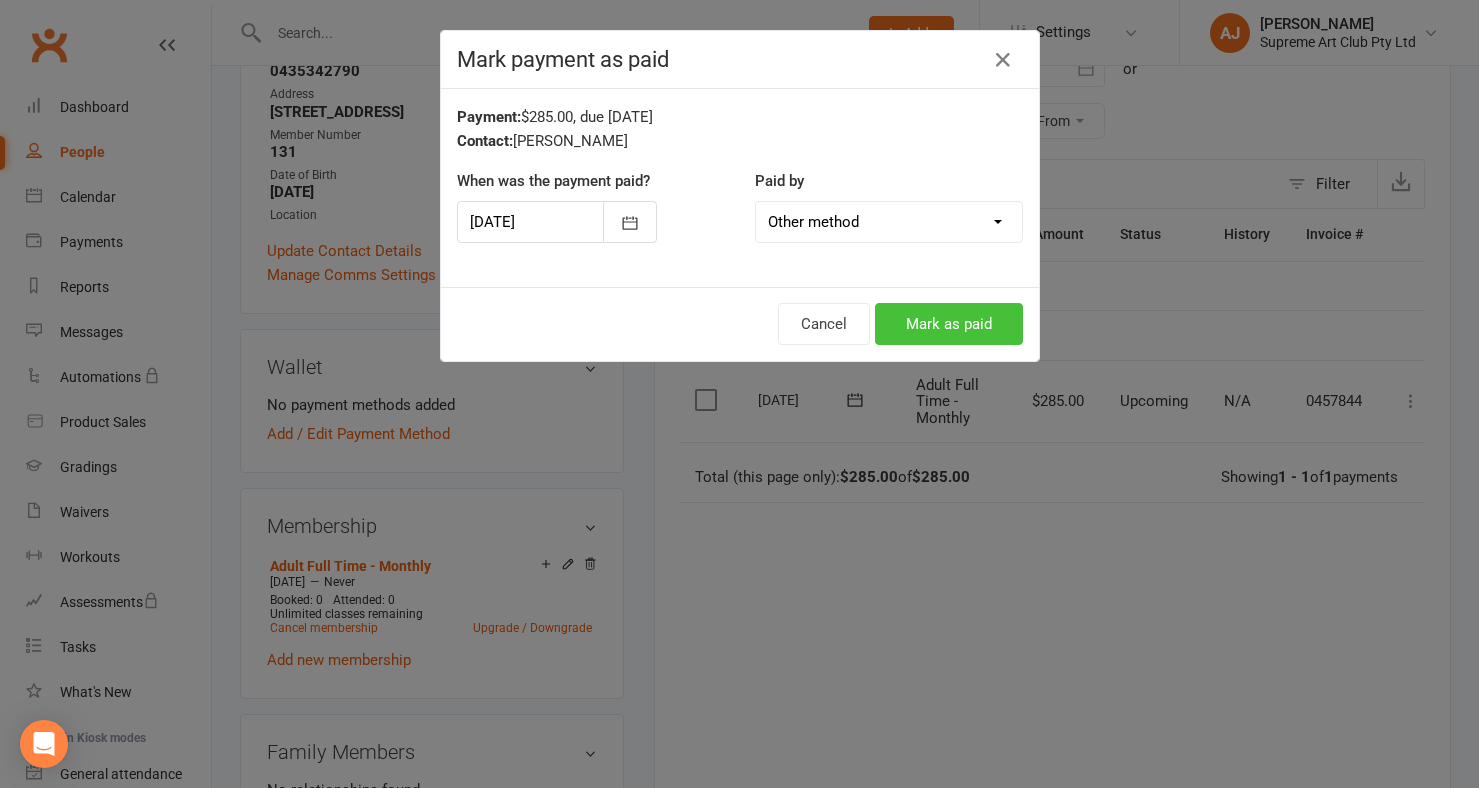 click on "Mark as paid" at bounding box center (949, 324) 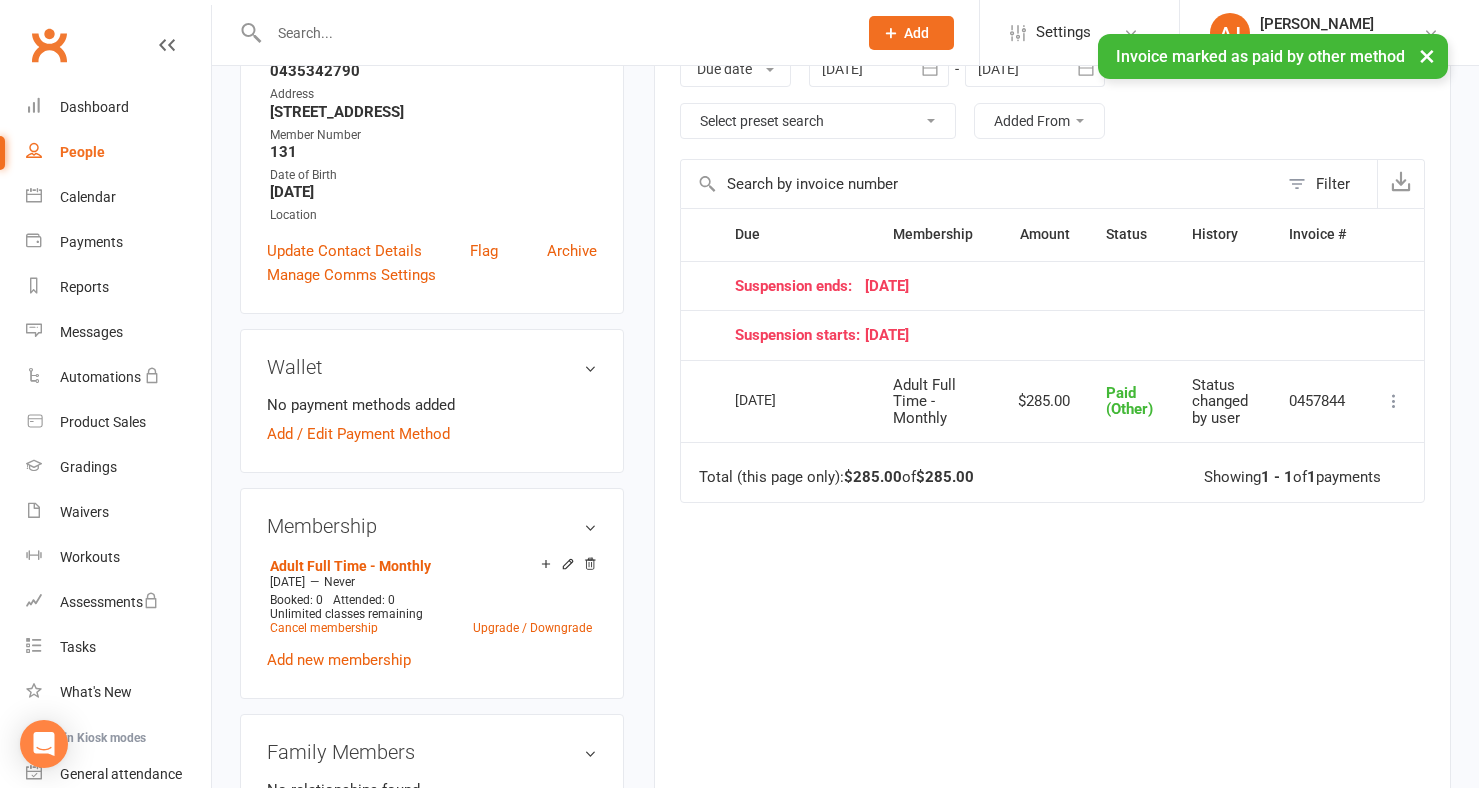 scroll, scrollTop: 0, scrollLeft: 0, axis: both 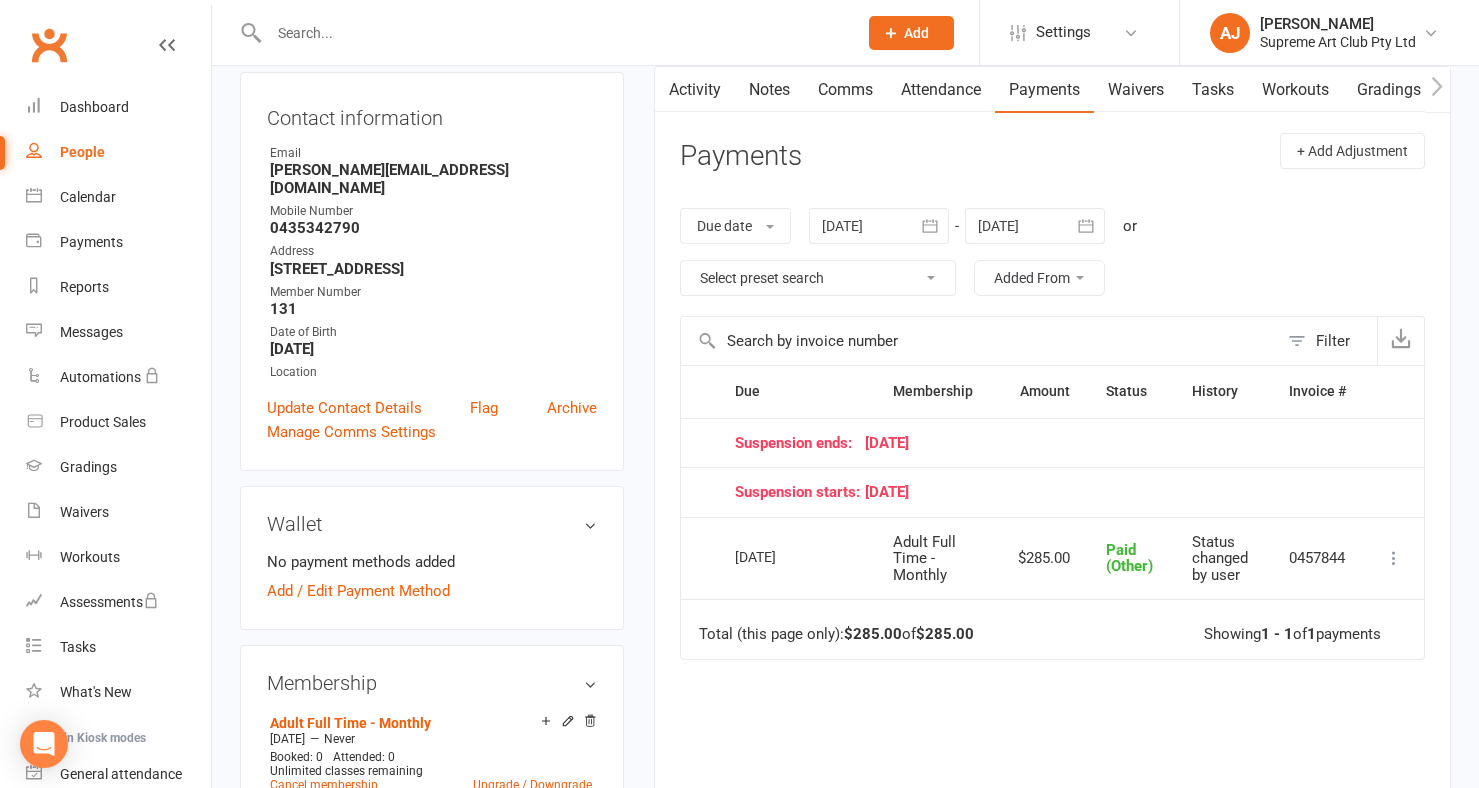 click 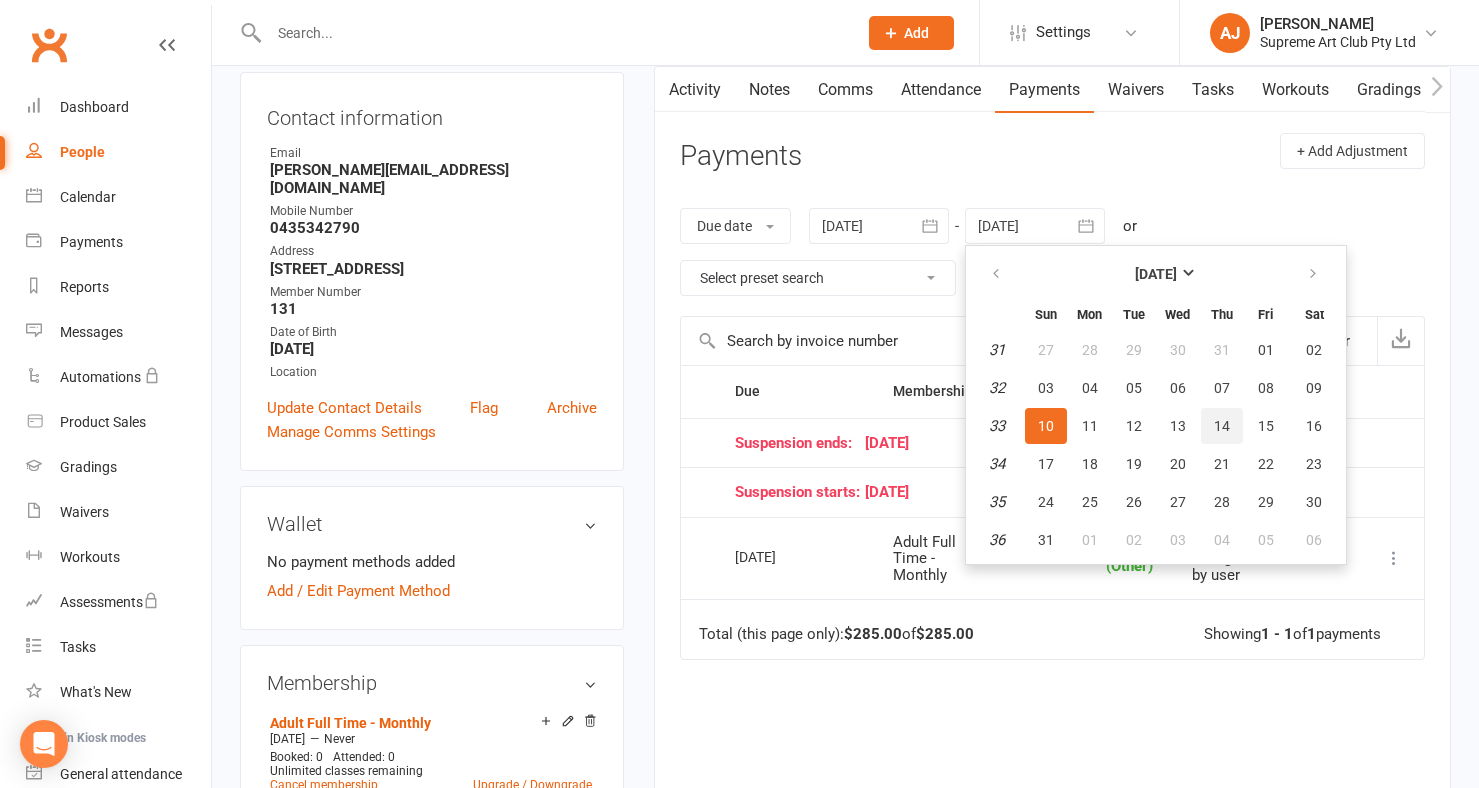 click on "14" at bounding box center (1222, 426) 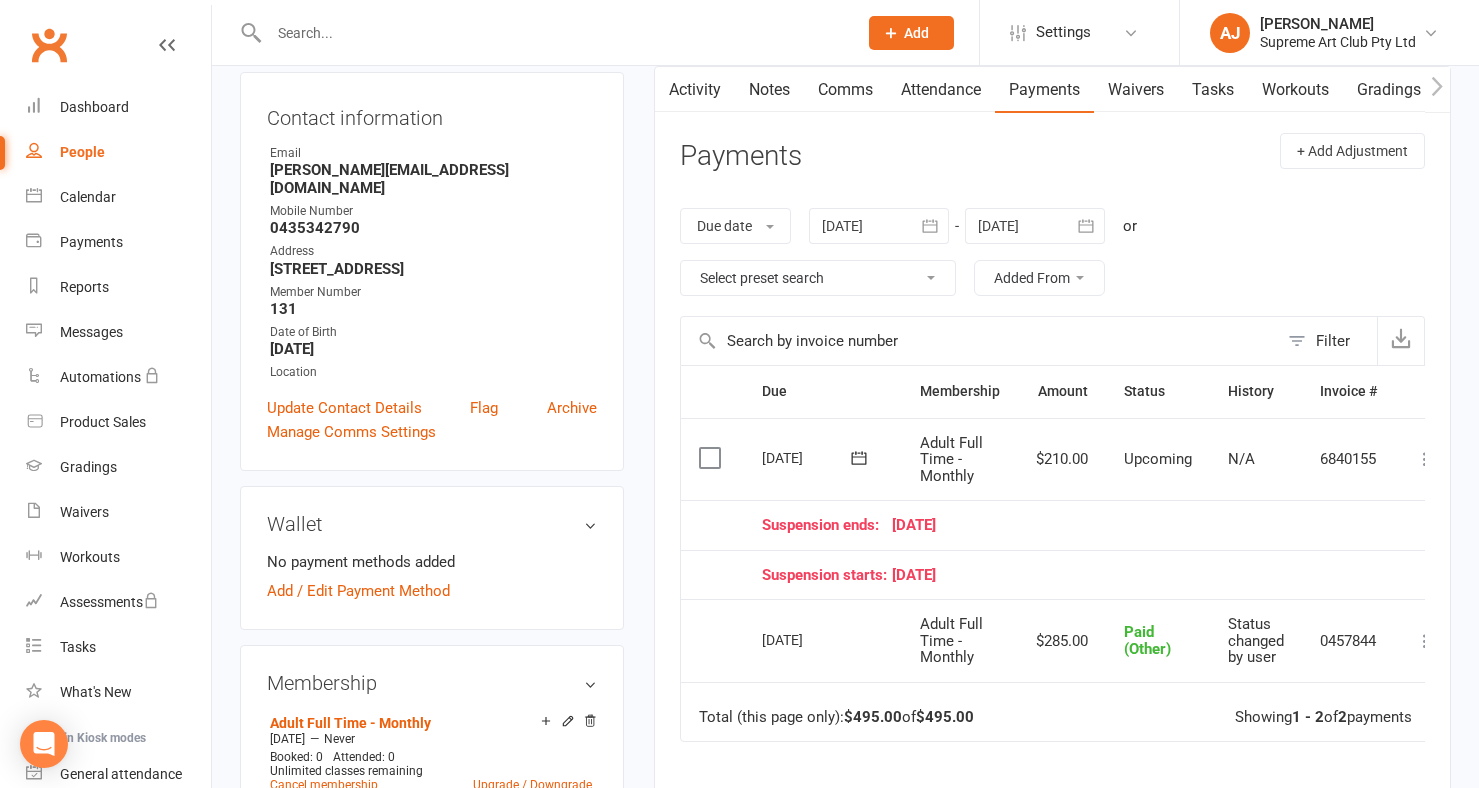 scroll, scrollTop: 0, scrollLeft: 40, axis: horizontal 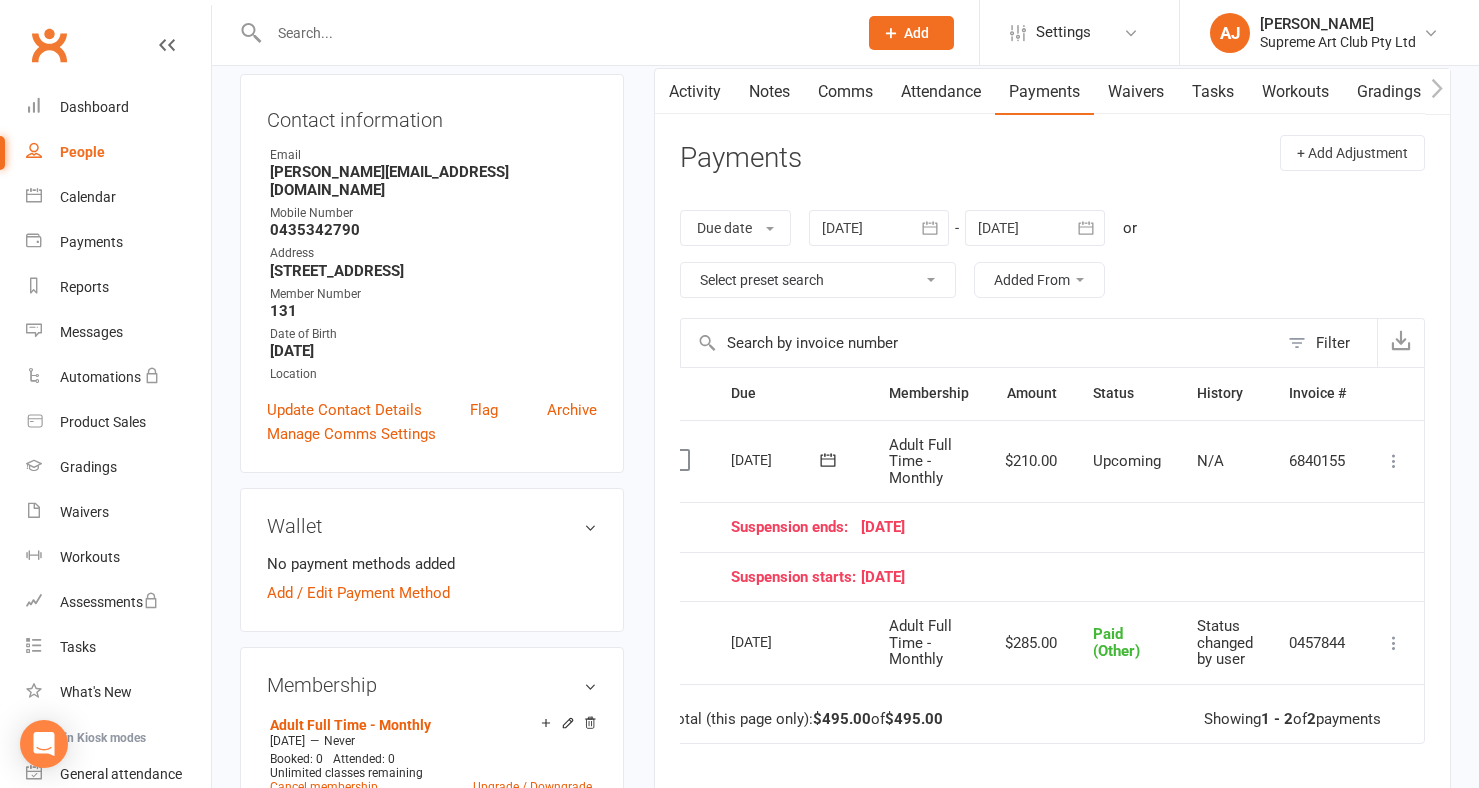 click at bounding box center (1394, 461) 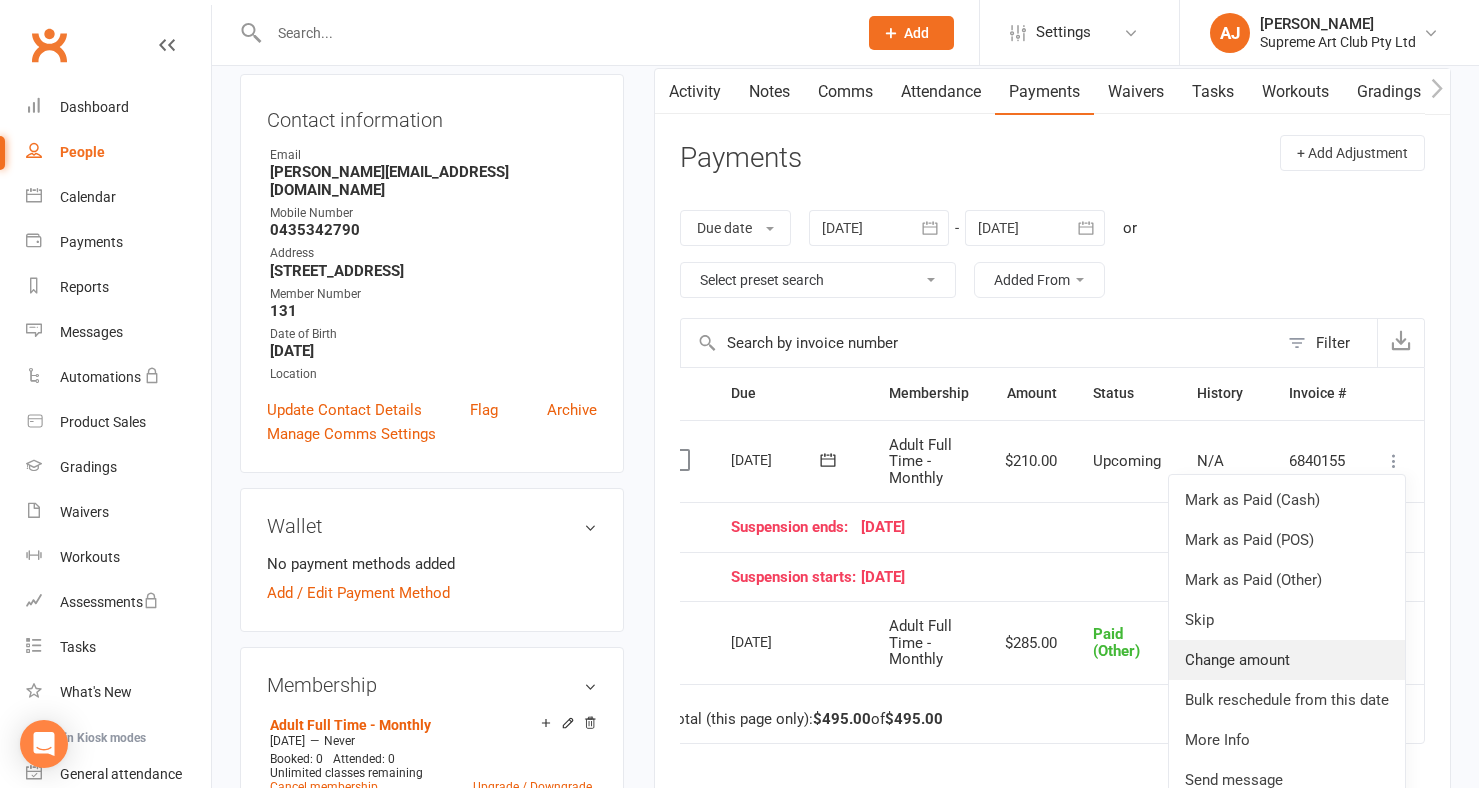 click on "Change amount" at bounding box center [1287, 660] 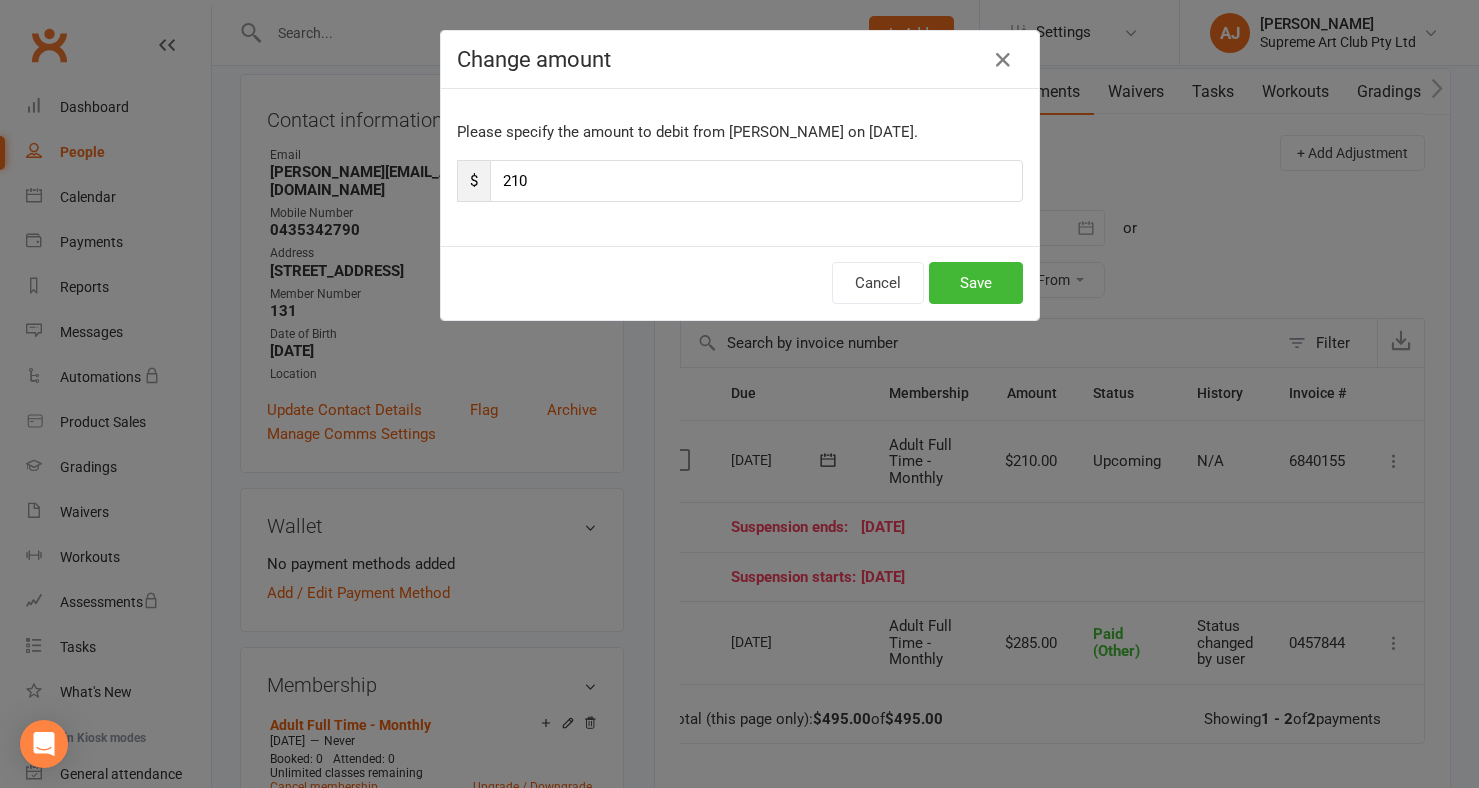 click on "210" at bounding box center (756, 181) 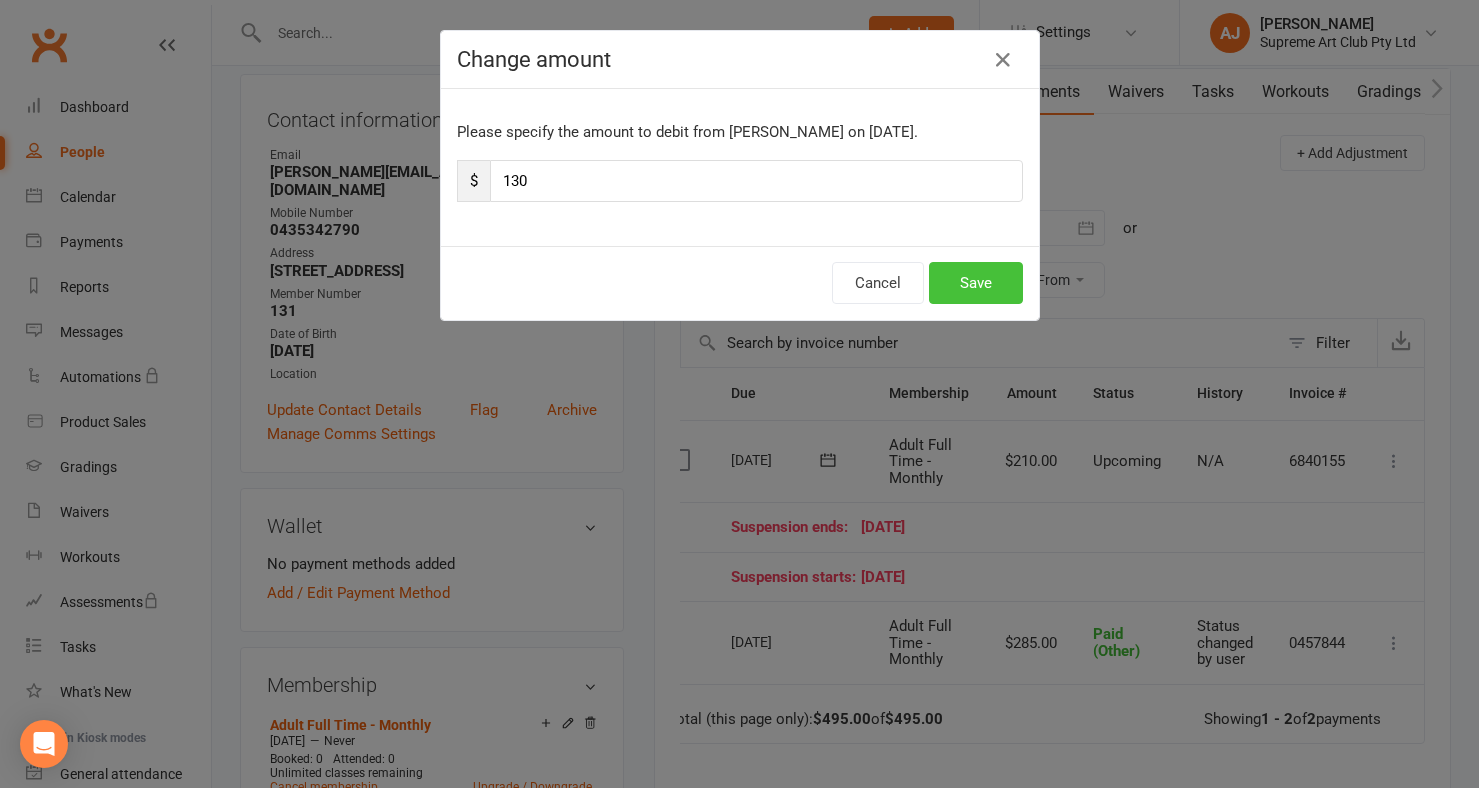 type on "130" 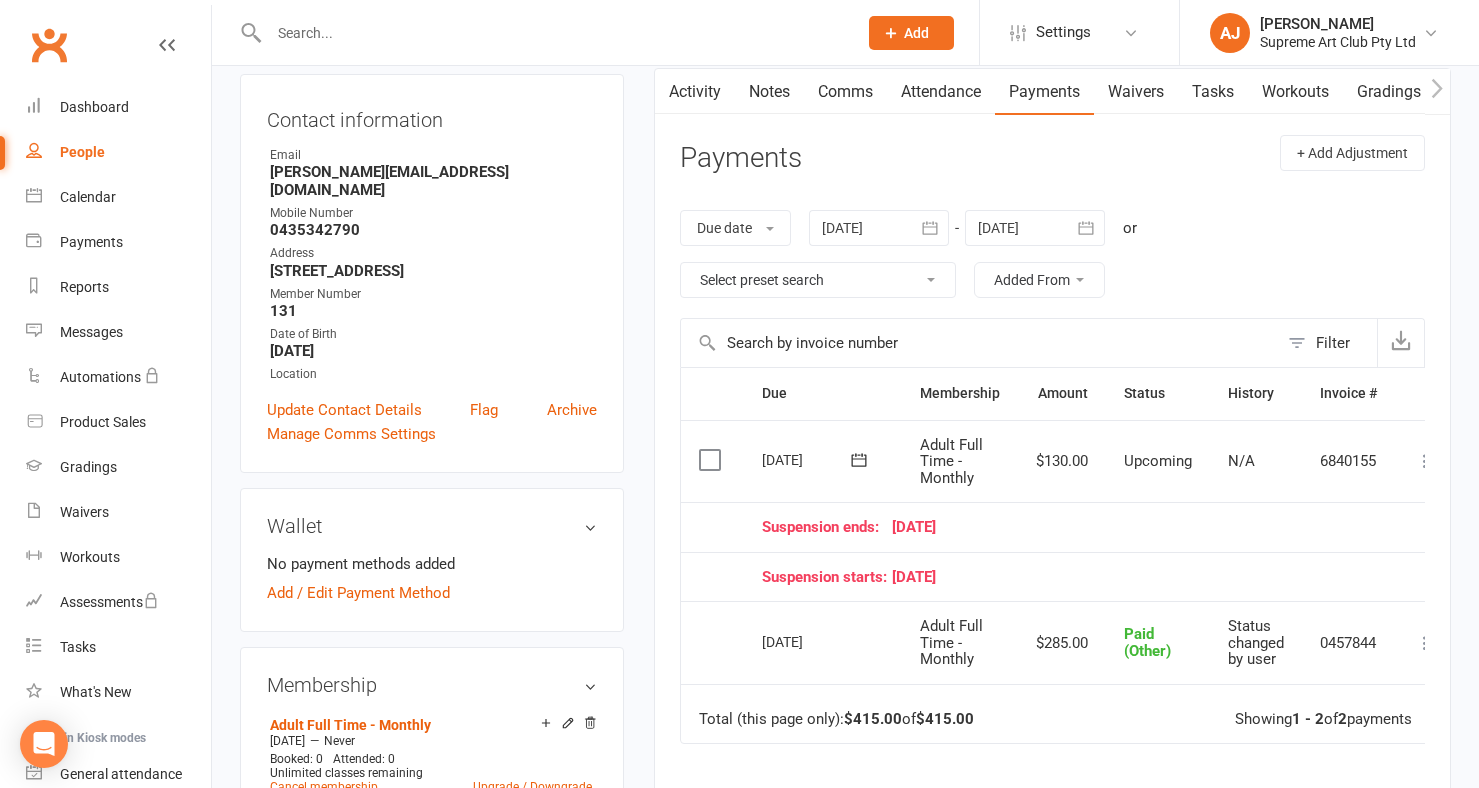 scroll, scrollTop: 0, scrollLeft: 0, axis: both 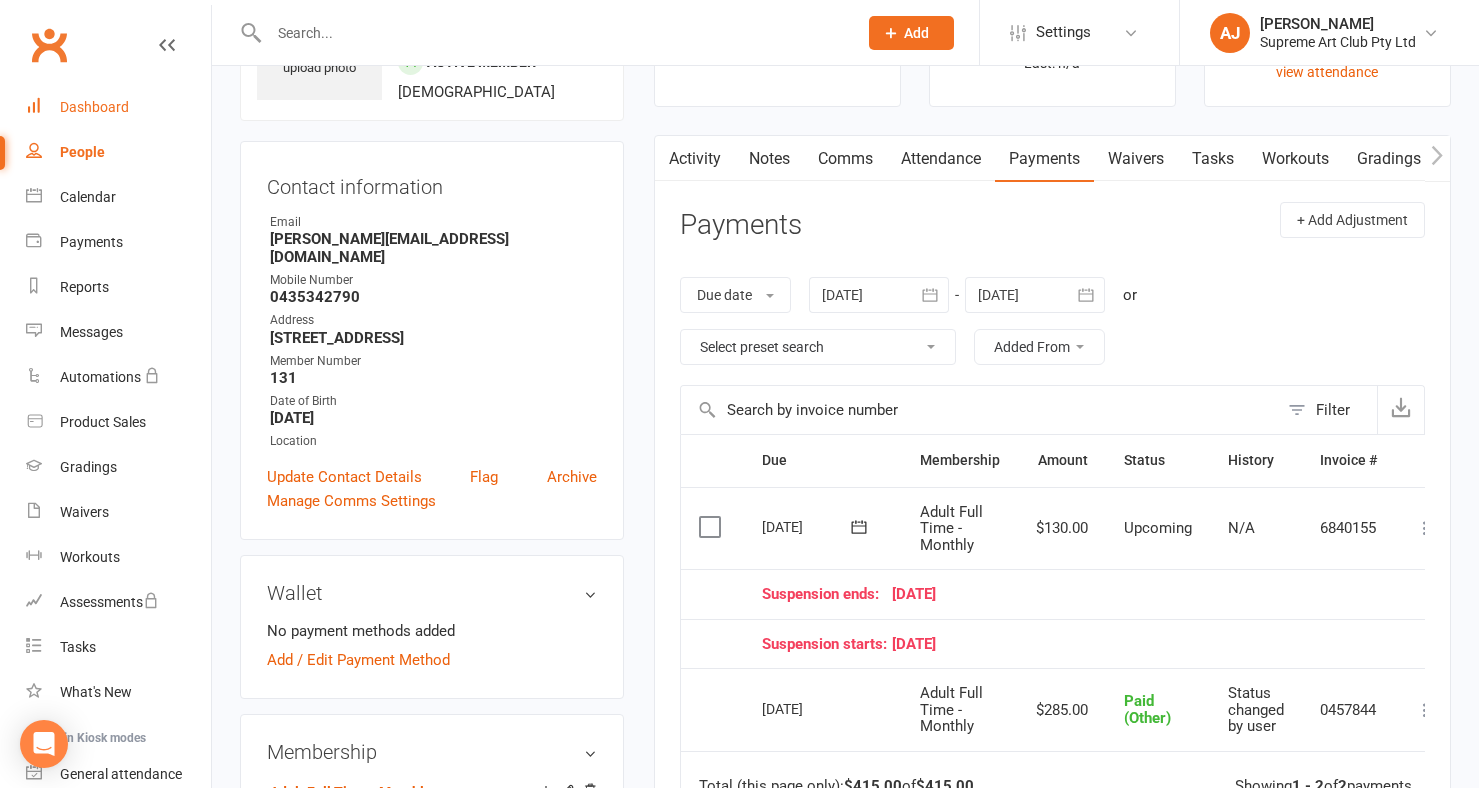click on "Dashboard" at bounding box center [94, 107] 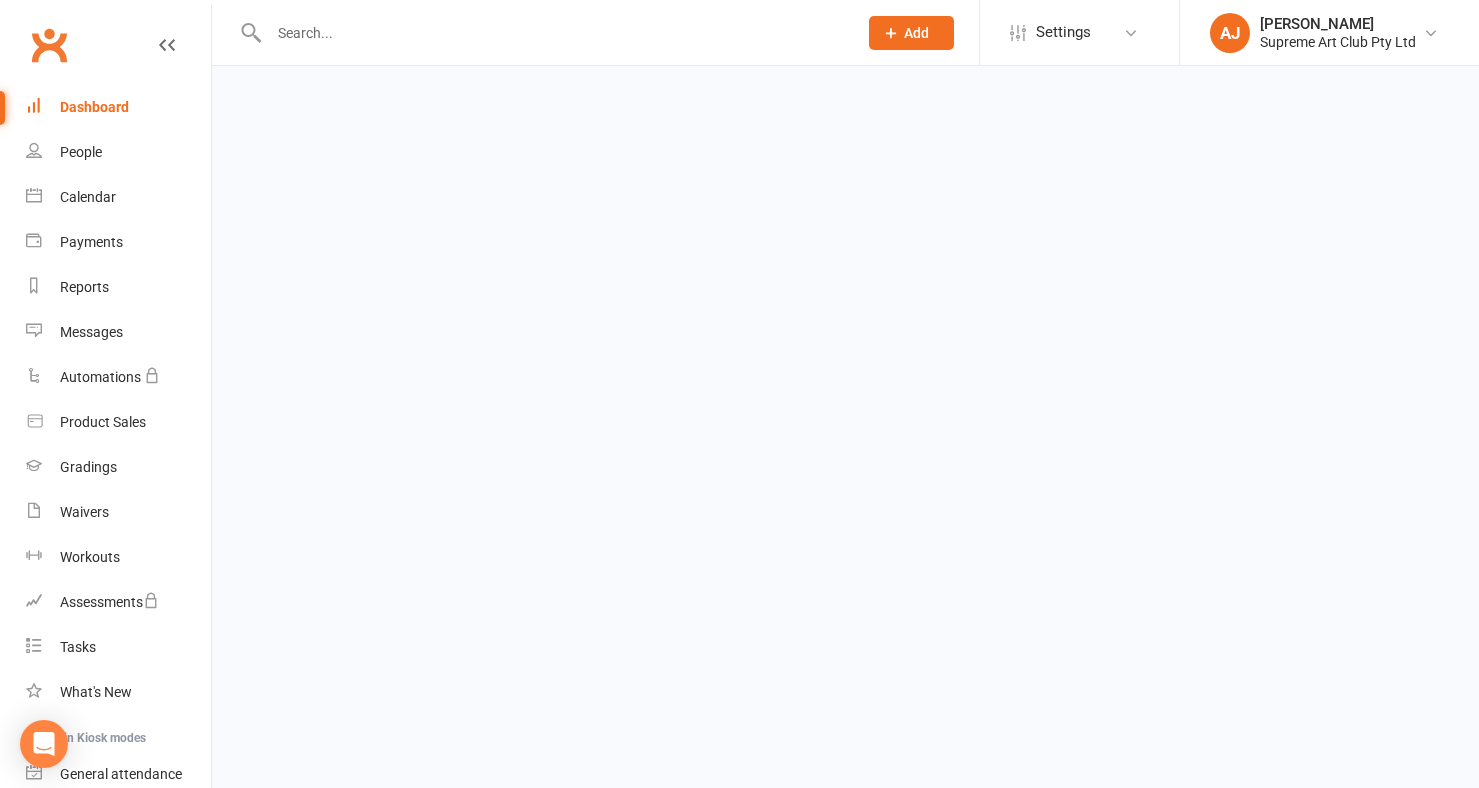 scroll, scrollTop: 0, scrollLeft: 0, axis: both 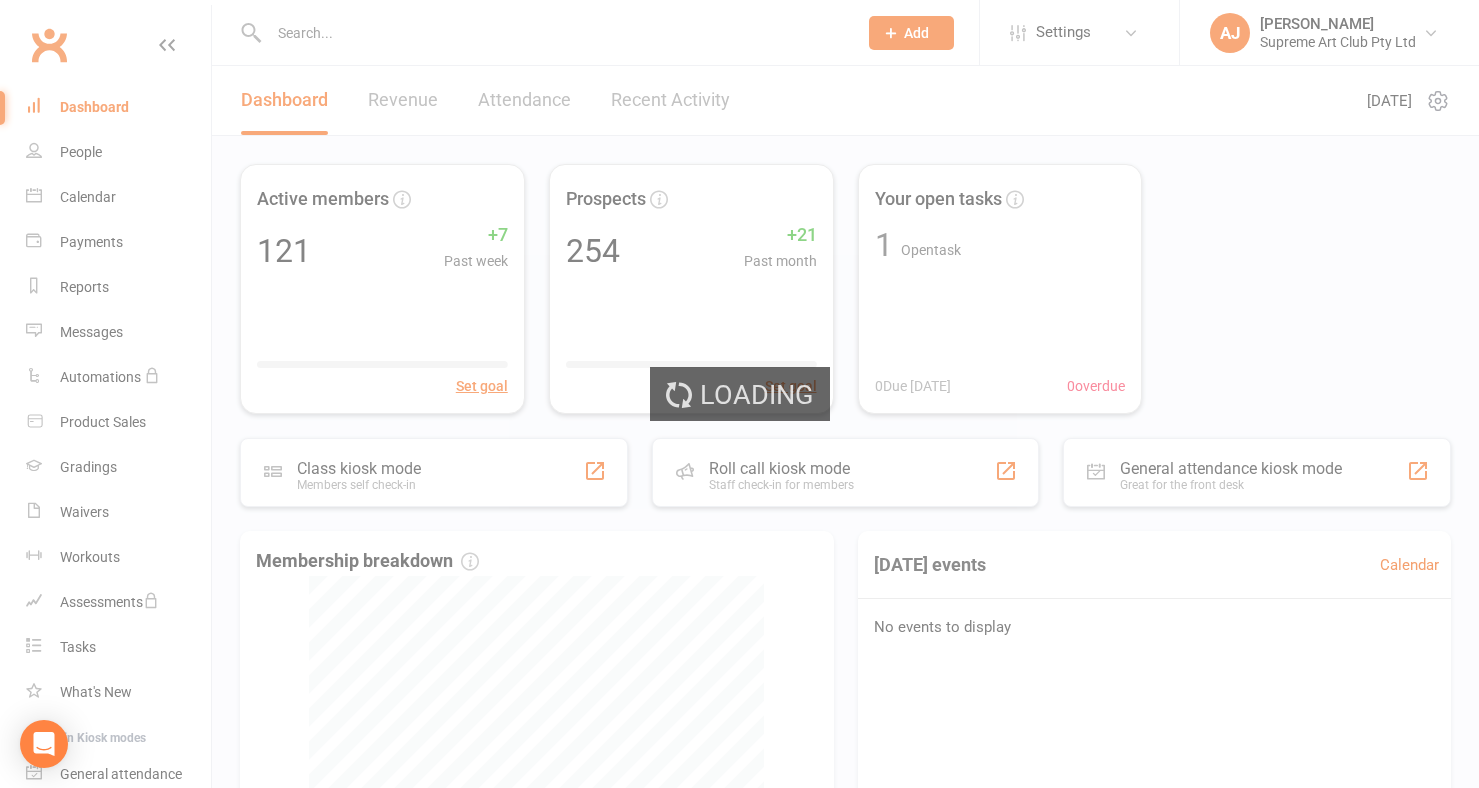 select on "100" 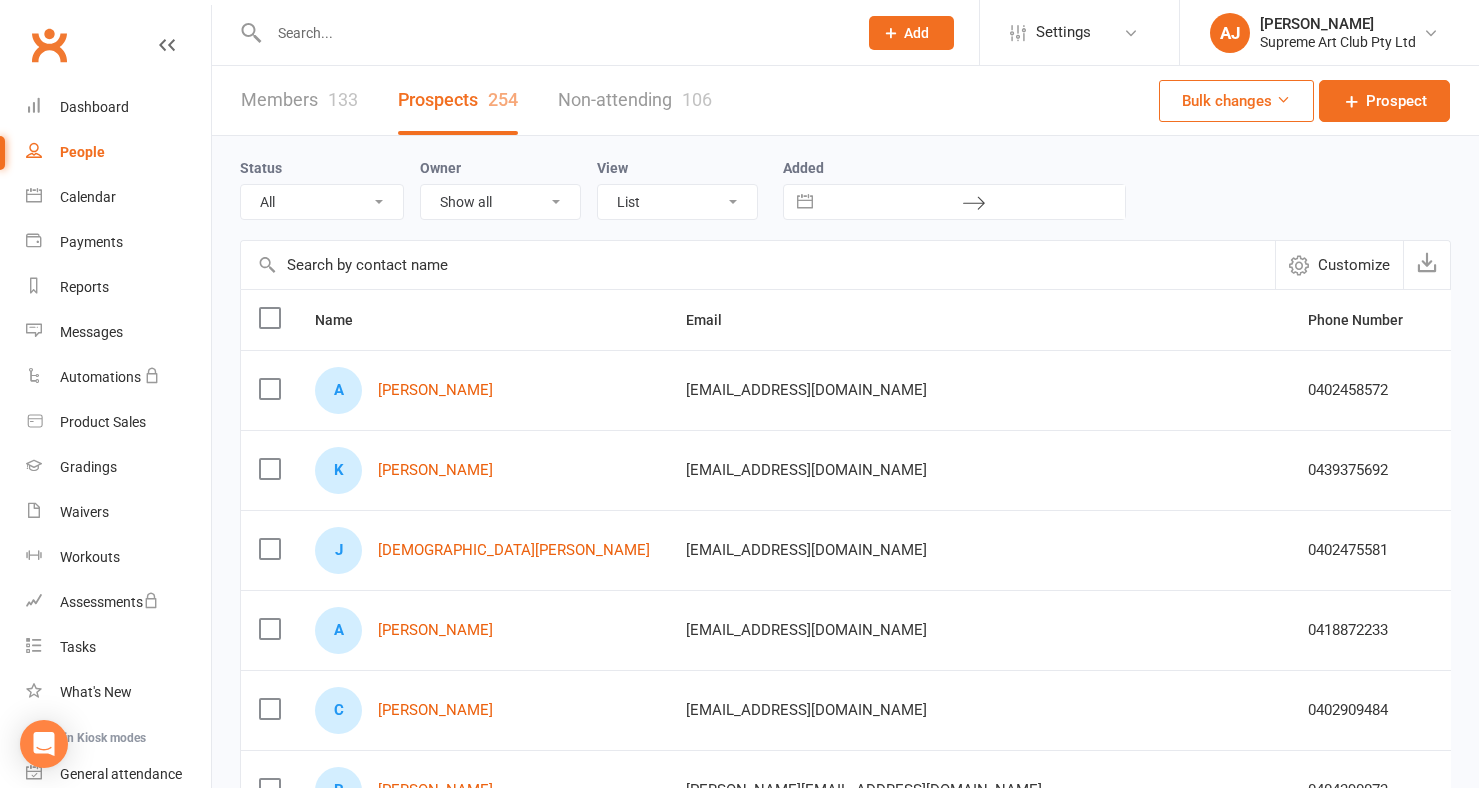 click on "Members 133" at bounding box center (299, 100) 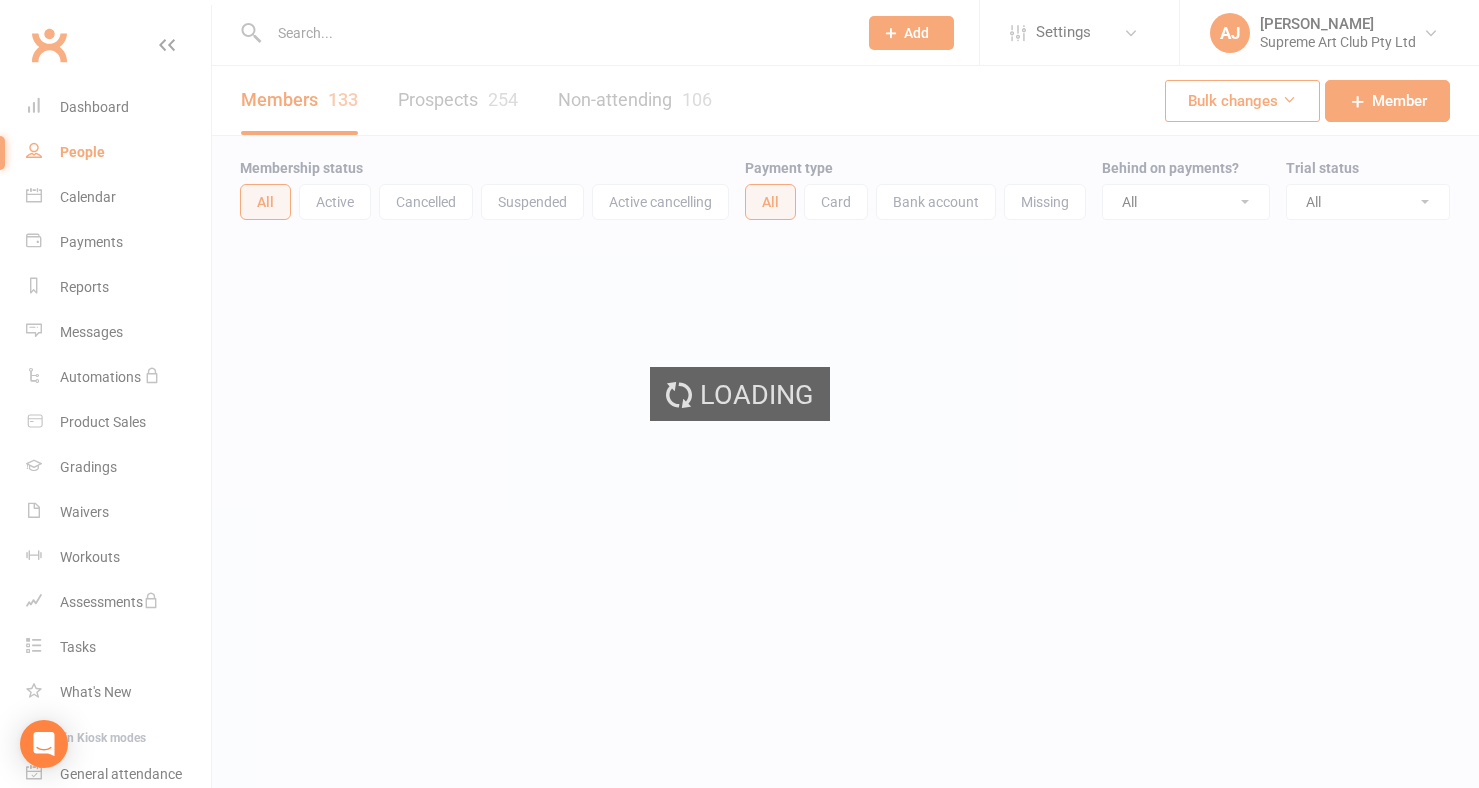 select on "100" 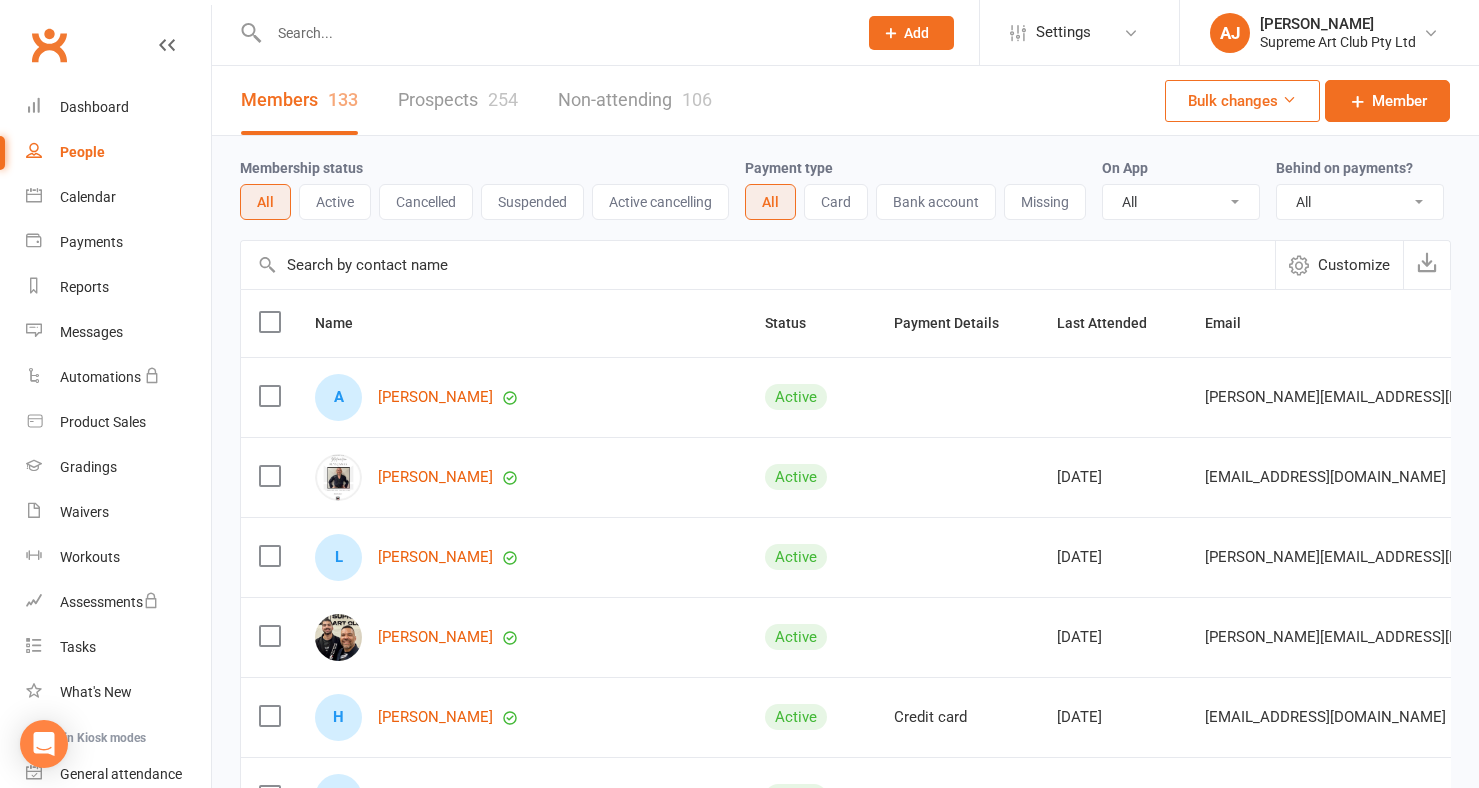 click at bounding box center (758, 265) 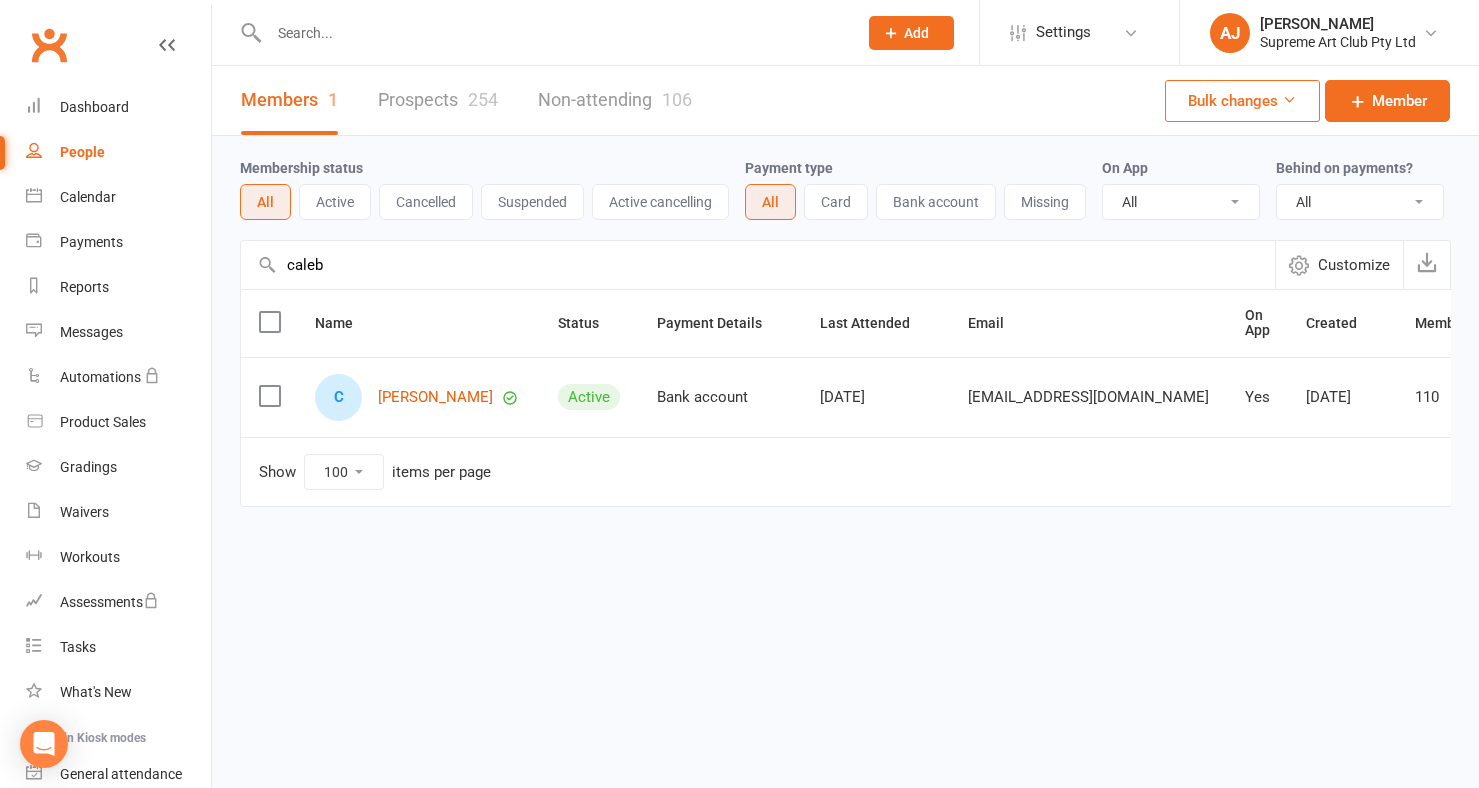 type on "Caleb" 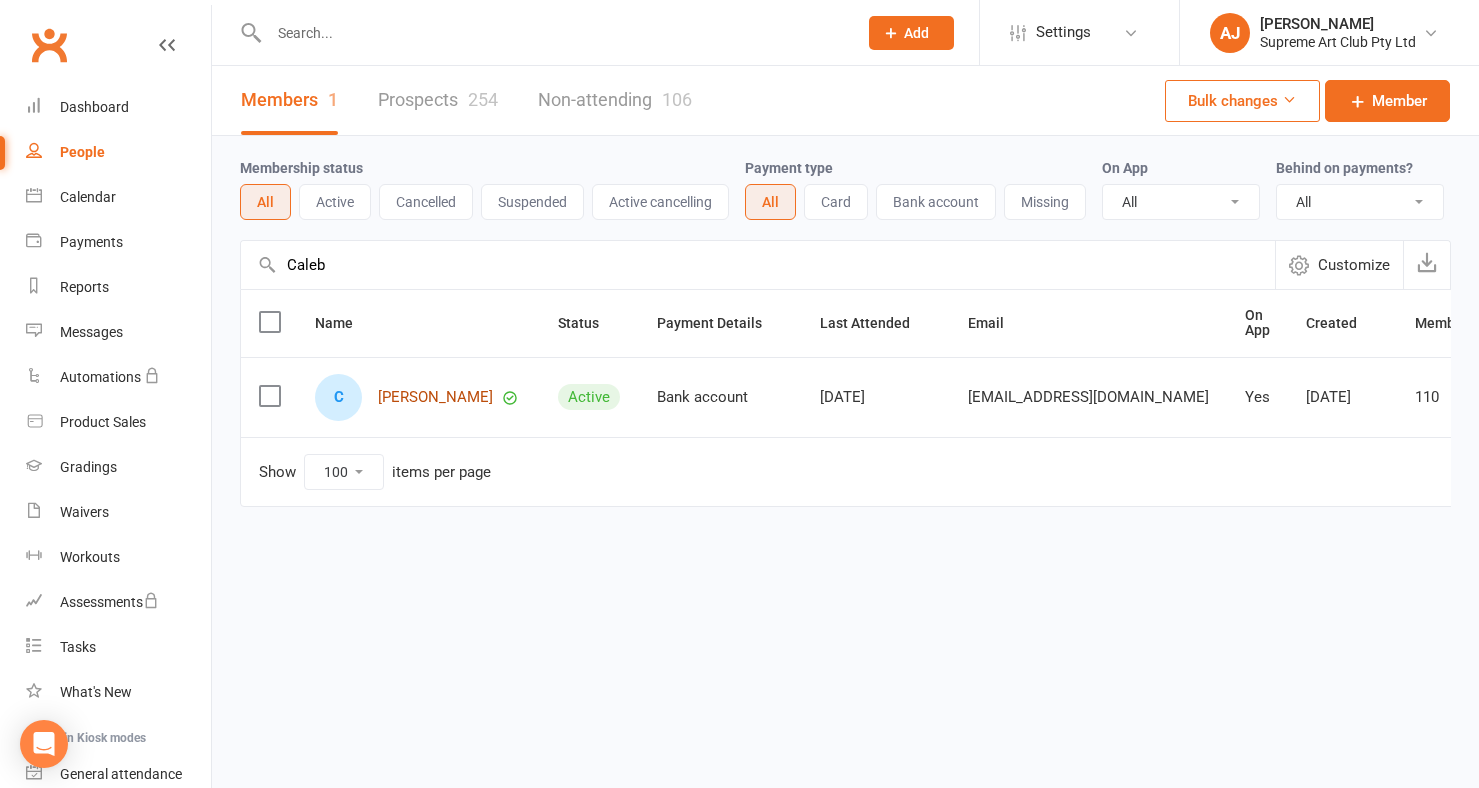 drag, startPoint x: 368, startPoint y: 259, endPoint x: 409, endPoint y: 401, distance: 147.80054 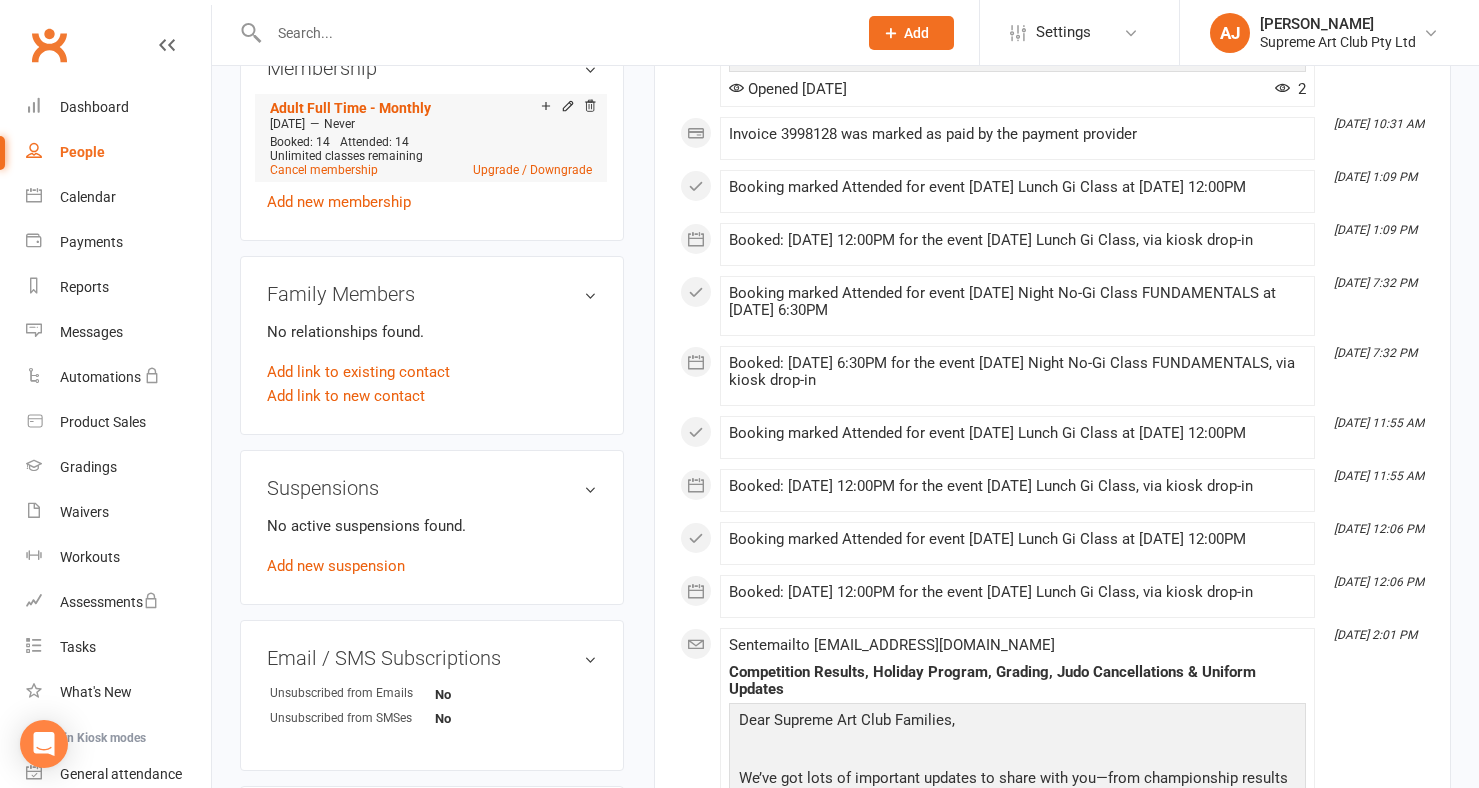 scroll, scrollTop: 833, scrollLeft: 0, axis: vertical 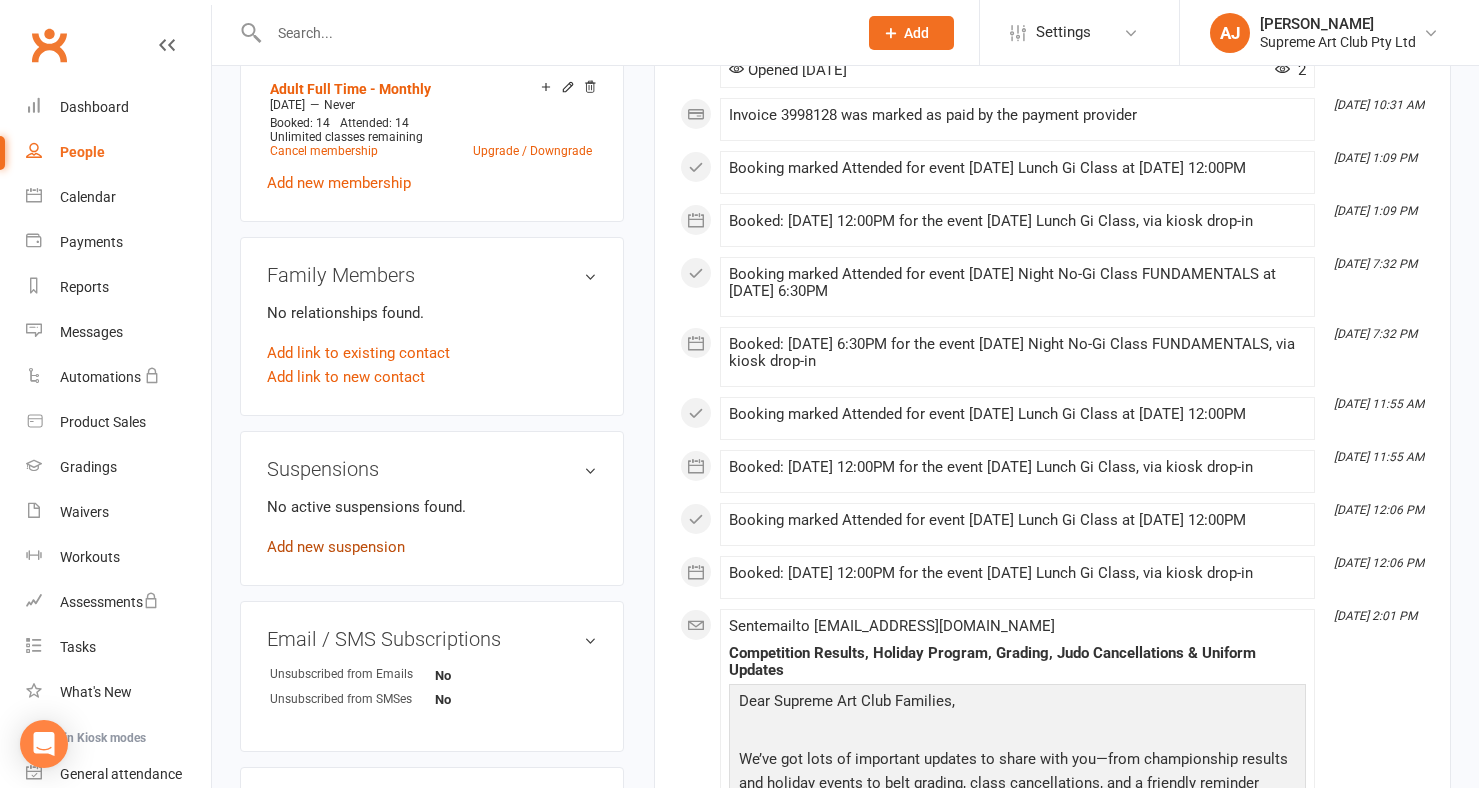 click on "Add new suspension" at bounding box center [336, 547] 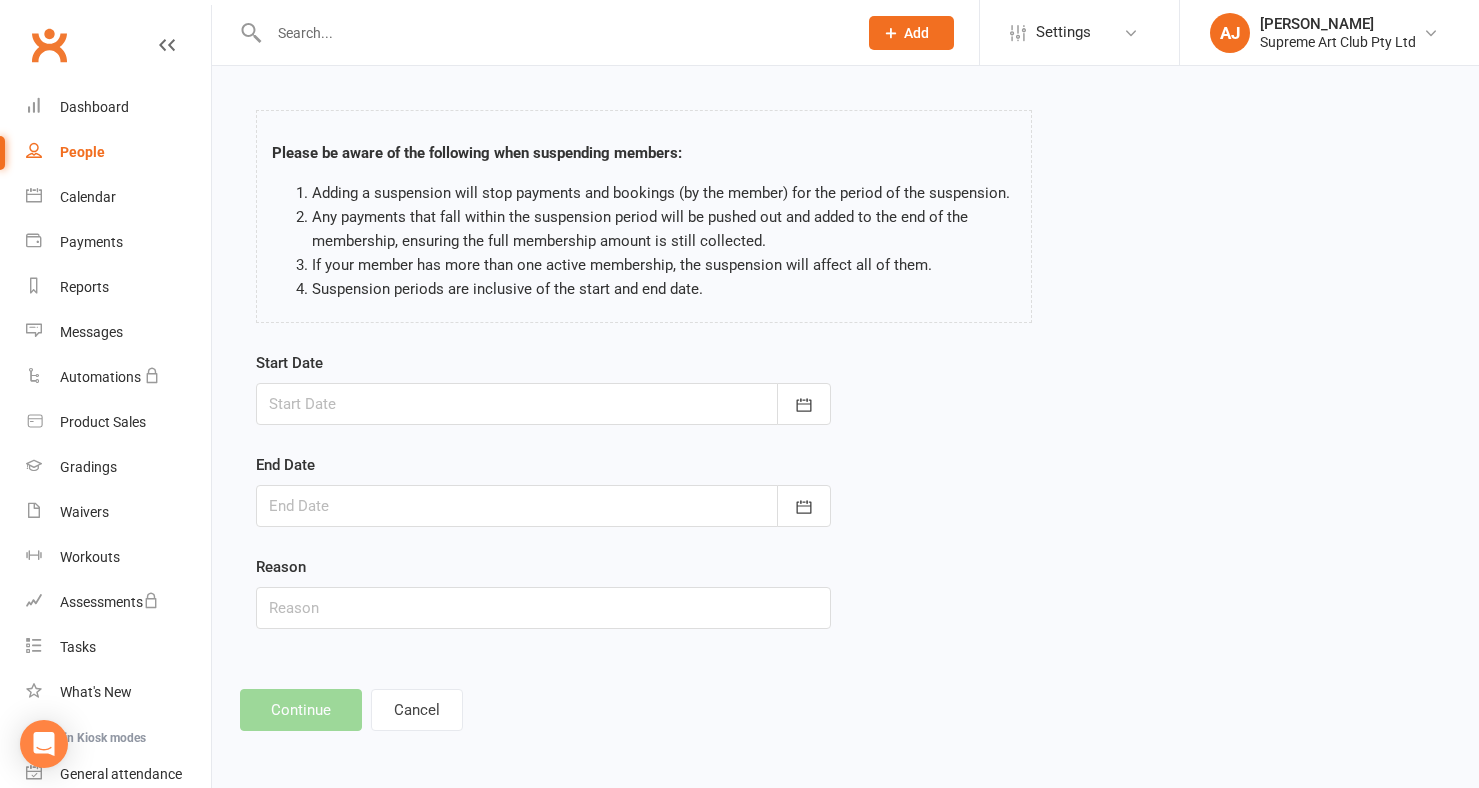 scroll, scrollTop: 0, scrollLeft: 0, axis: both 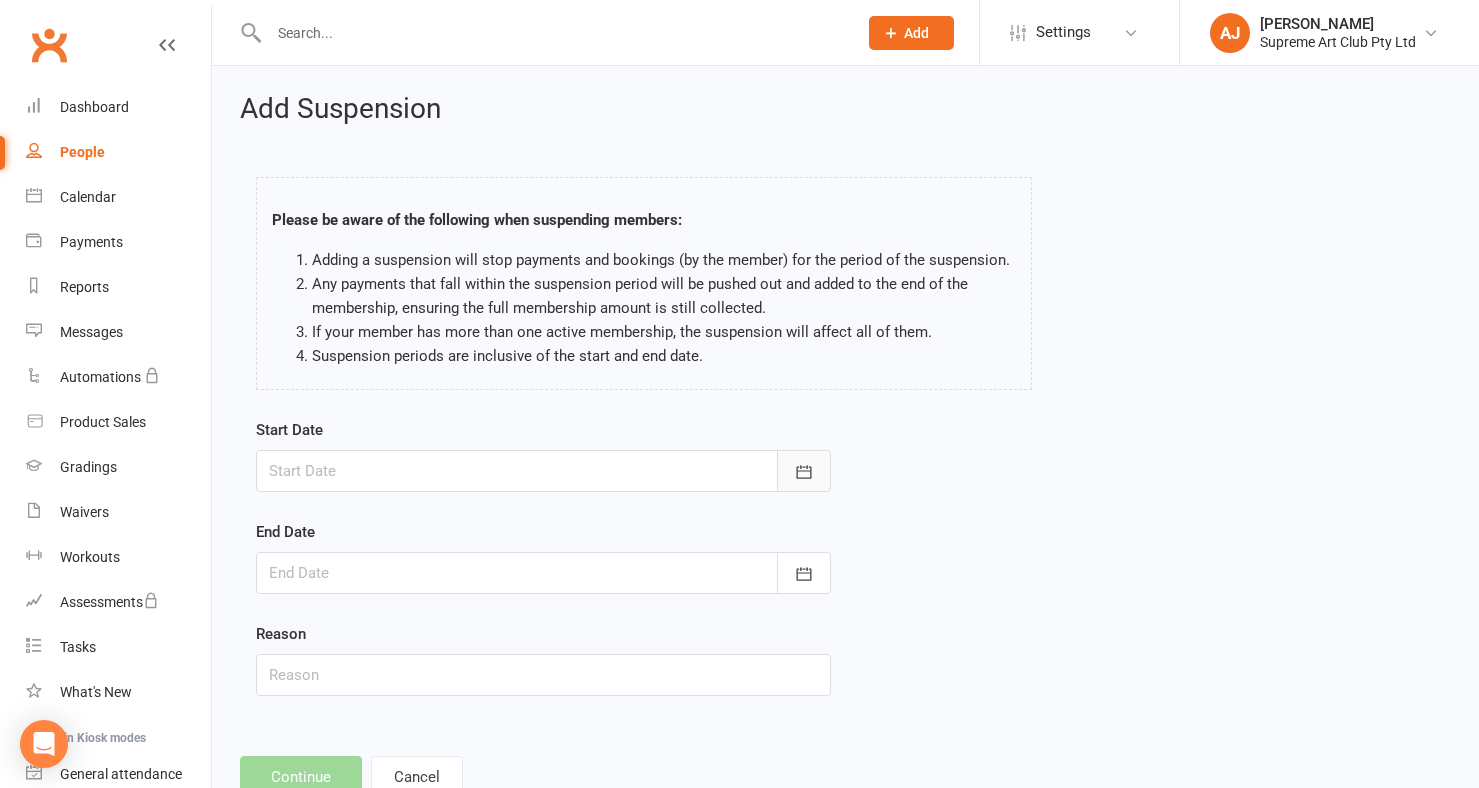click 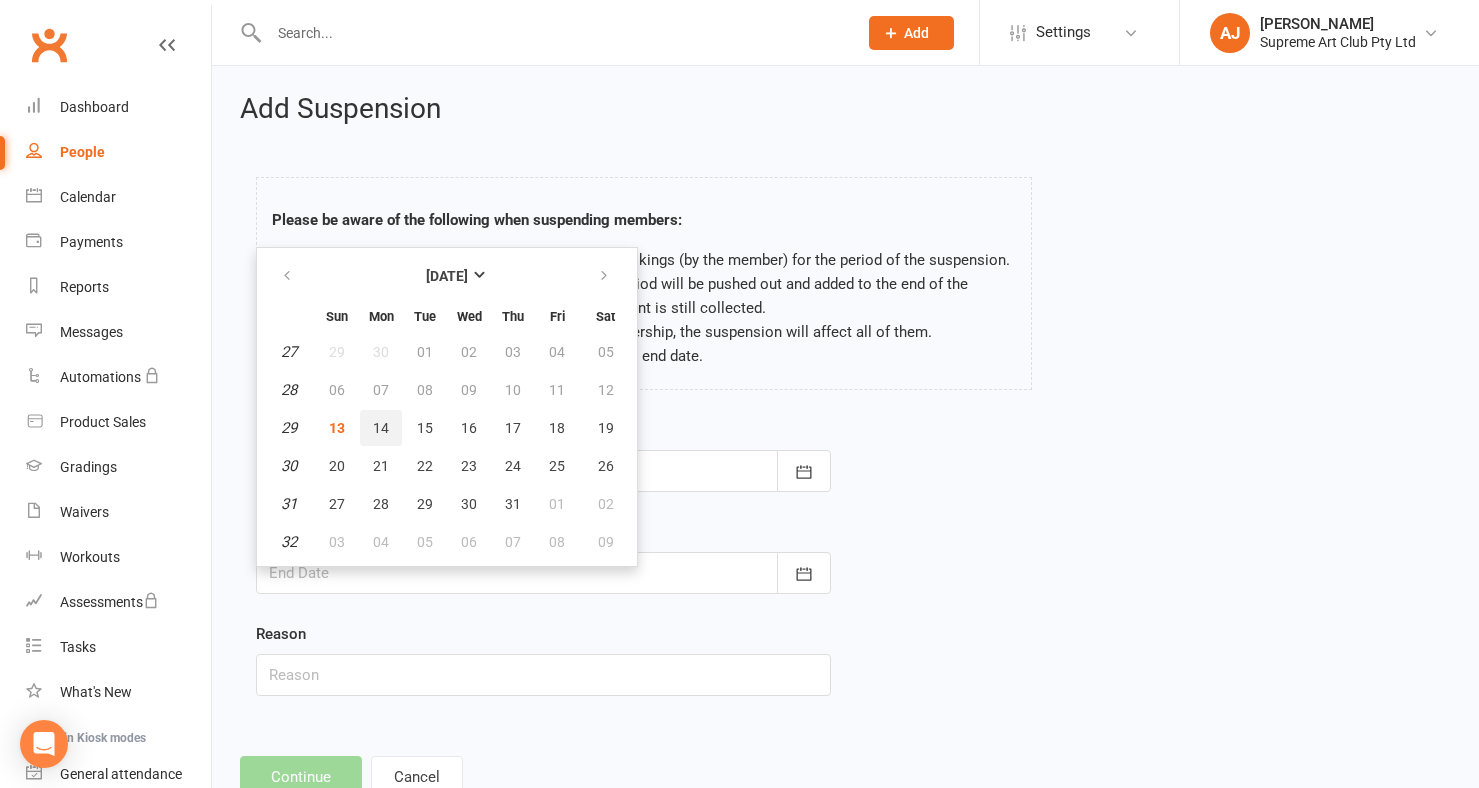 click on "14" at bounding box center (381, 428) 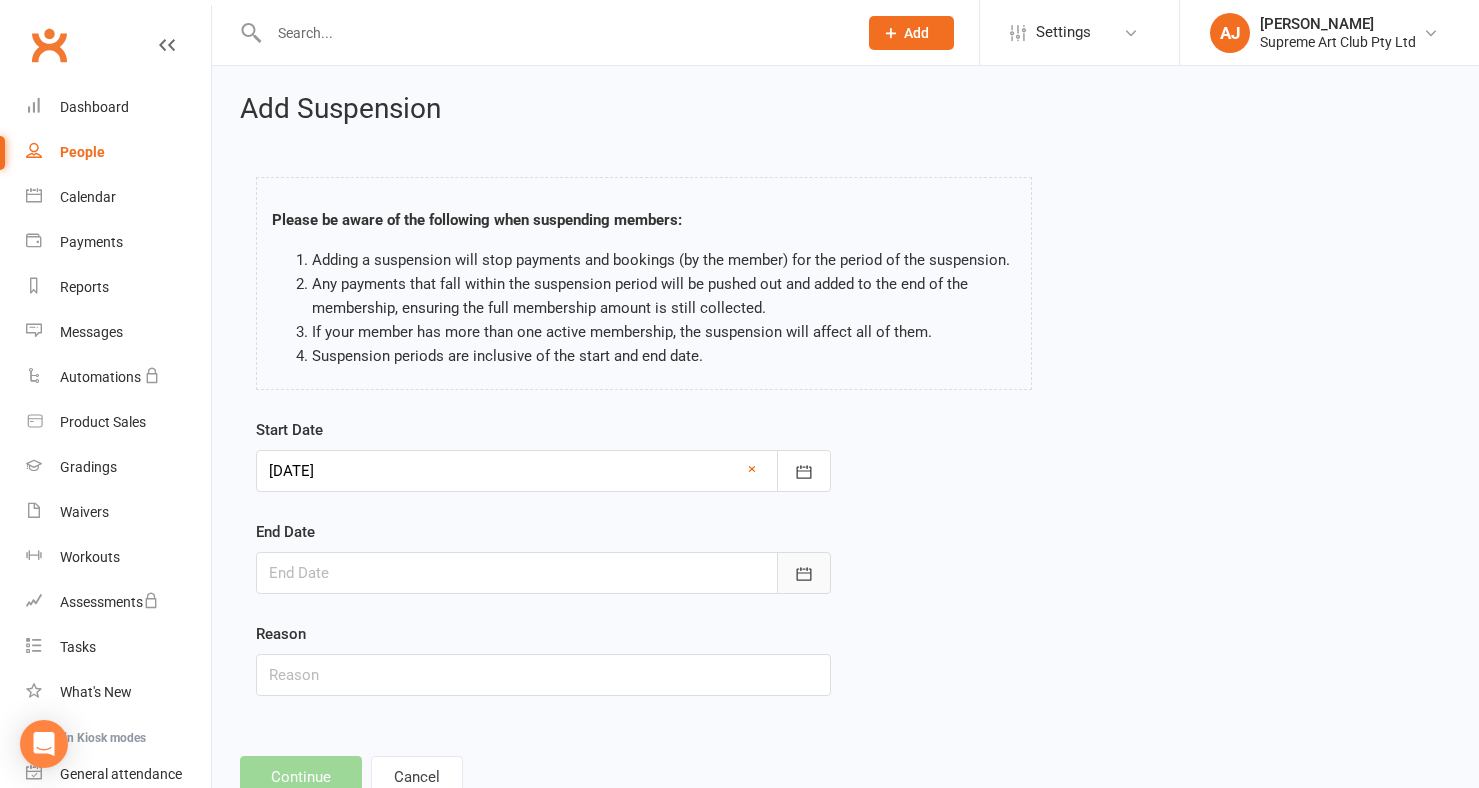 click 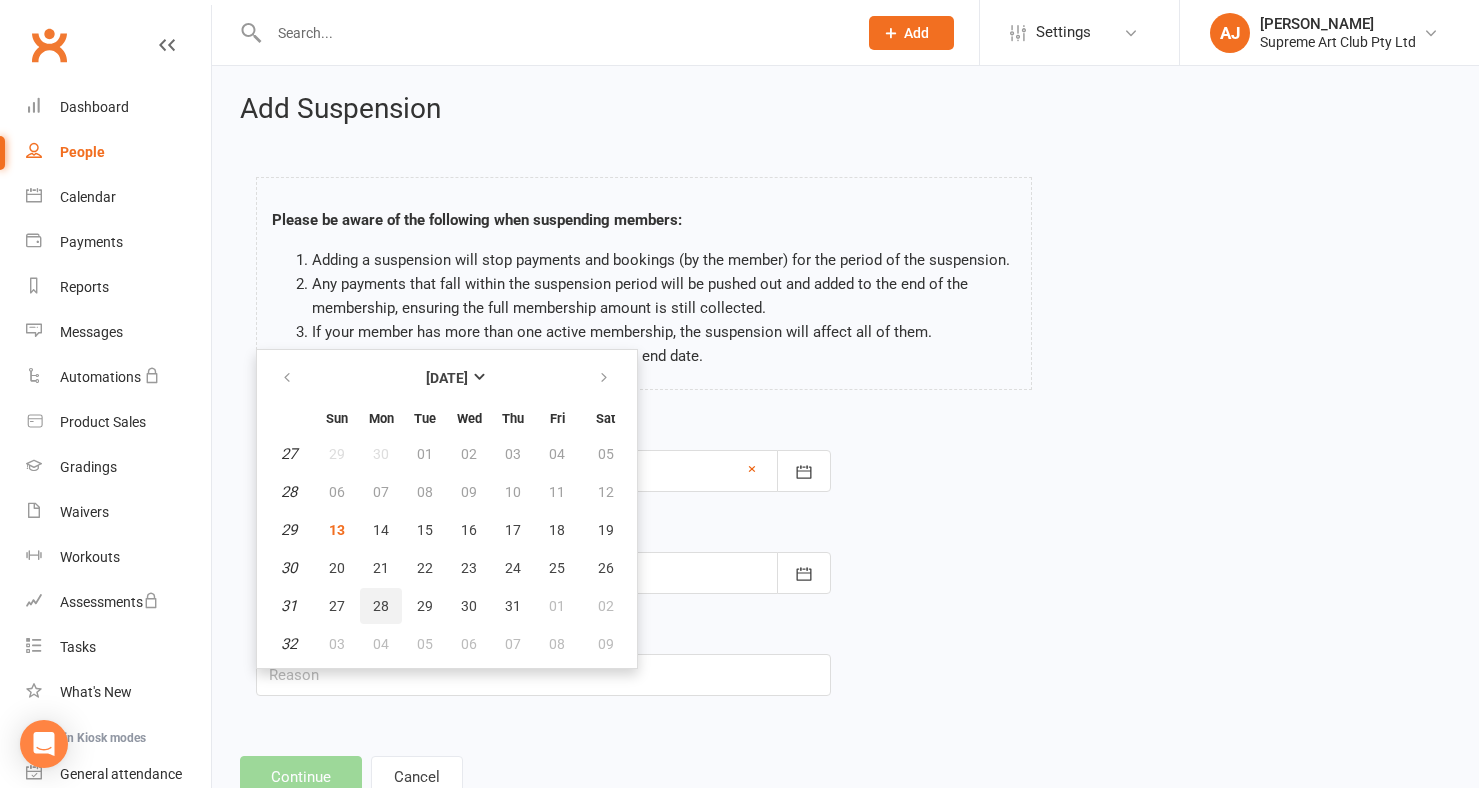 click on "28" at bounding box center (381, 606) 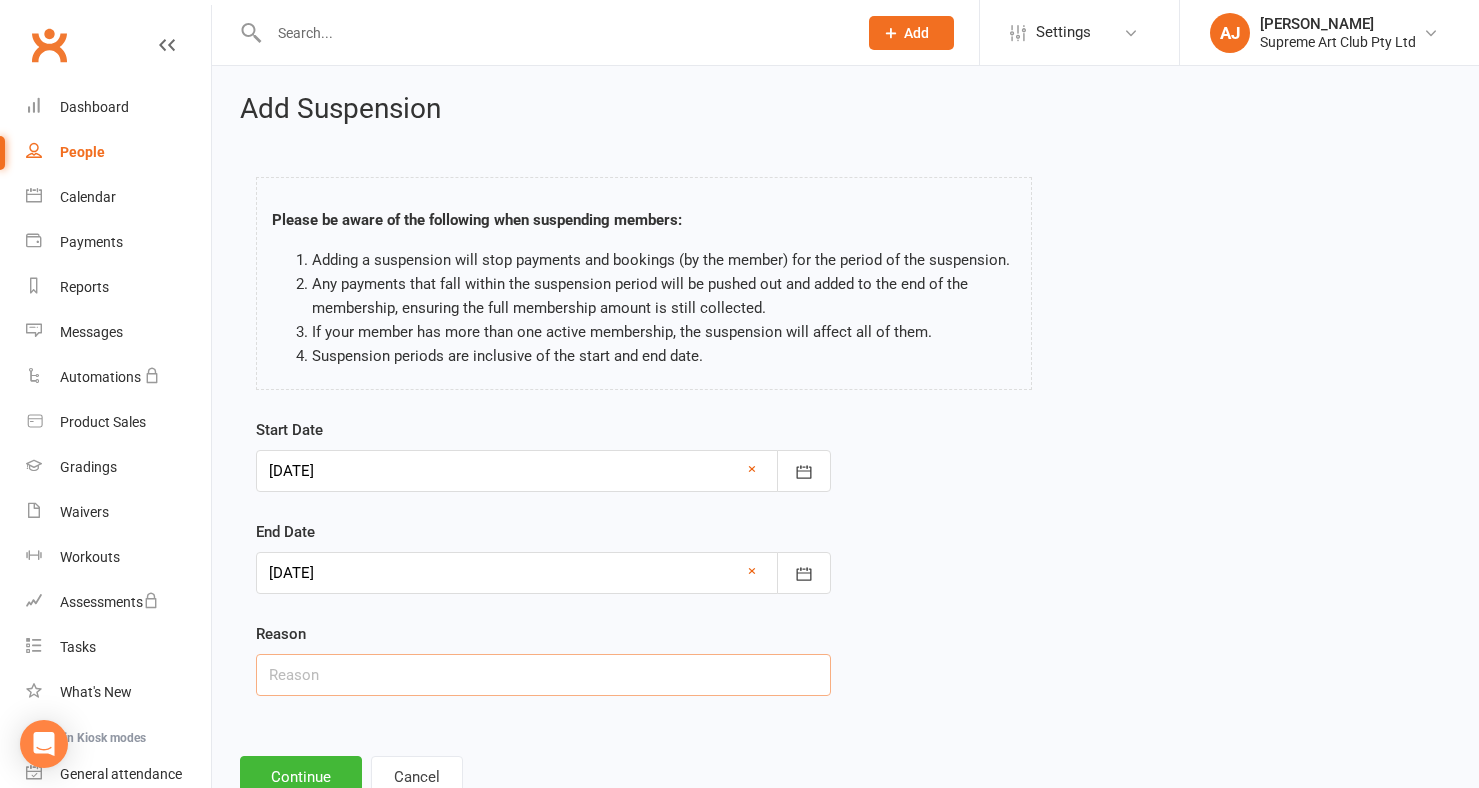 click at bounding box center [543, 675] 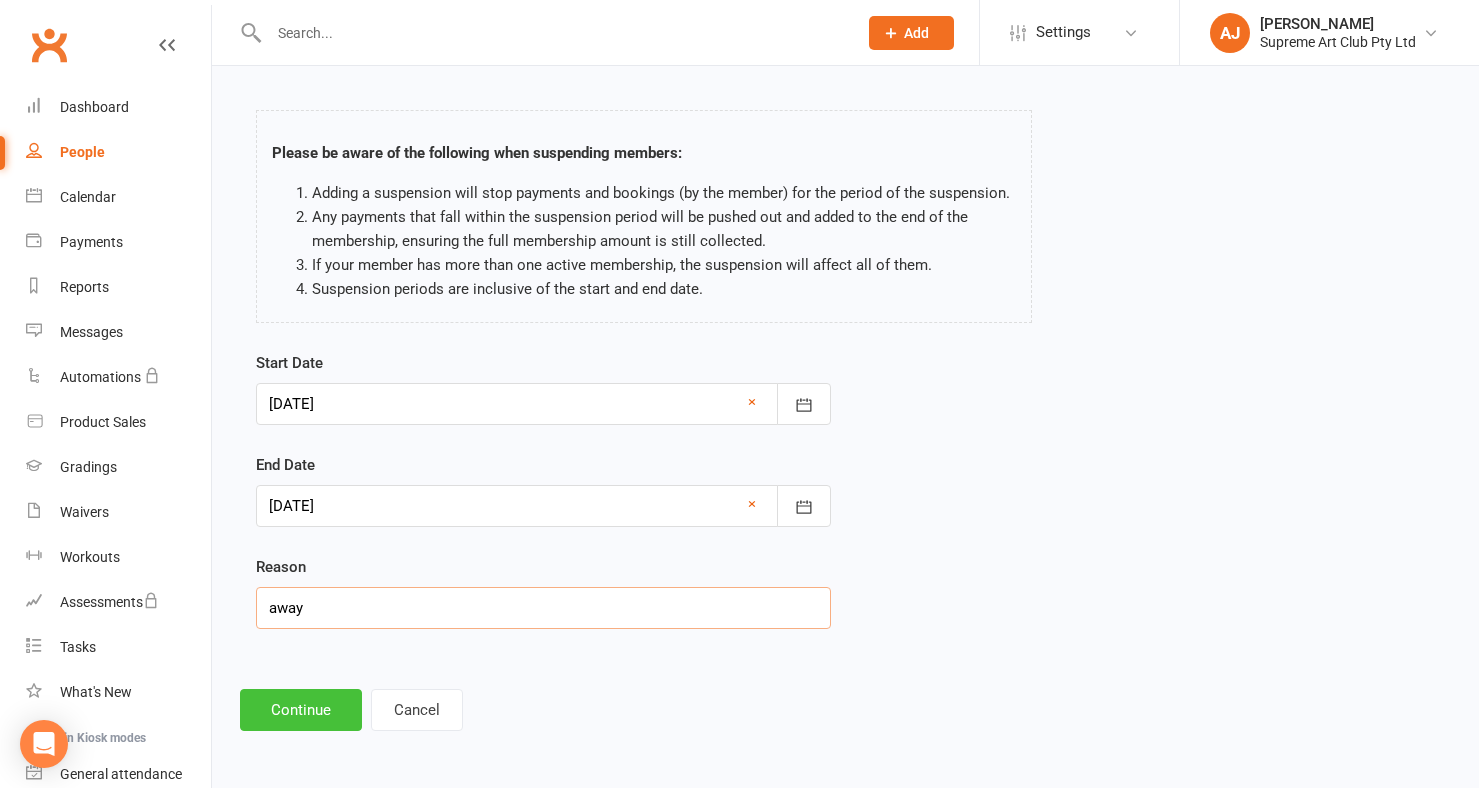 scroll, scrollTop: 83, scrollLeft: 0, axis: vertical 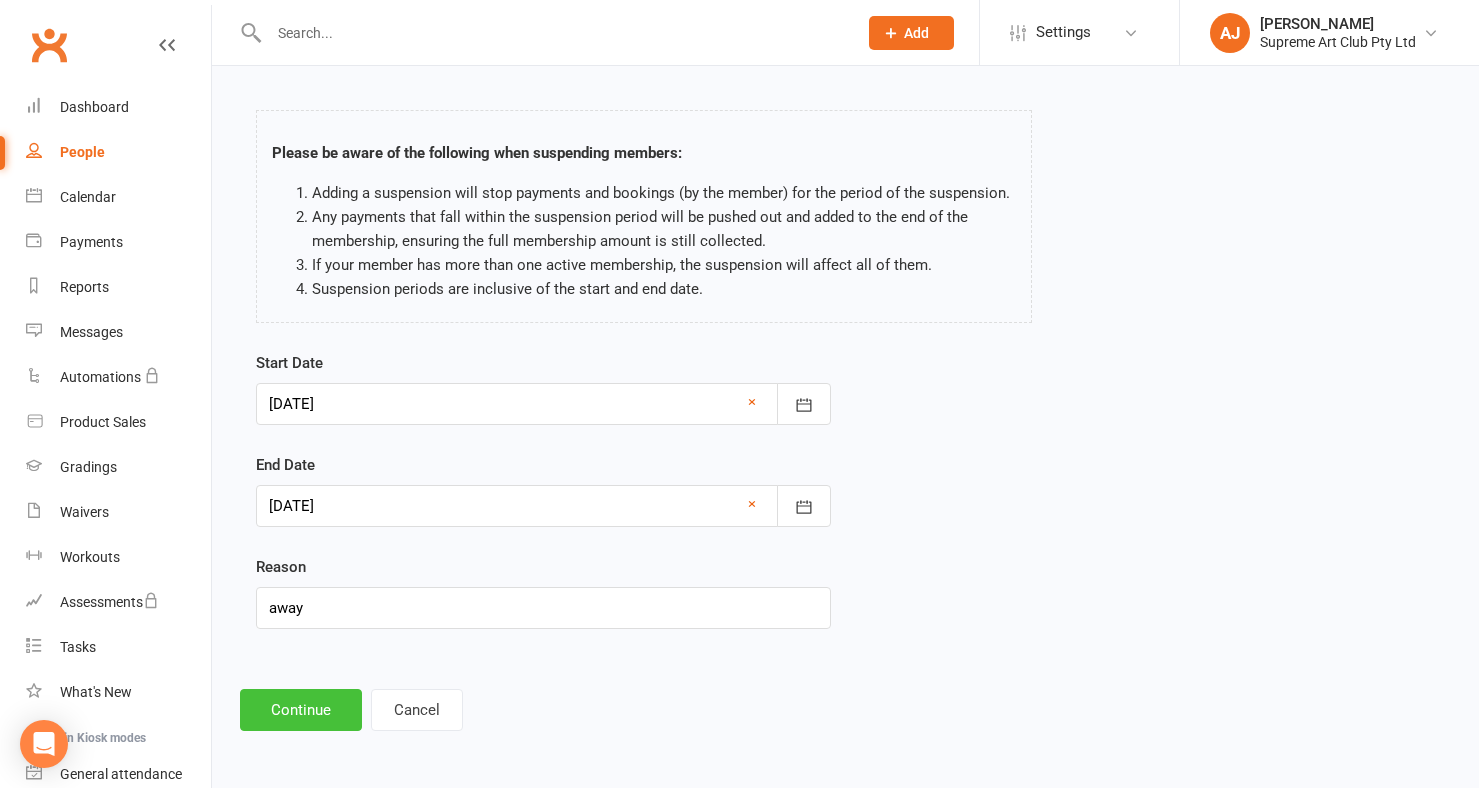 click on "Continue" at bounding box center (301, 710) 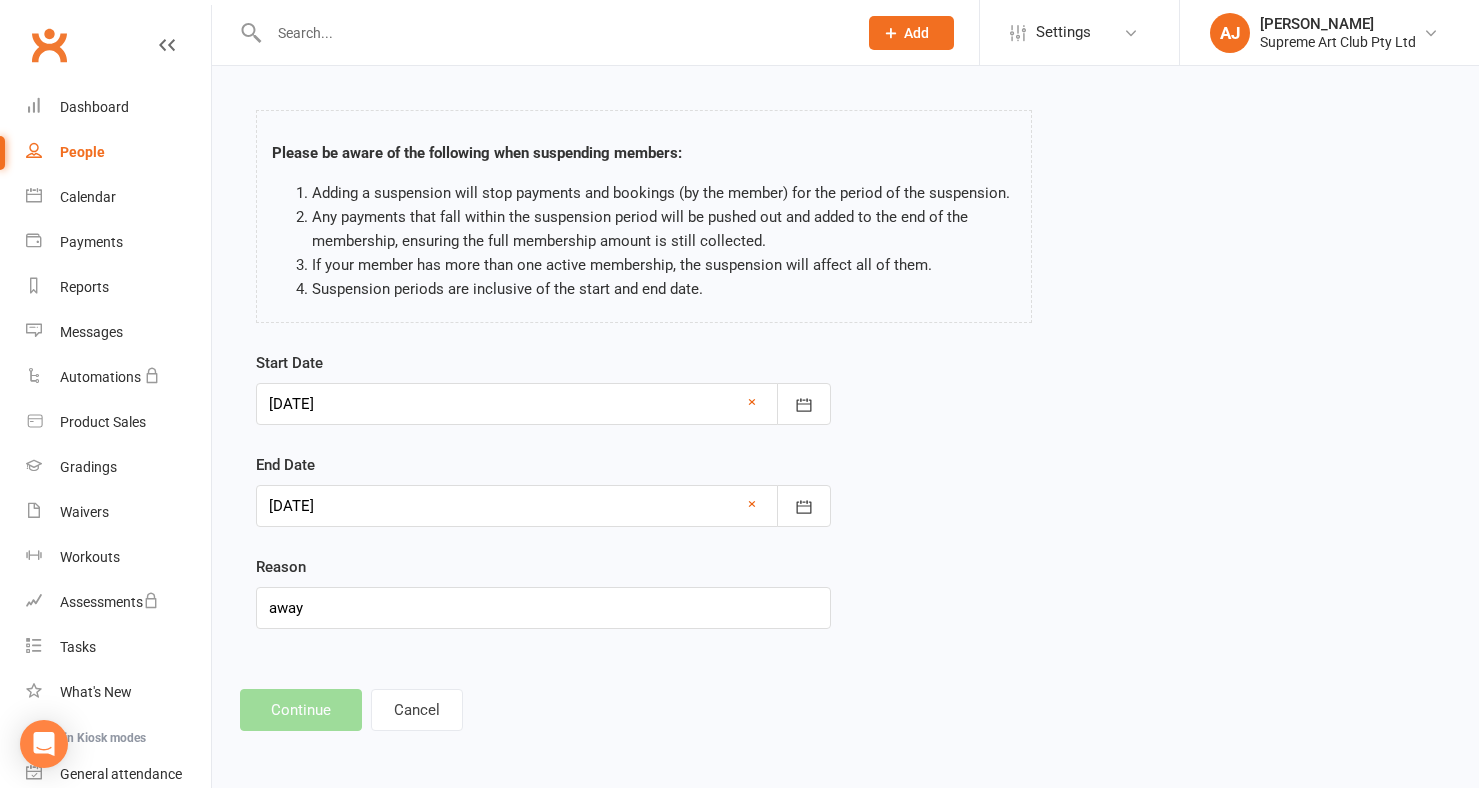 scroll, scrollTop: 0, scrollLeft: 0, axis: both 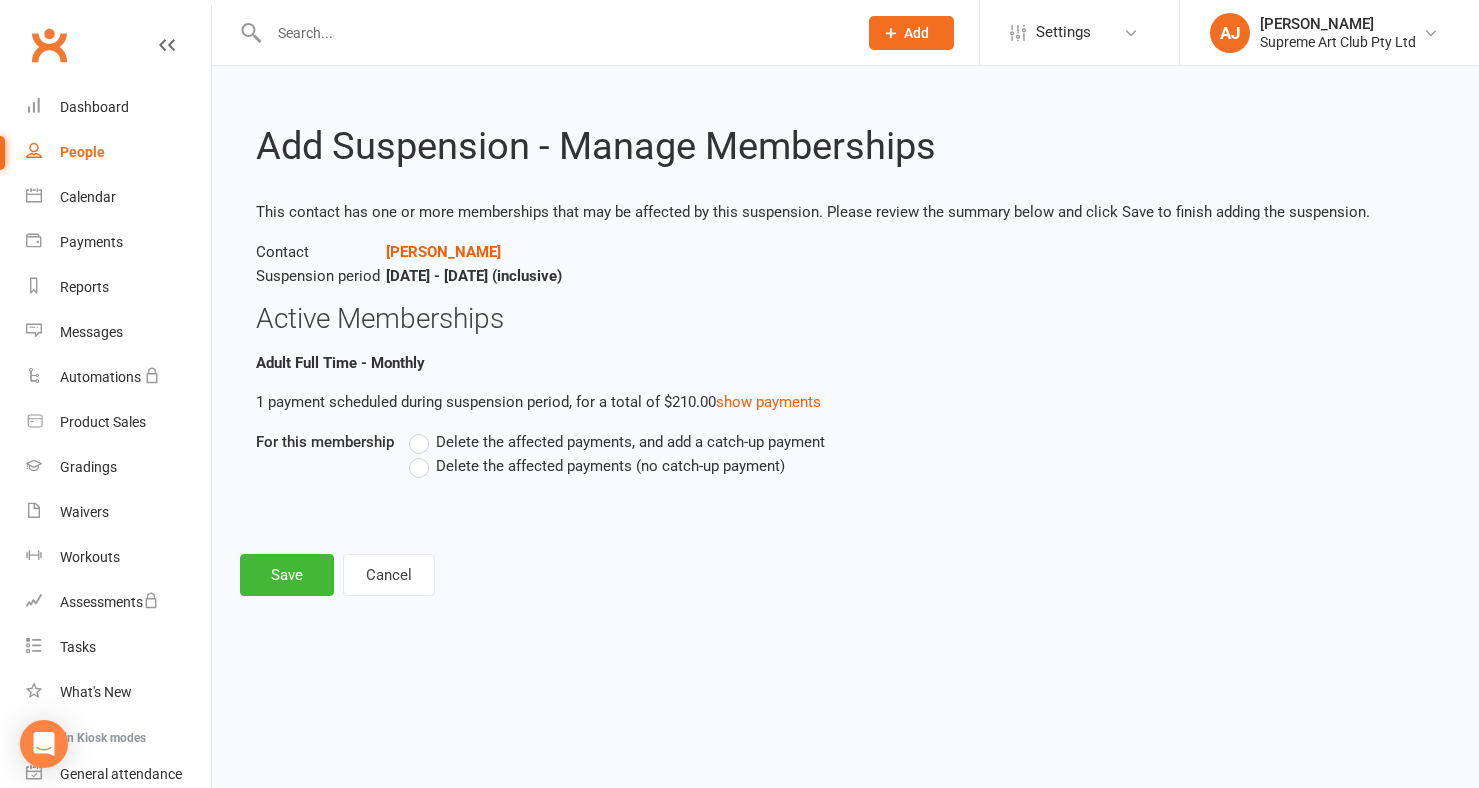 click on "Delete the affected payments (no catch-up payment)" at bounding box center [597, 466] 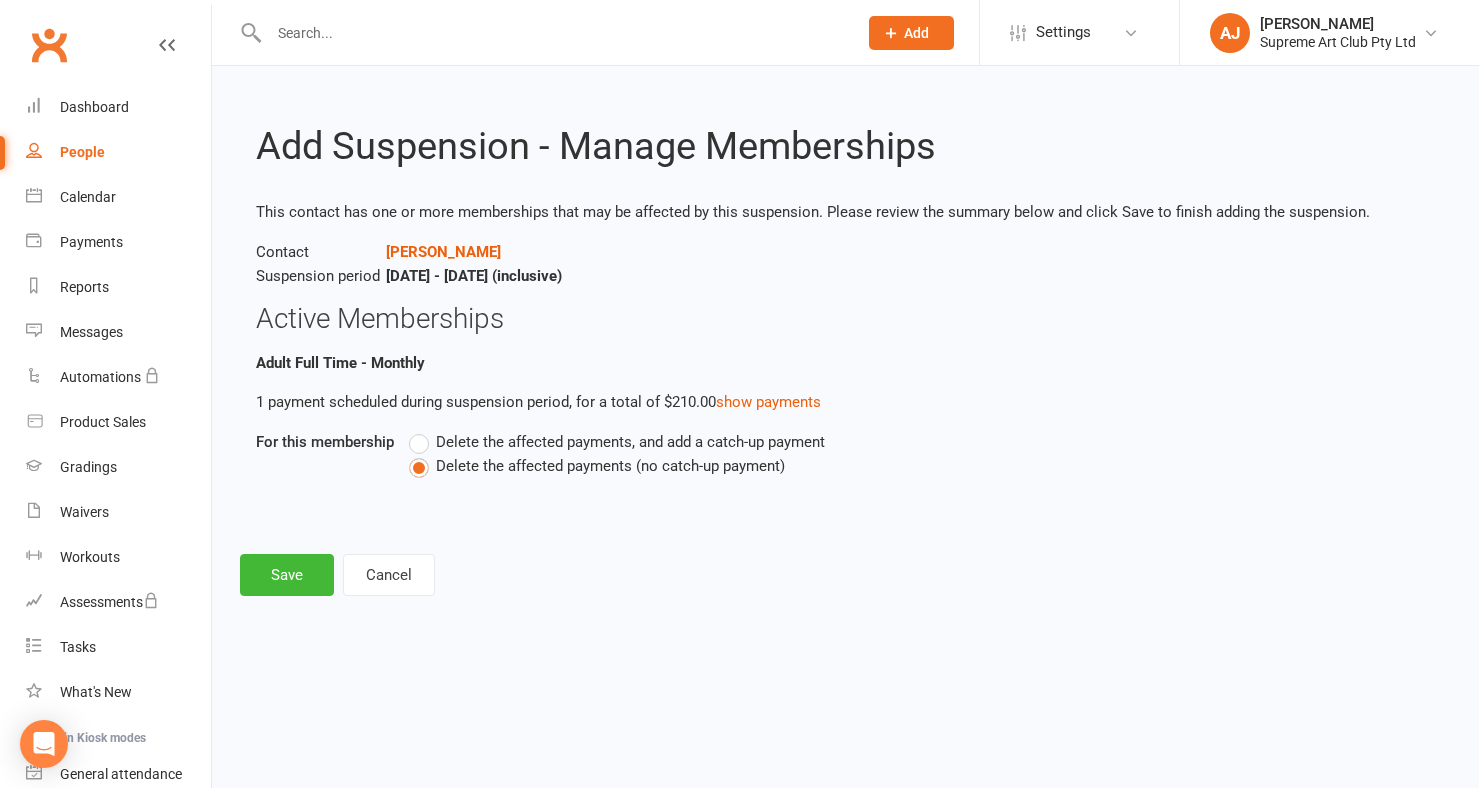 click on "Add Suspension - Manage Memberships This contact has one or more memberships that may be affected by this suspension. Please review the summary below and click Save to finish adding the suspension. Contact [PERSON_NAME] Suspension period [DATE] - [DATE] (inclusive) Active Memberships Adult Full Time - Monthly 1 payment scheduled during suspension period, for a total of $210.00  show payments For this membership Delete the affected payments, and add a catch-up payment Delete the affected payments (no catch-up payment) Save   Cancel" at bounding box center [845, 345] 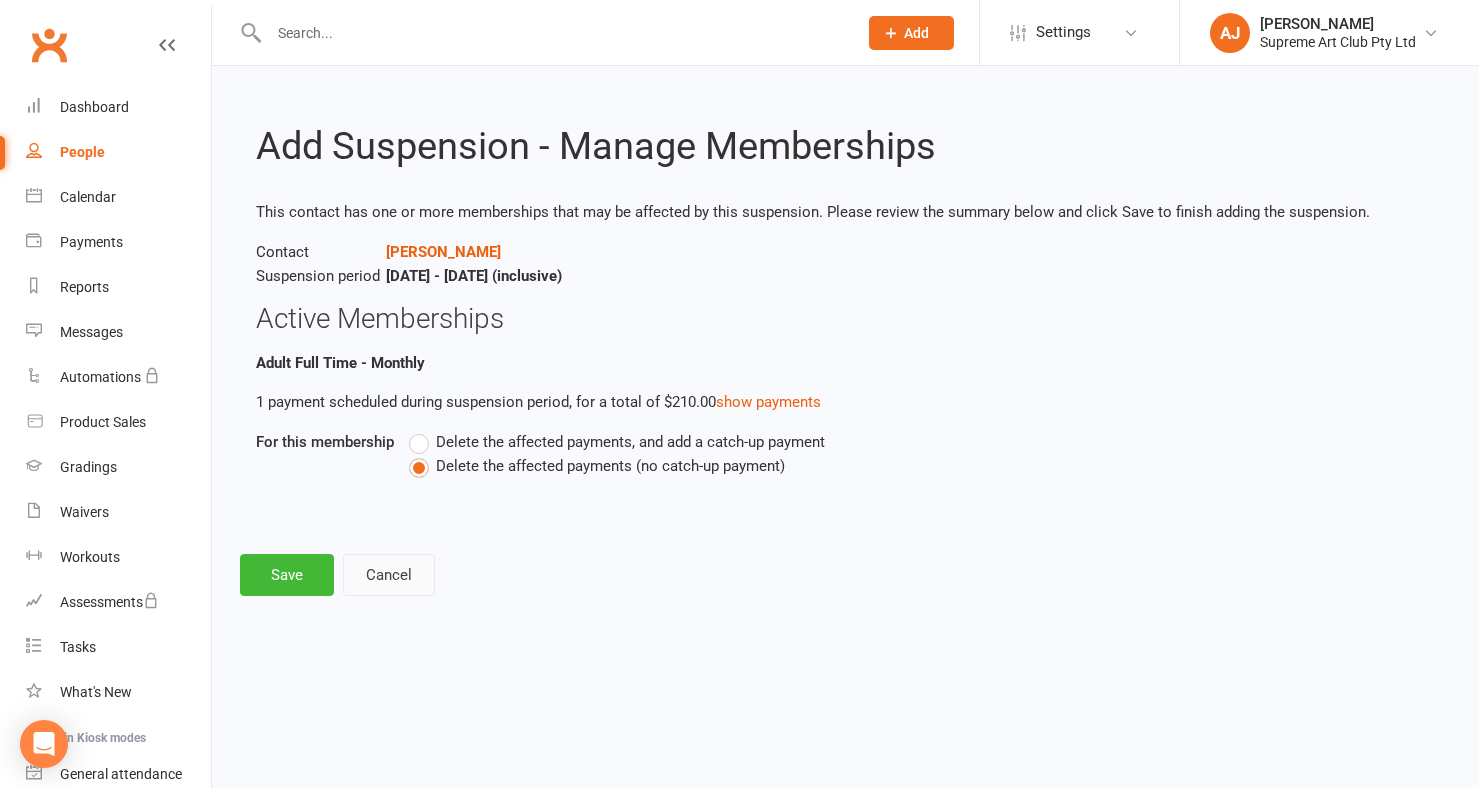 click on "Cancel" at bounding box center (389, 575) 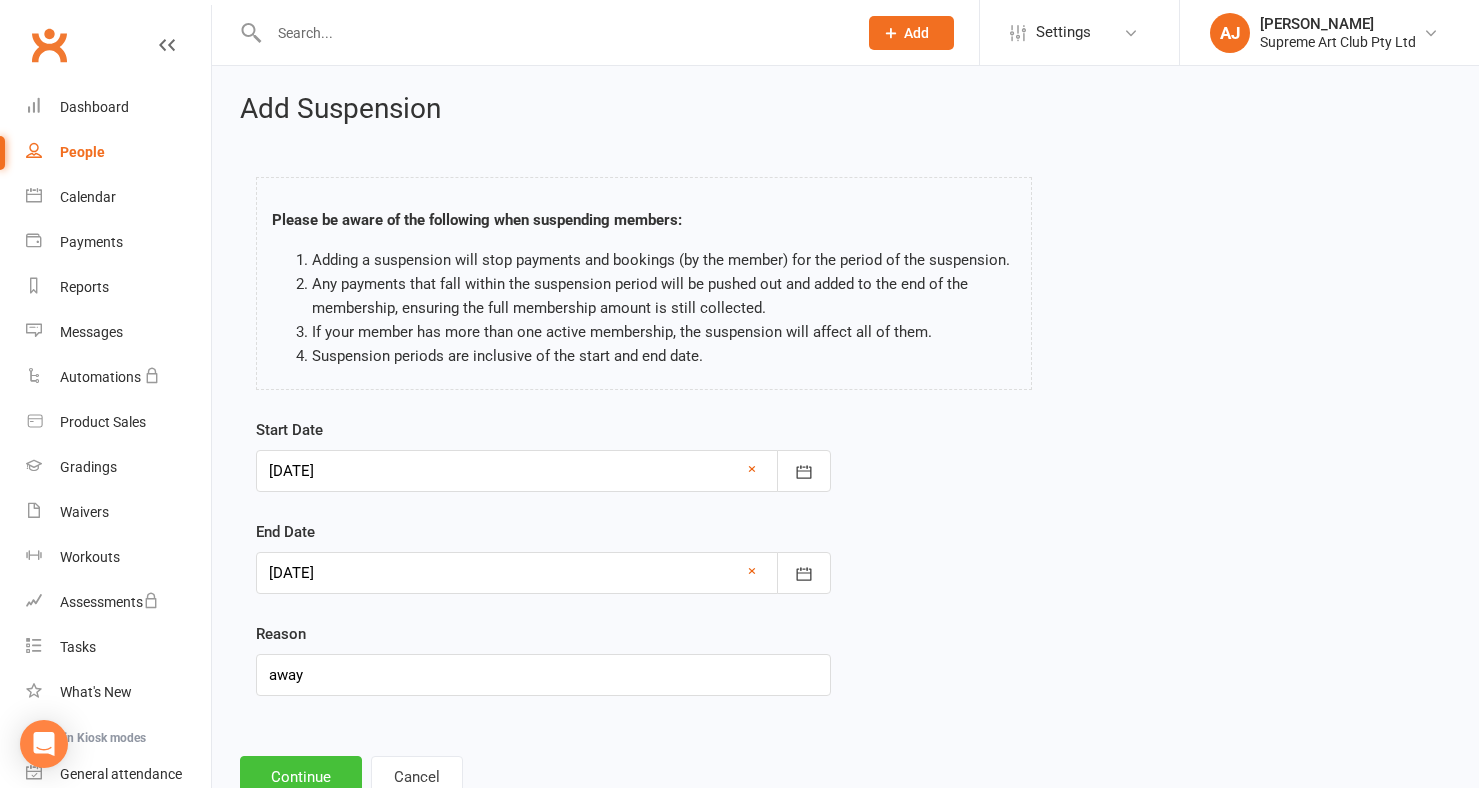 click on "Continue" at bounding box center (301, 777) 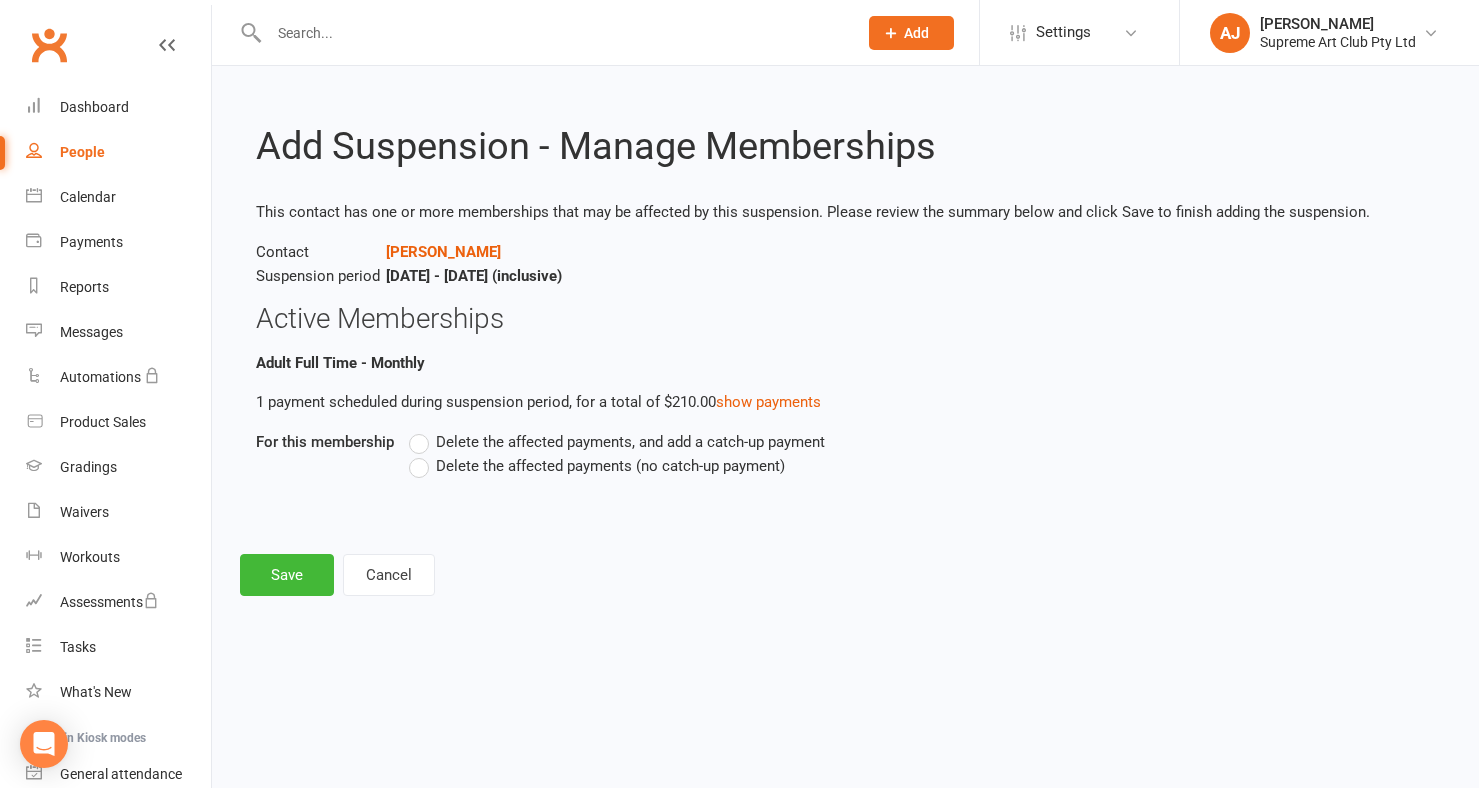 click on "Delete the affected payments, and add a catch-up payment" at bounding box center [617, 442] 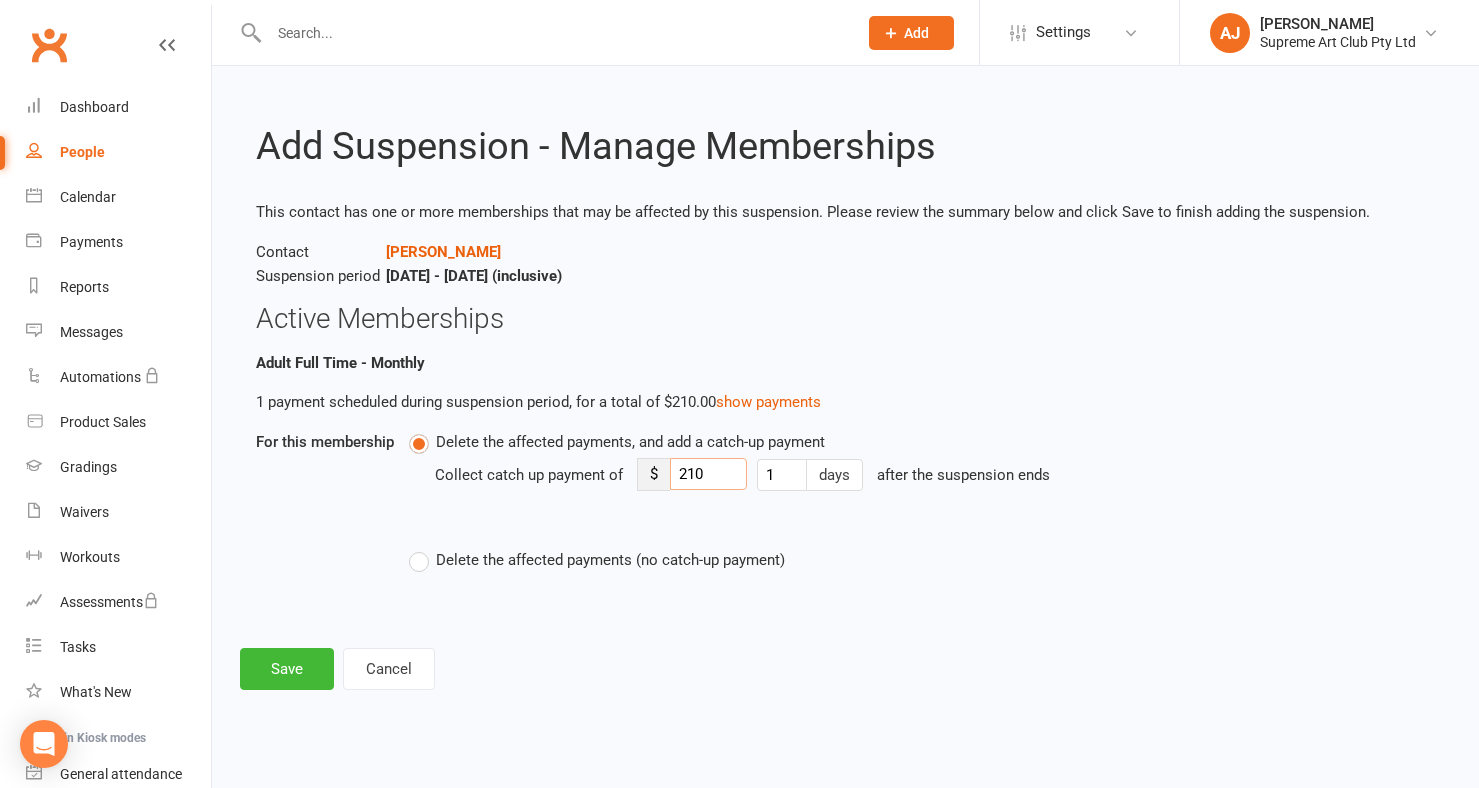click on "210" at bounding box center (708, 474) 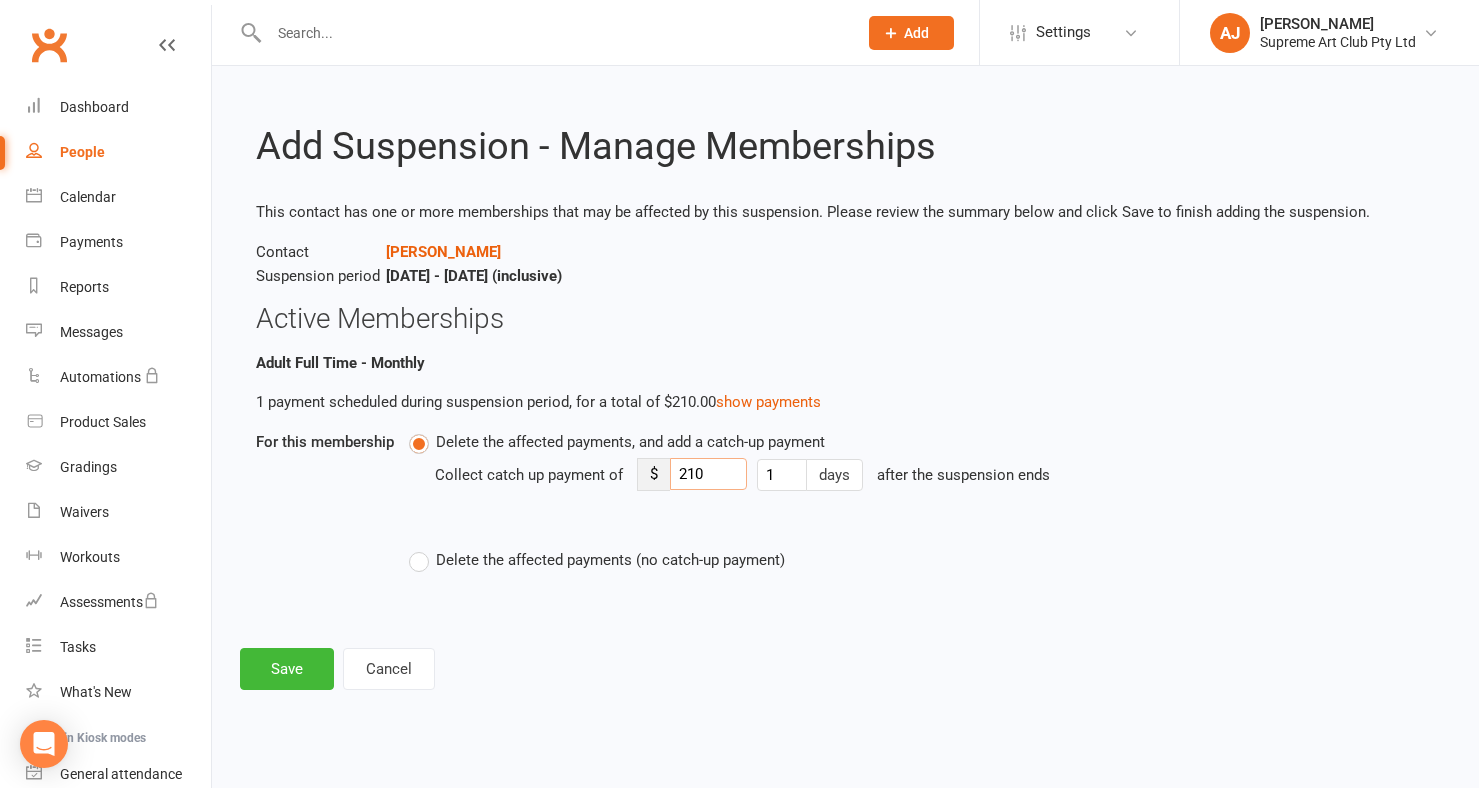 click on "210" at bounding box center (708, 474) 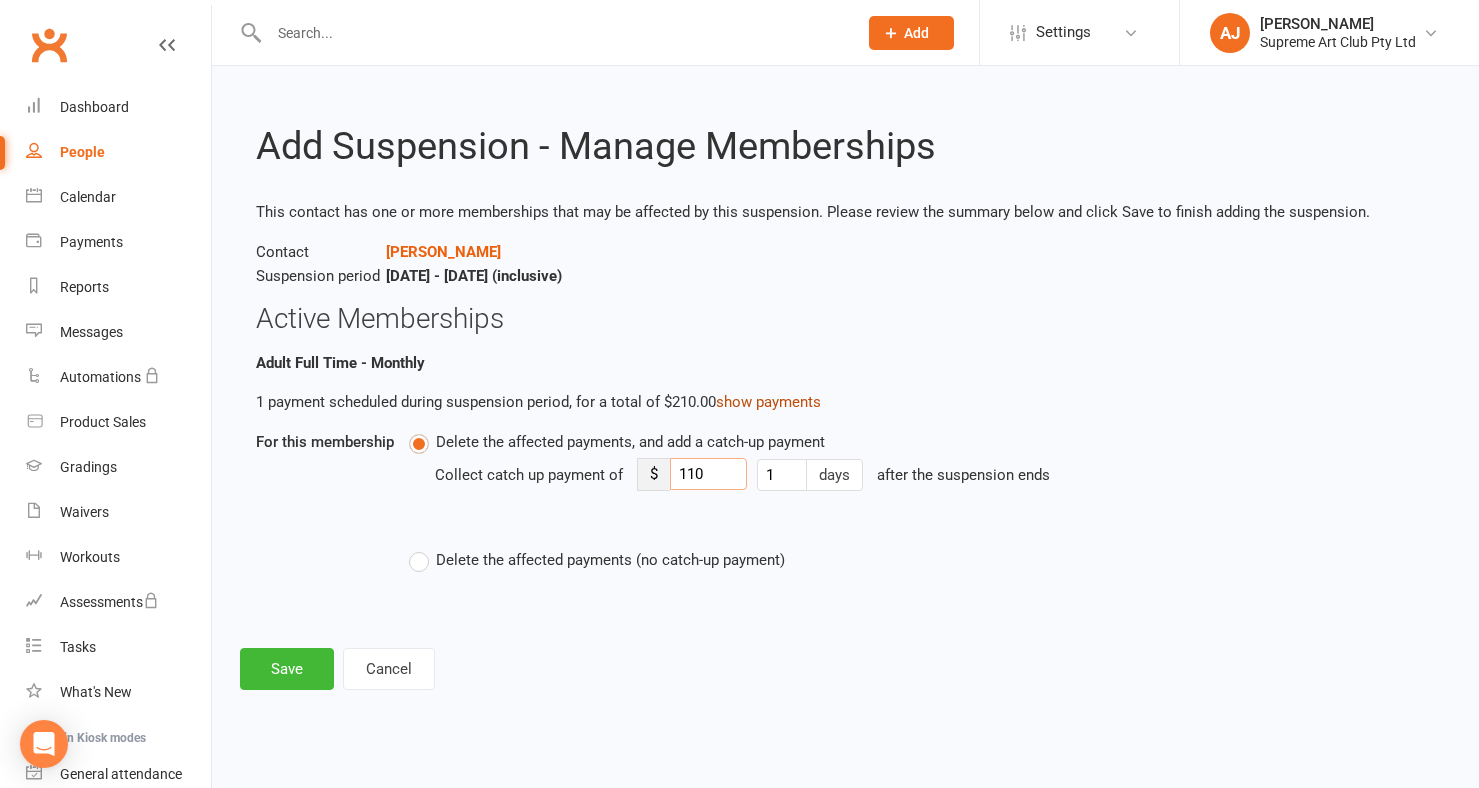type on "110" 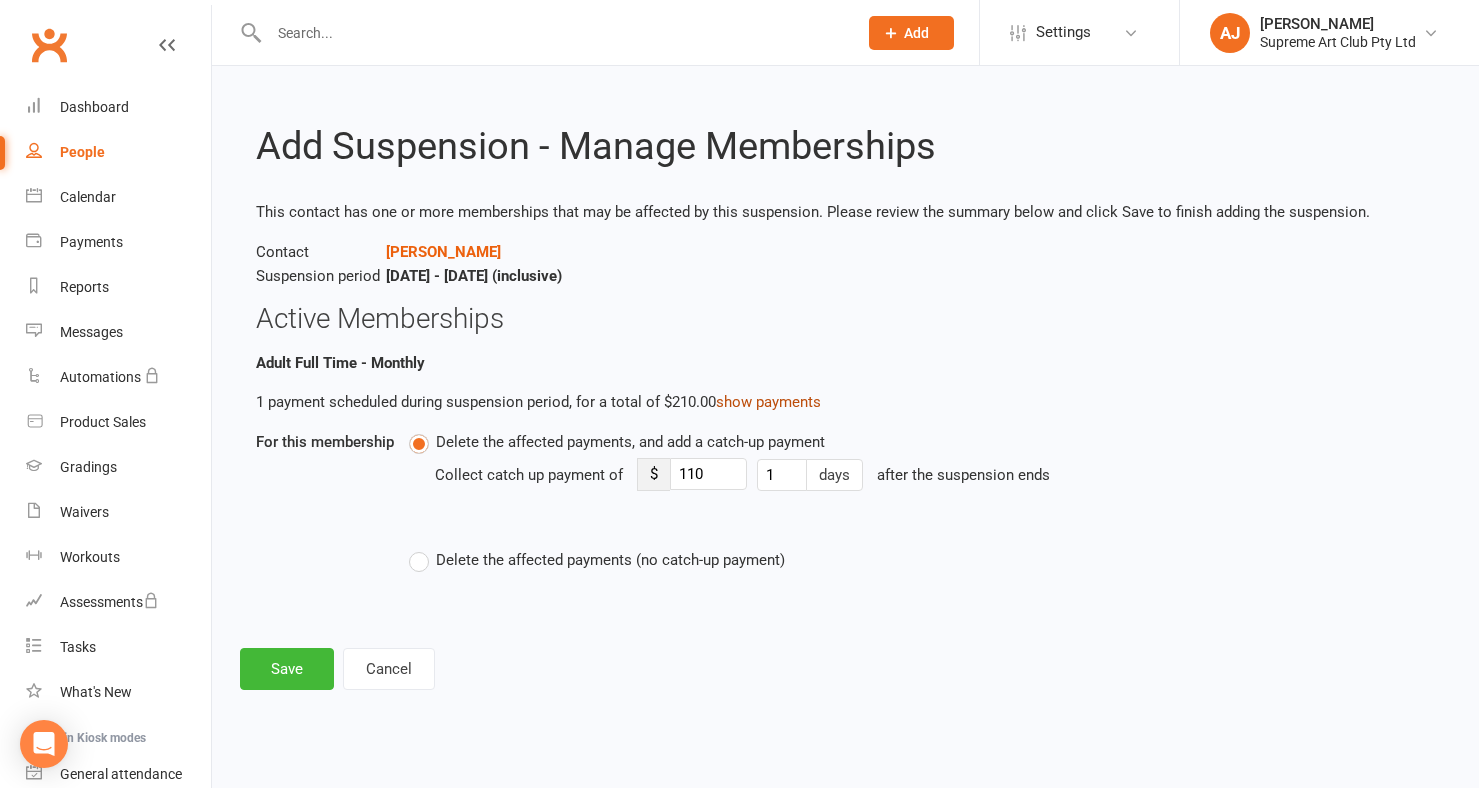 click on "show payments" at bounding box center [768, 402] 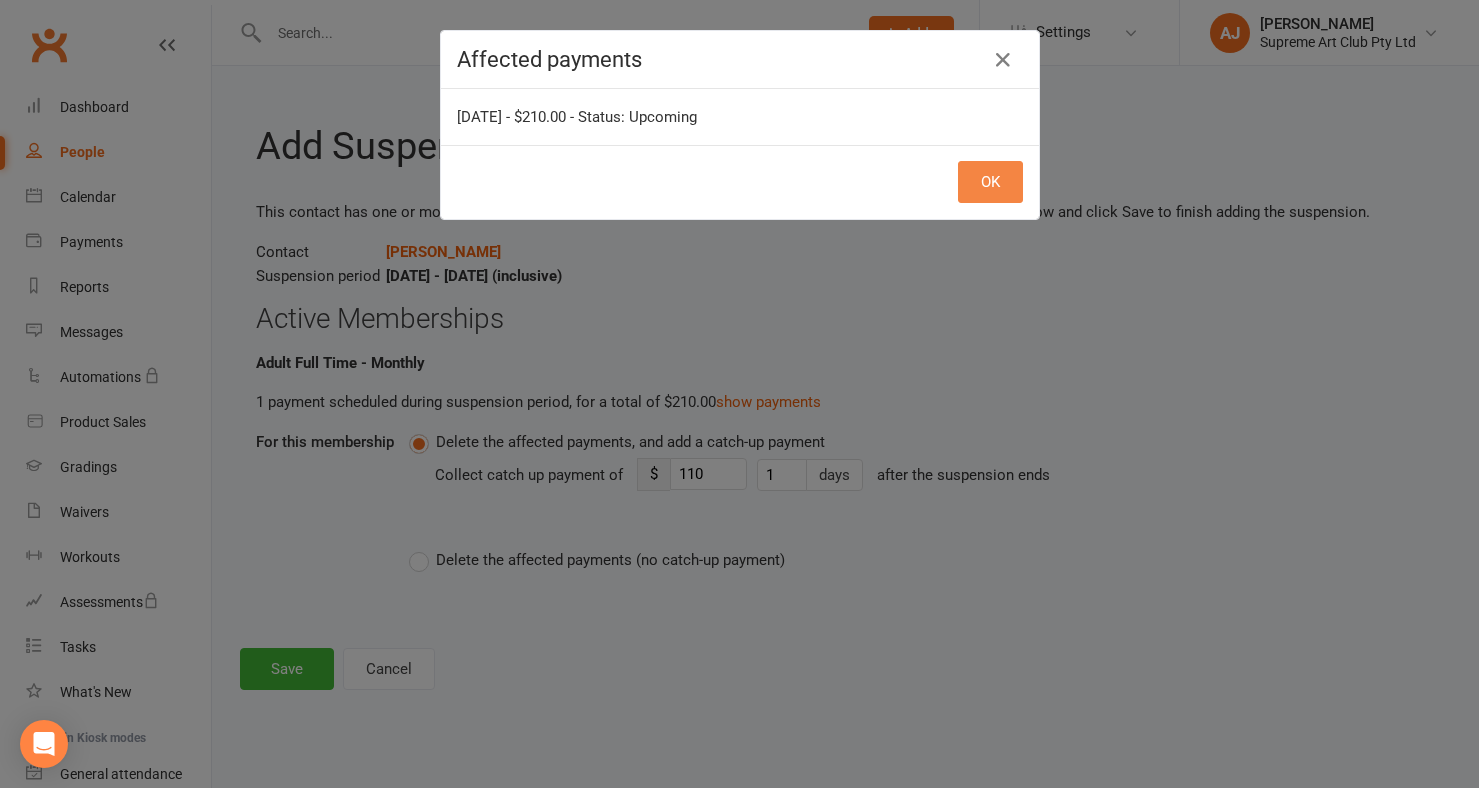 click on "OK" at bounding box center [990, 182] 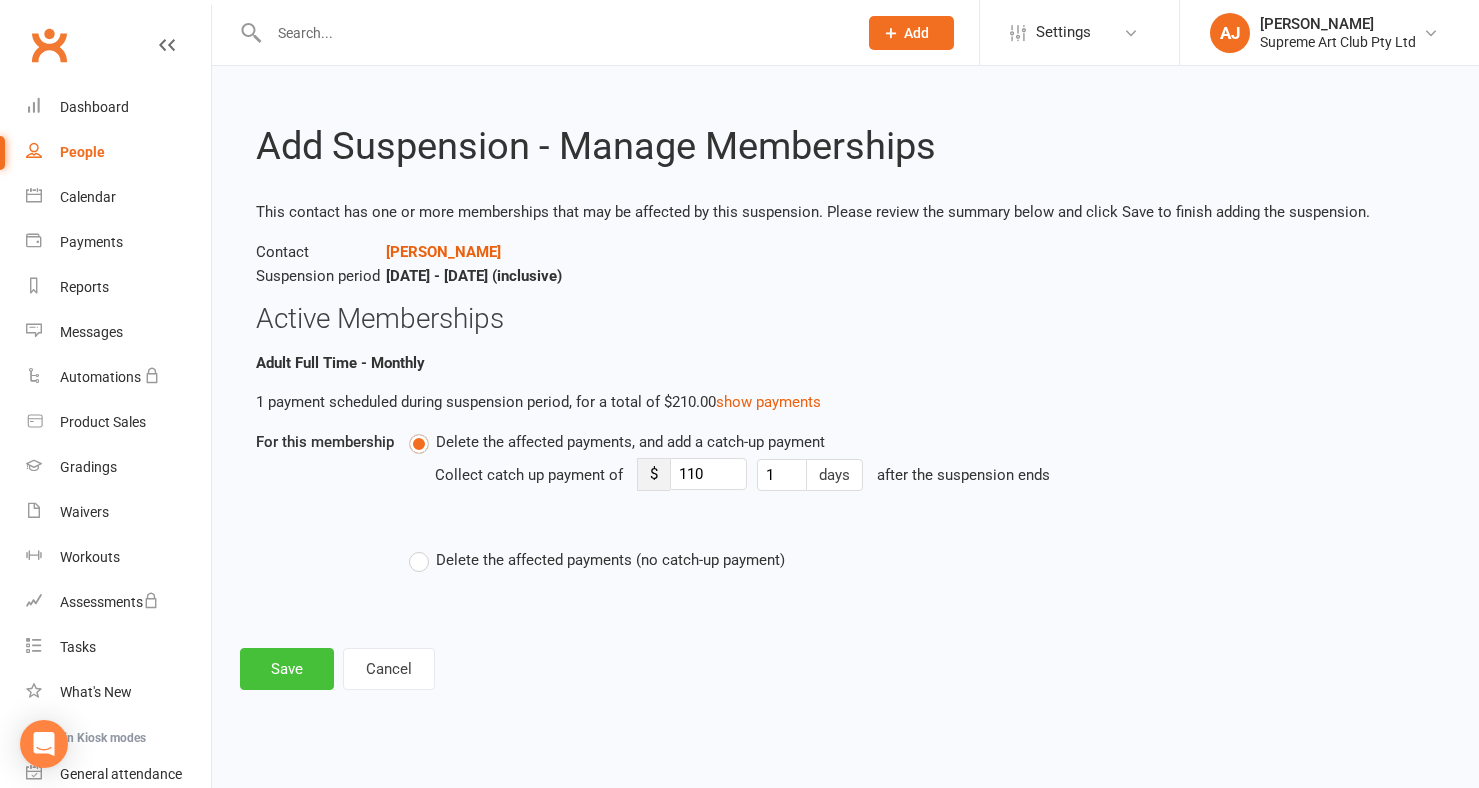 click on "Save" at bounding box center (287, 669) 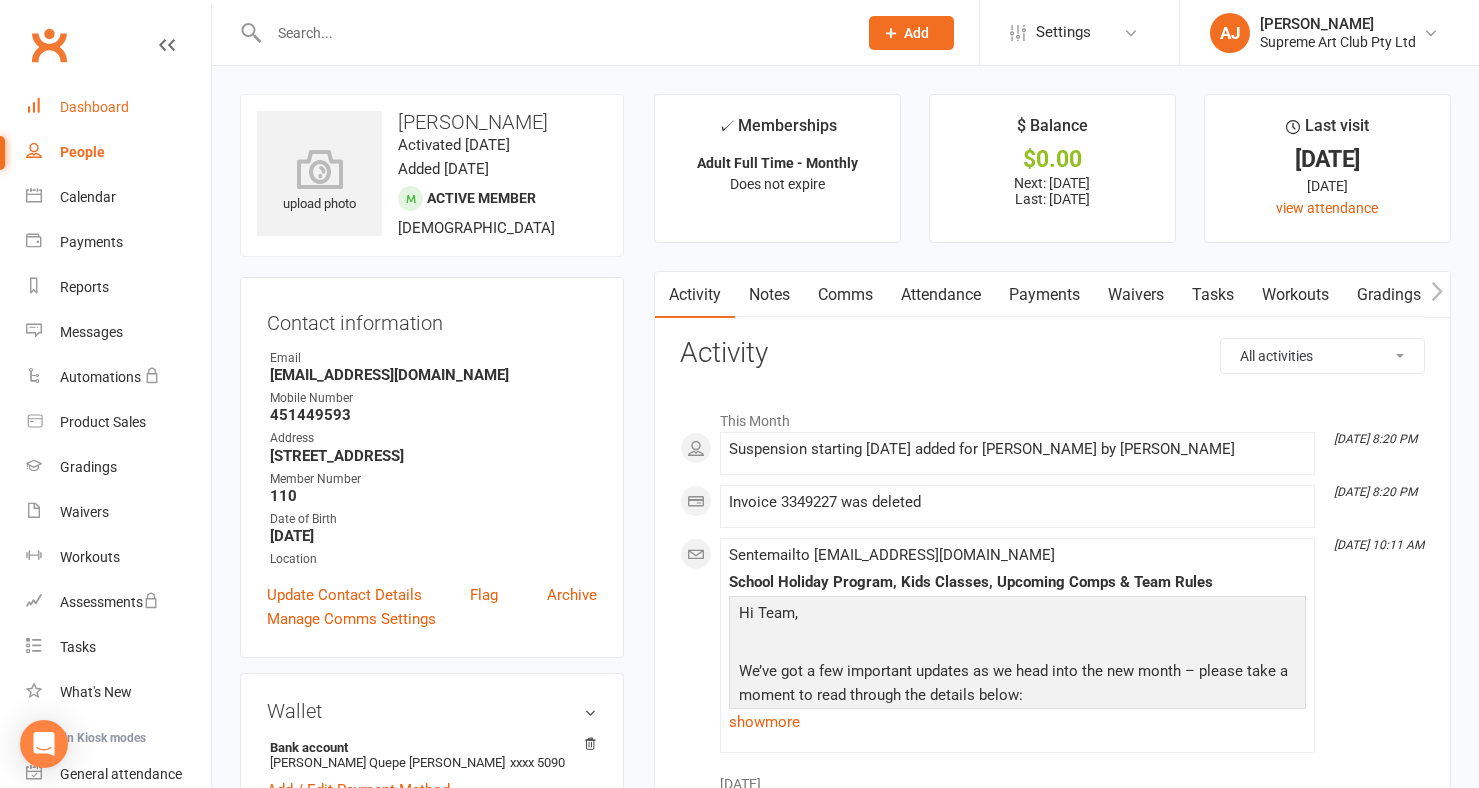 click on "Dashboard" at bounding box center (94, 107) 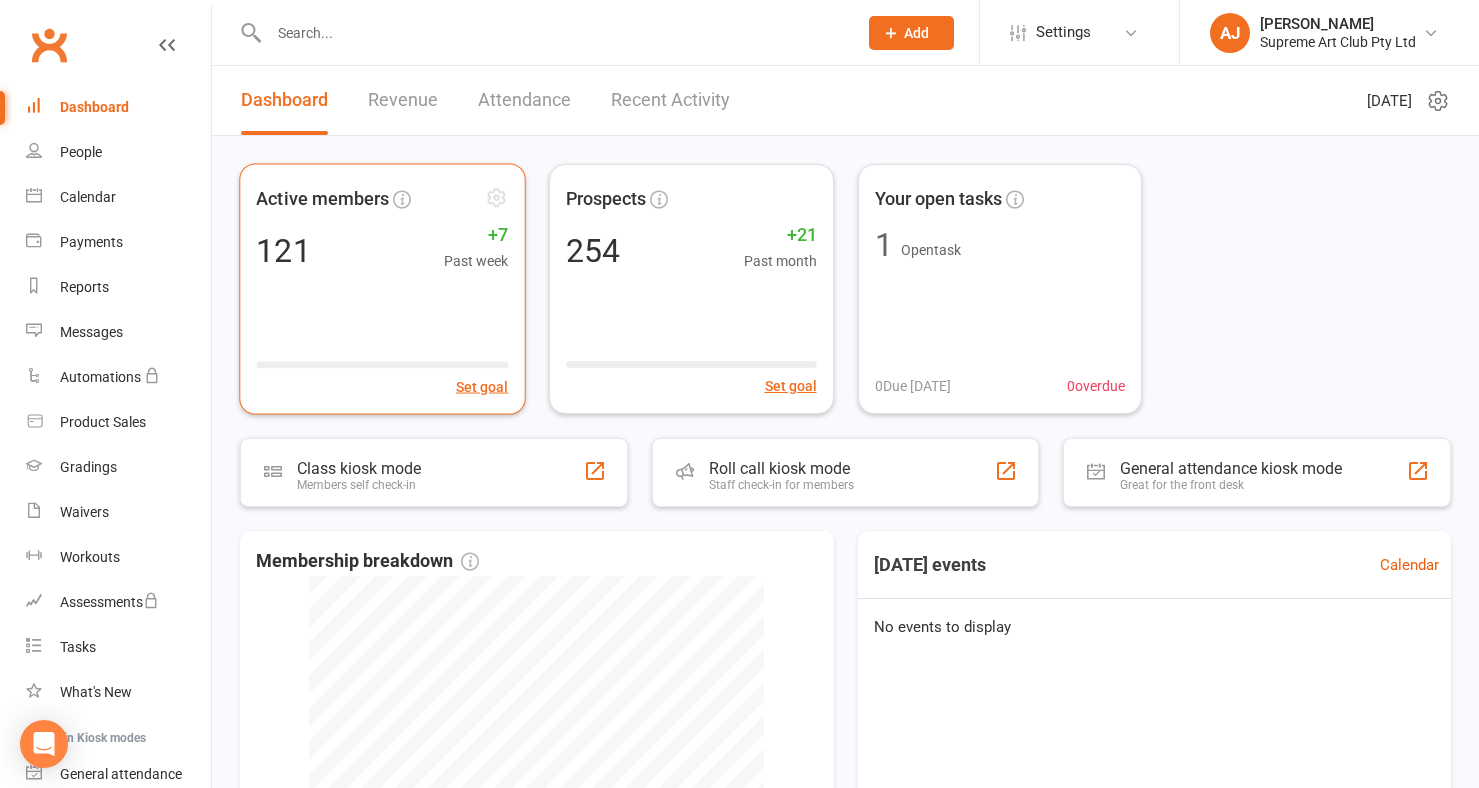 click on "Active members   121 +7 Past week Set goal" at bounding box center (382, 288) 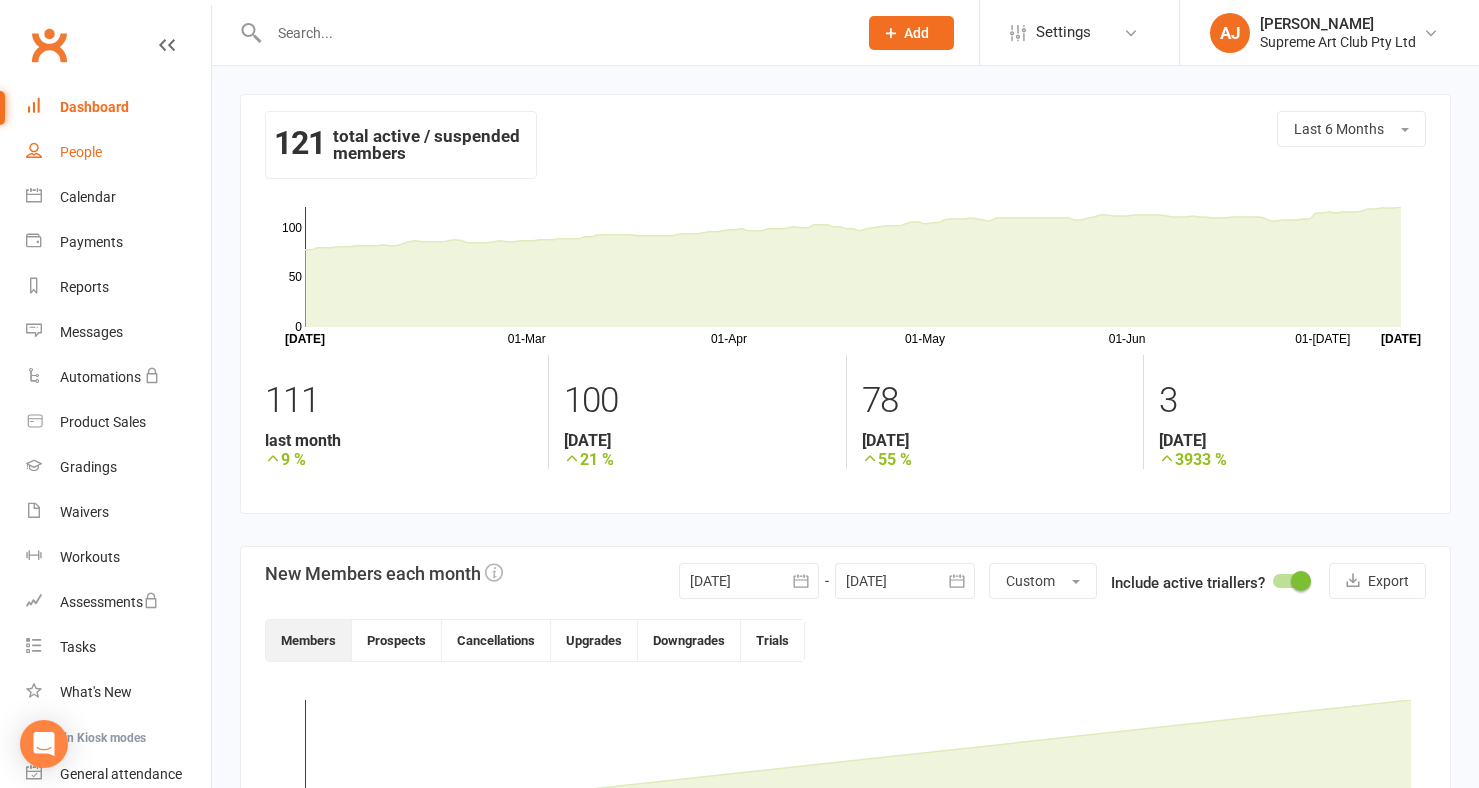 scroll, scrollTop: 0, scrollLeft: 0, axis: both 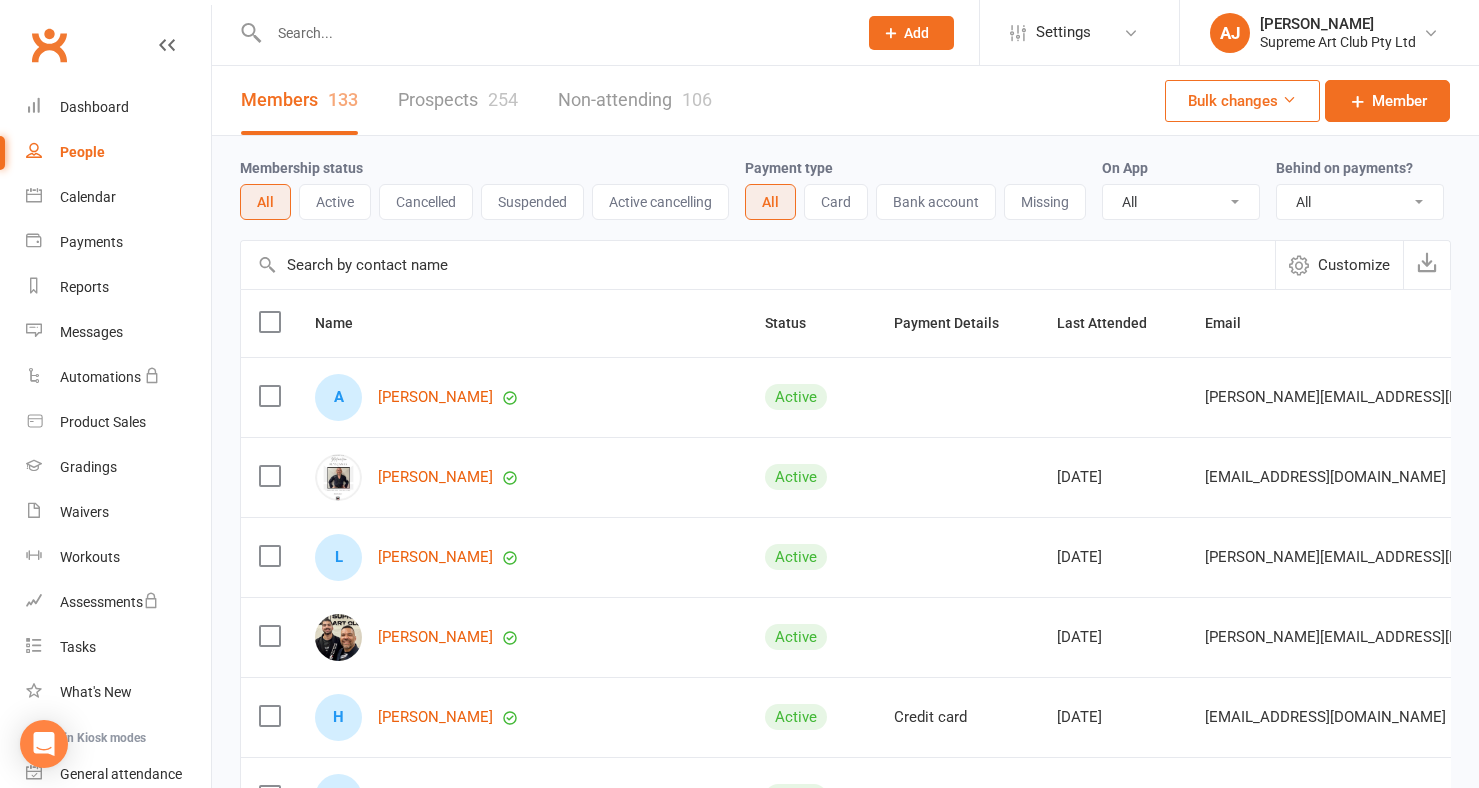 click at bounding box center [758, 265] 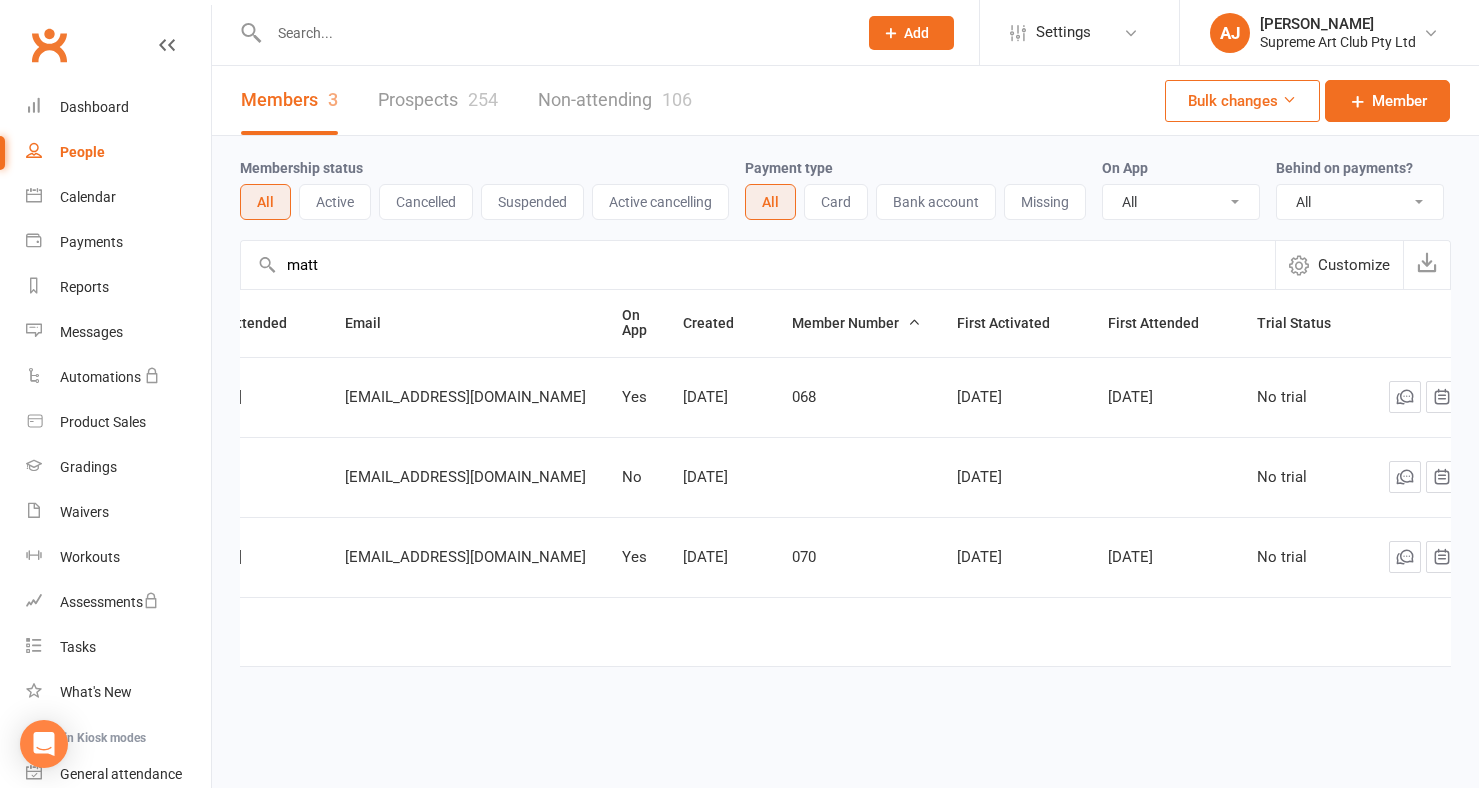scroll, scrollTop: 0, scrollLeft: 644, axis: horizontal 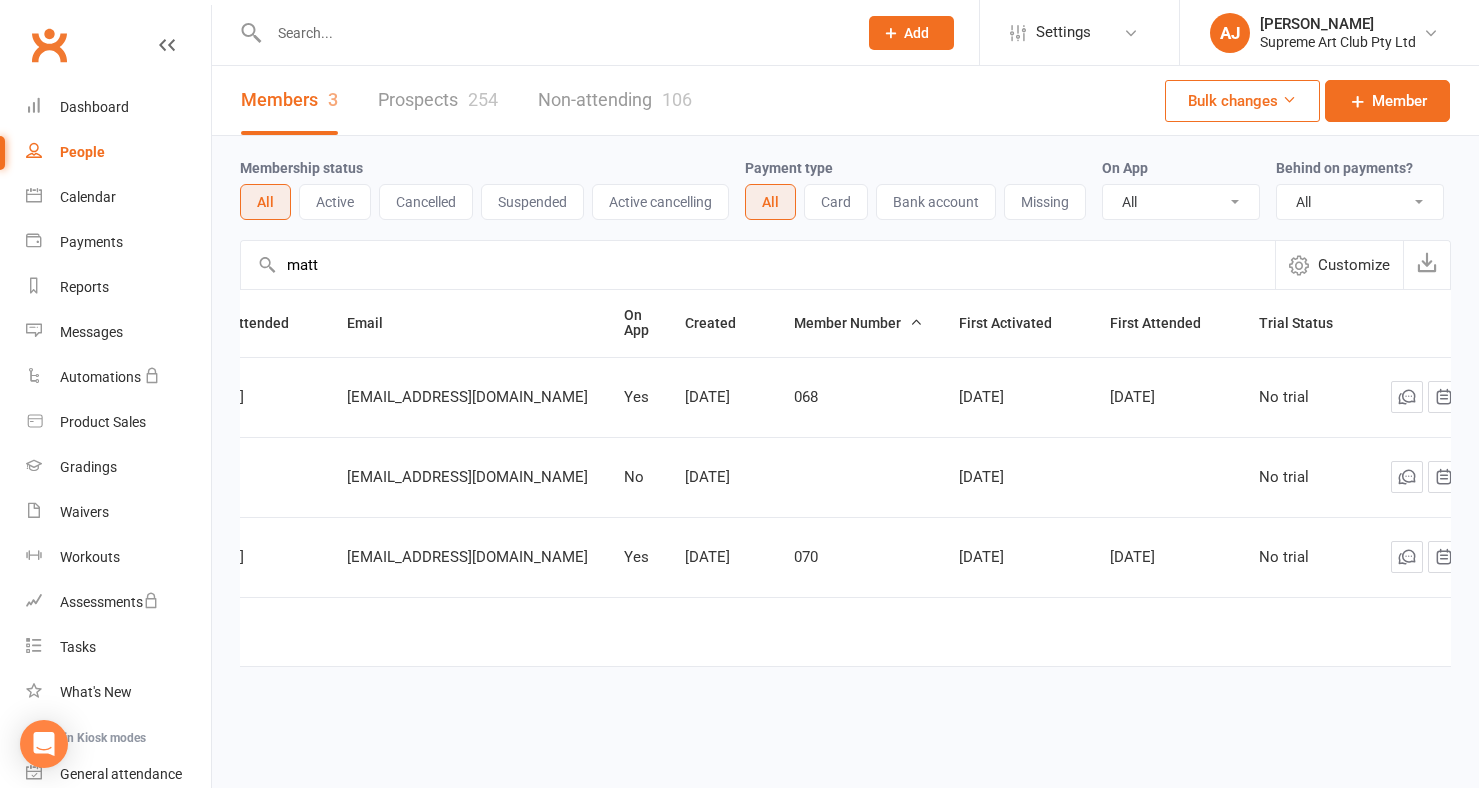 click at bounding box center [1477, 477] 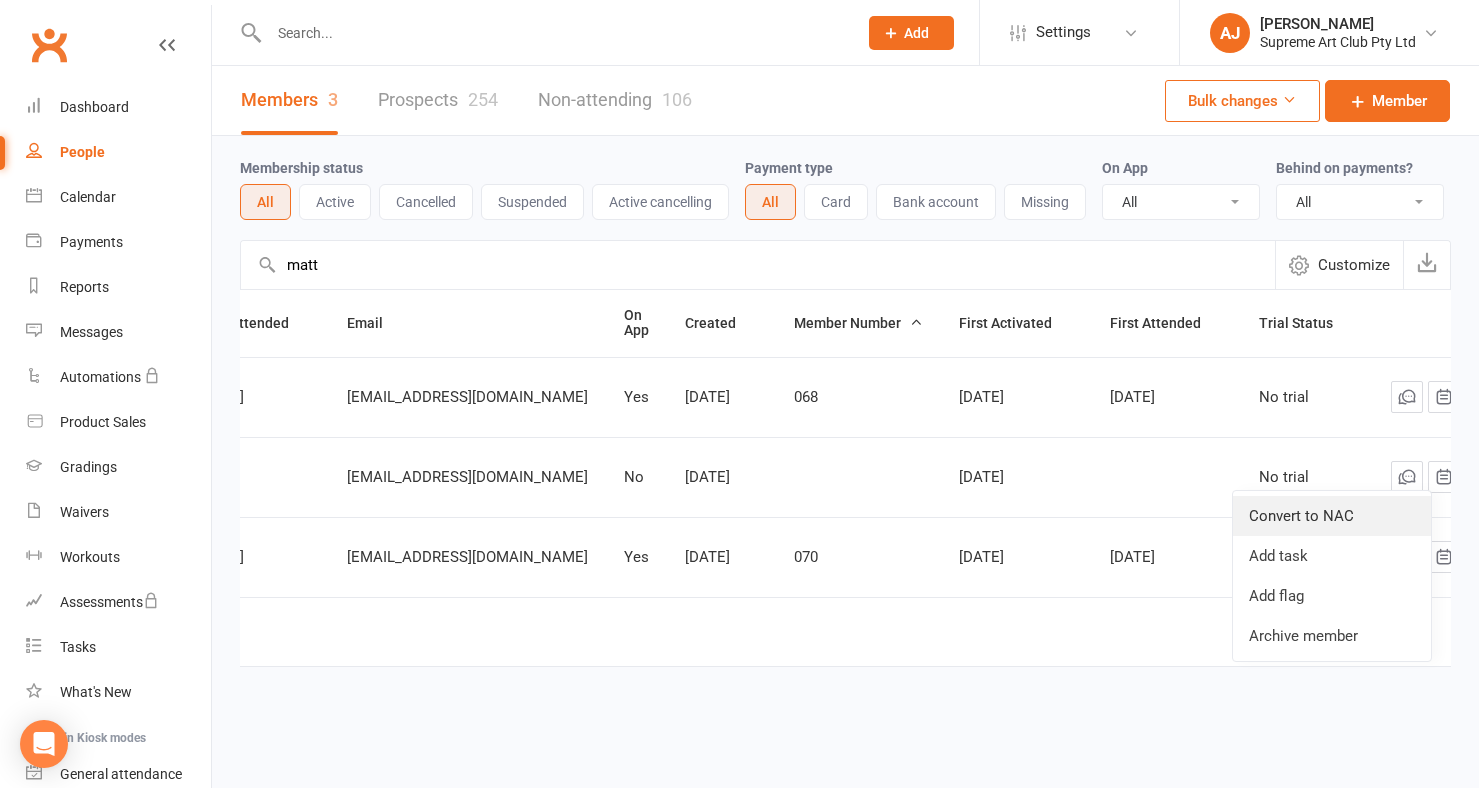 click on "Convert to NAC" at bounding box center (1332, 516) 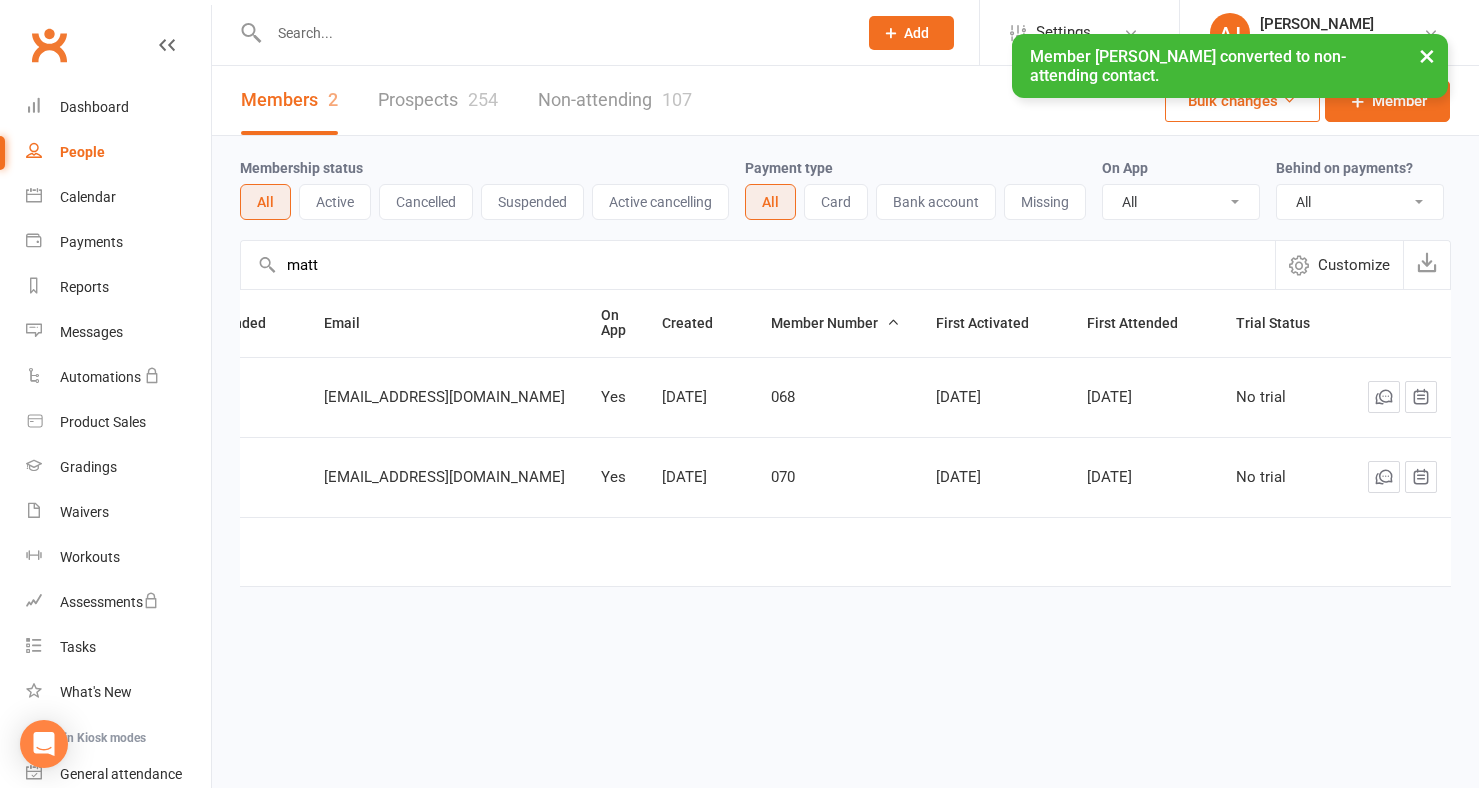 scroll, scrollTop: 0, scrollLeft: 592, axis: horizontal 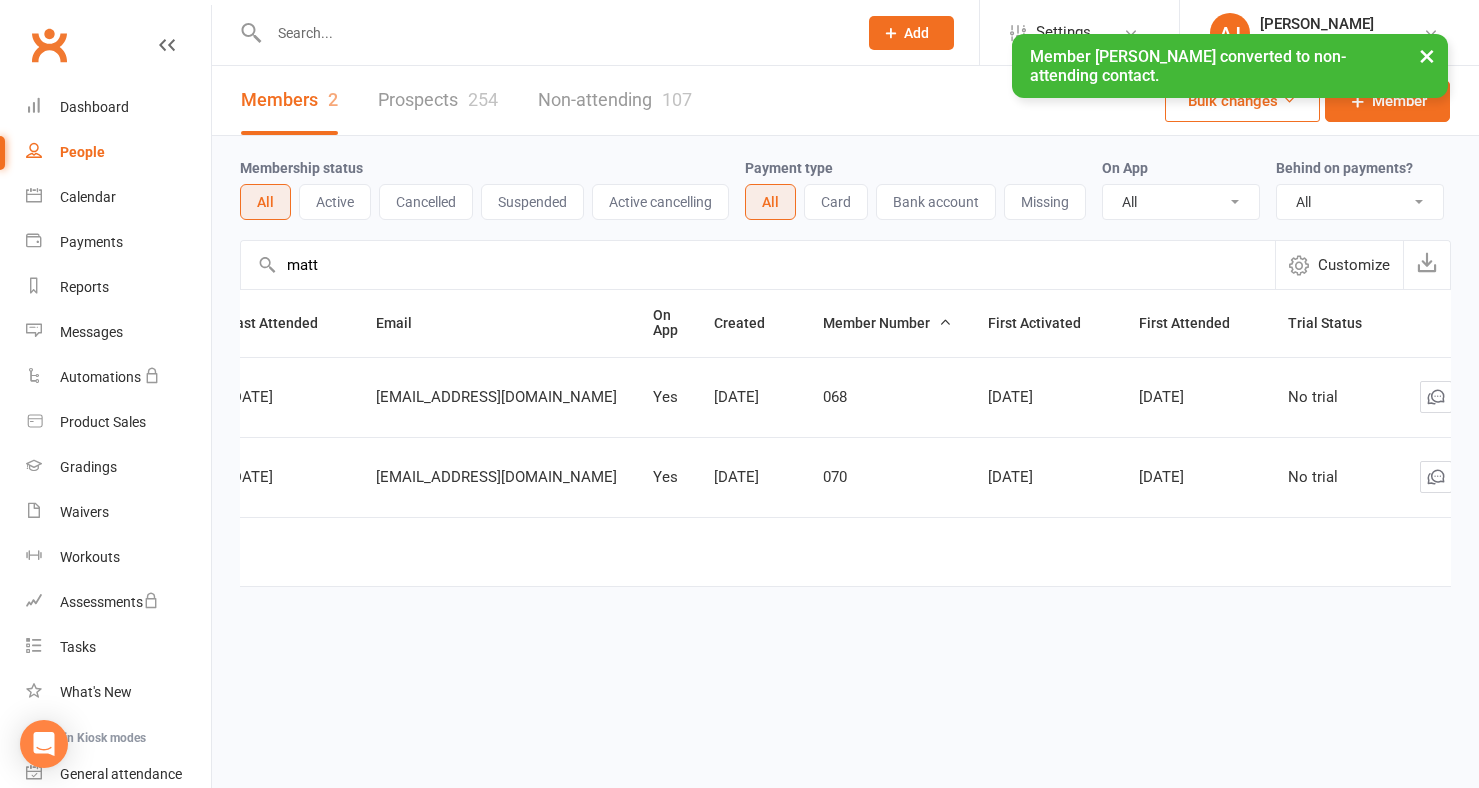 click on "matt" at bounding box center (758, 265) 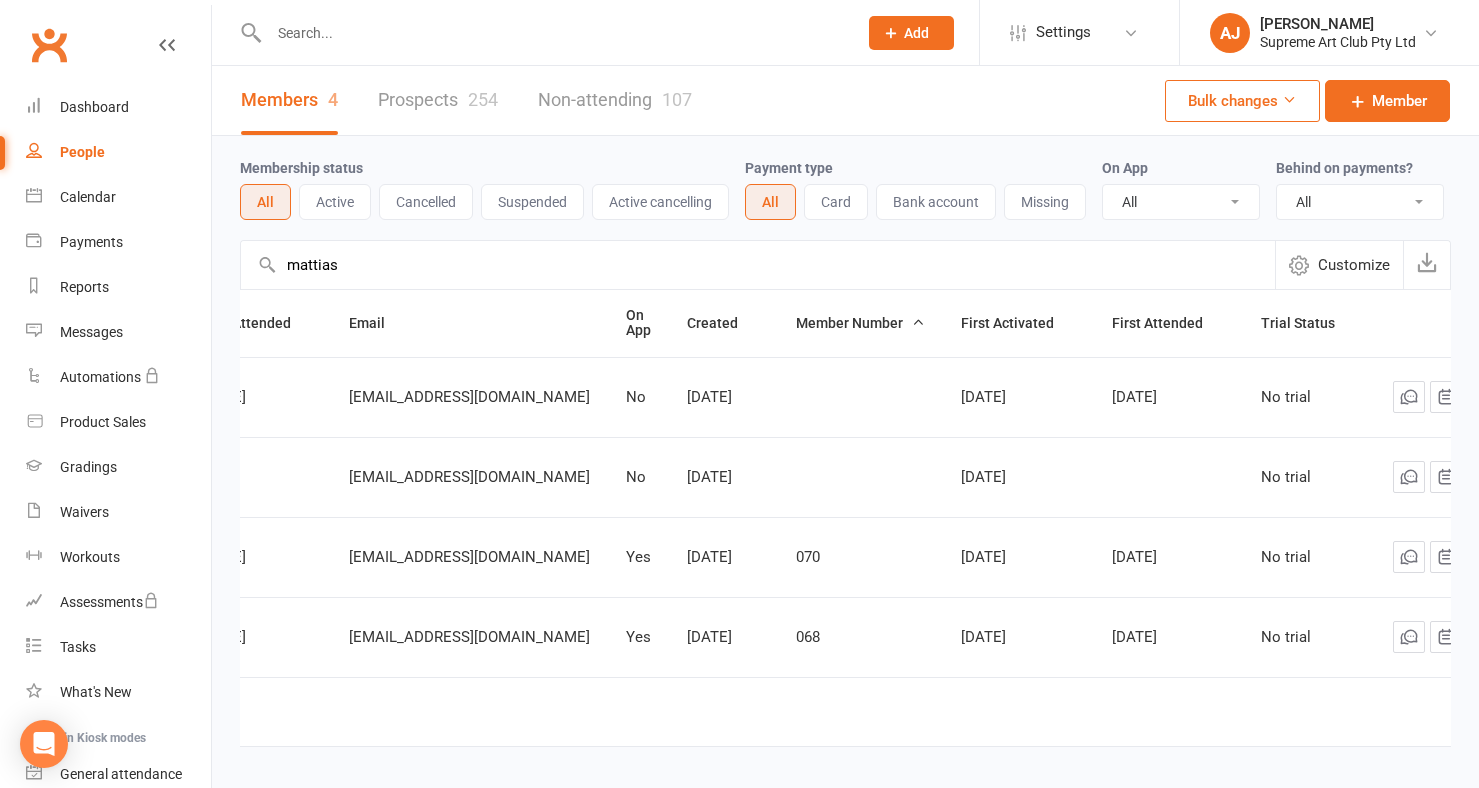 scroll, scrollTop: 0, scrollLeft: 640, axis: horizontal 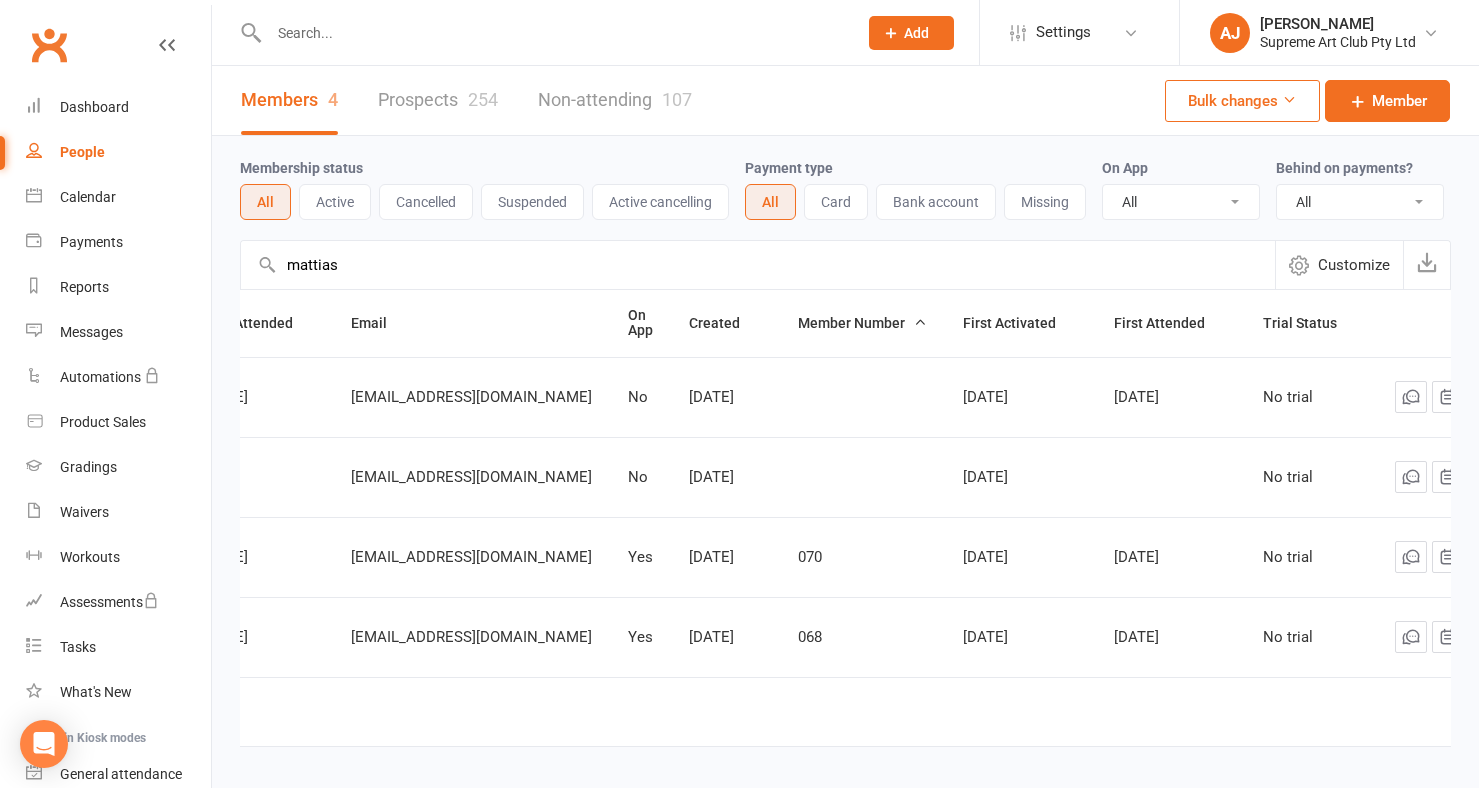 type on "mattias" 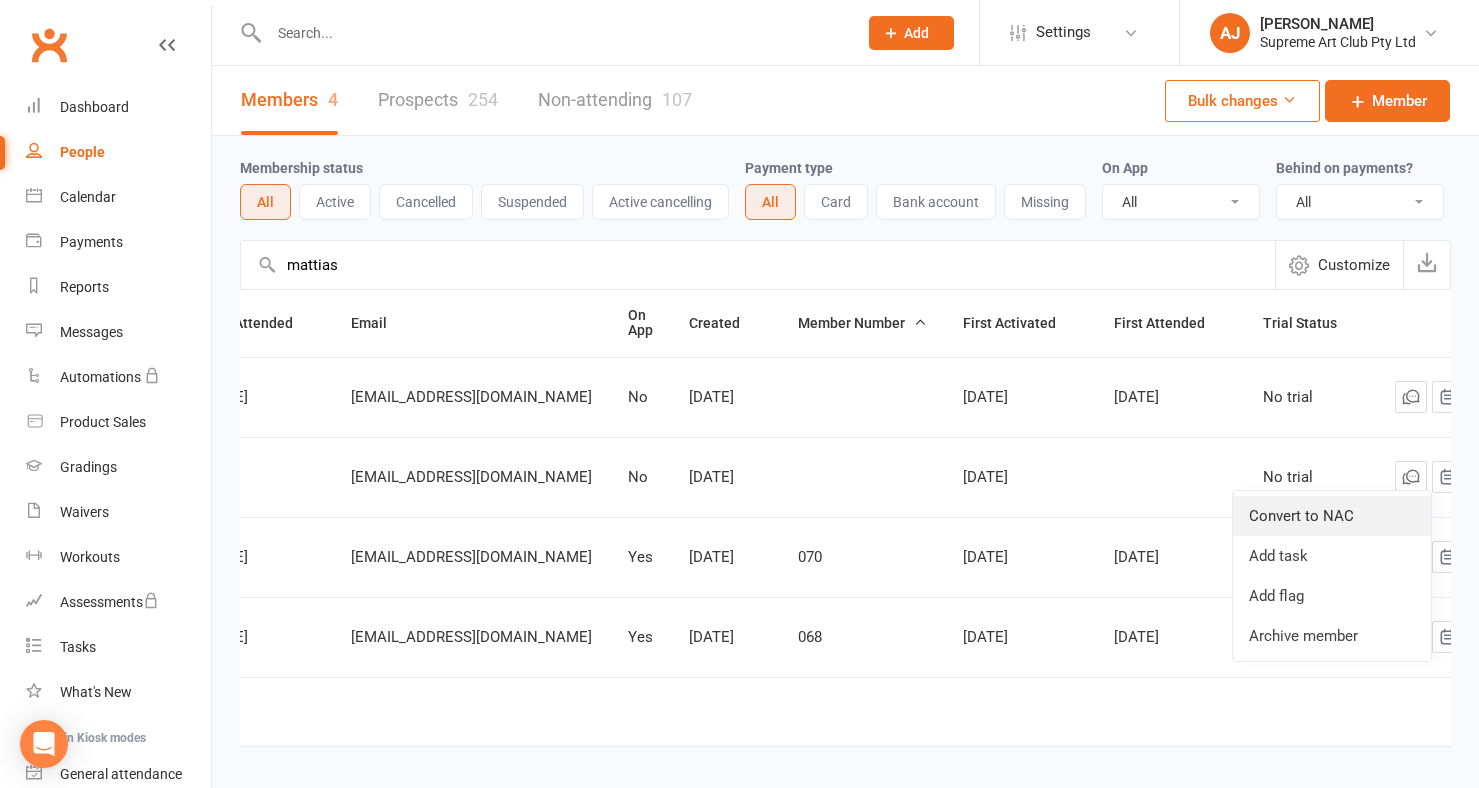 click on "Convert to NAC" at bounding box center [1332, 516] 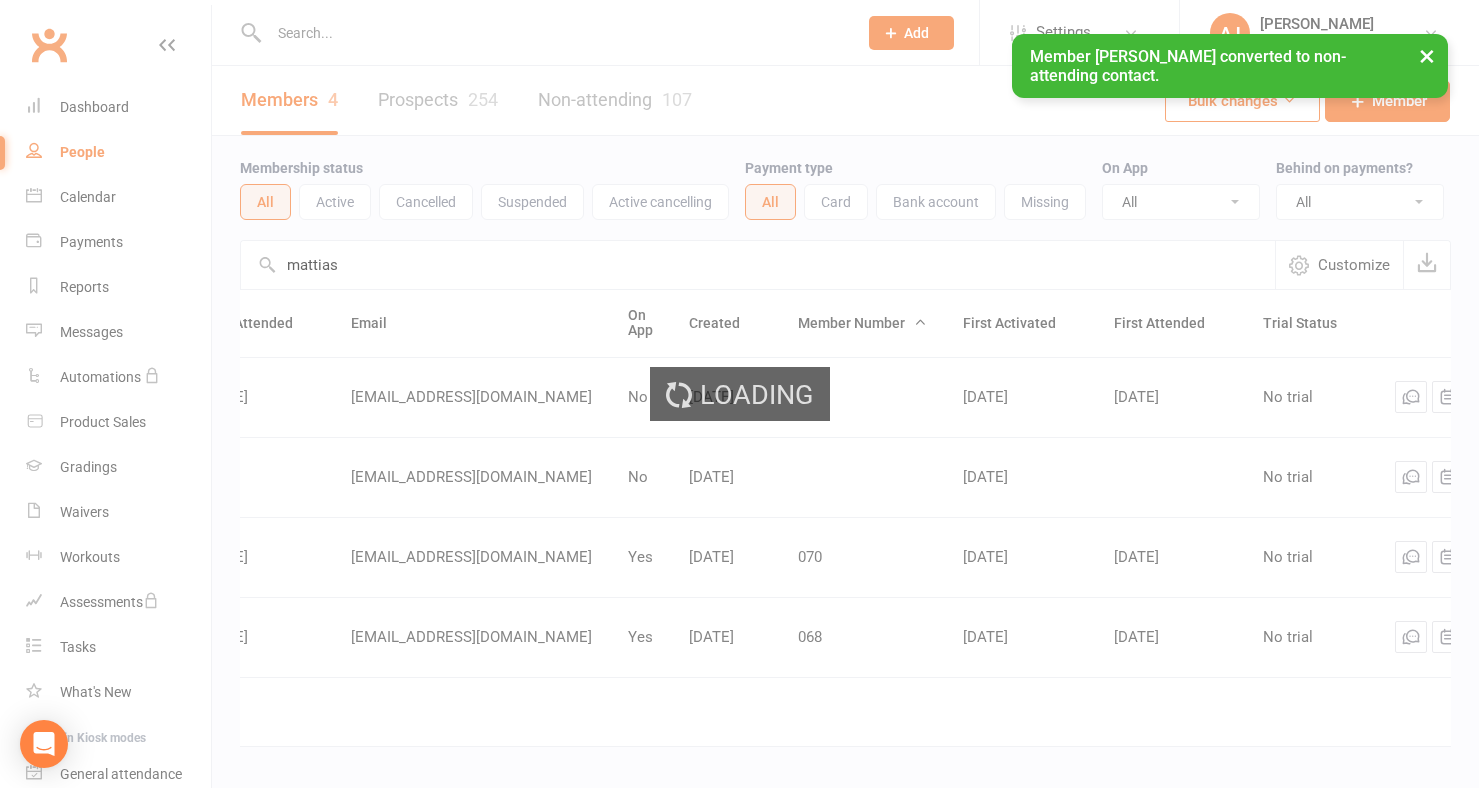scroll, scrollTop: 0, scrollLeft: 637, axis: horizontal 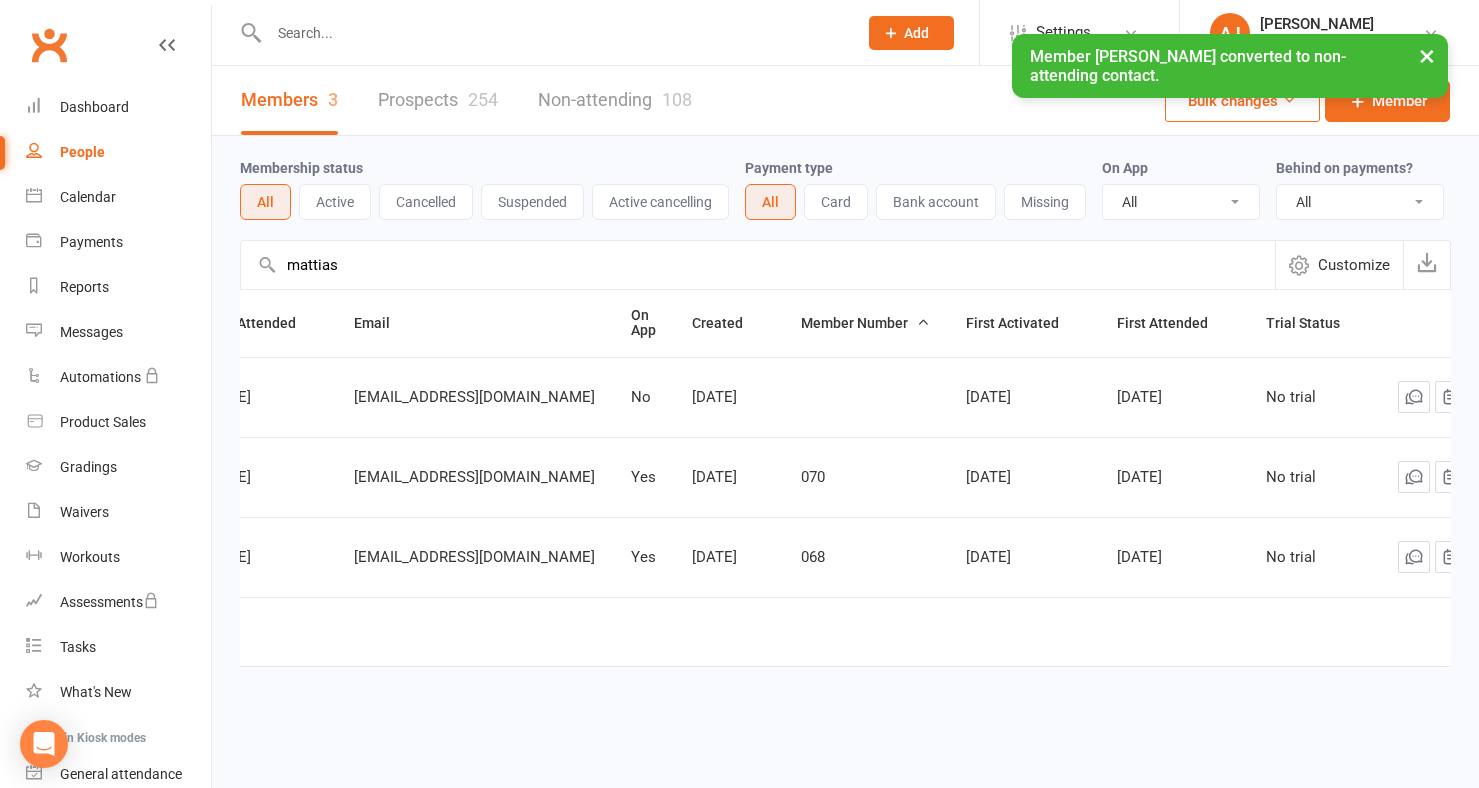 click at bounding box center (1484, 397) 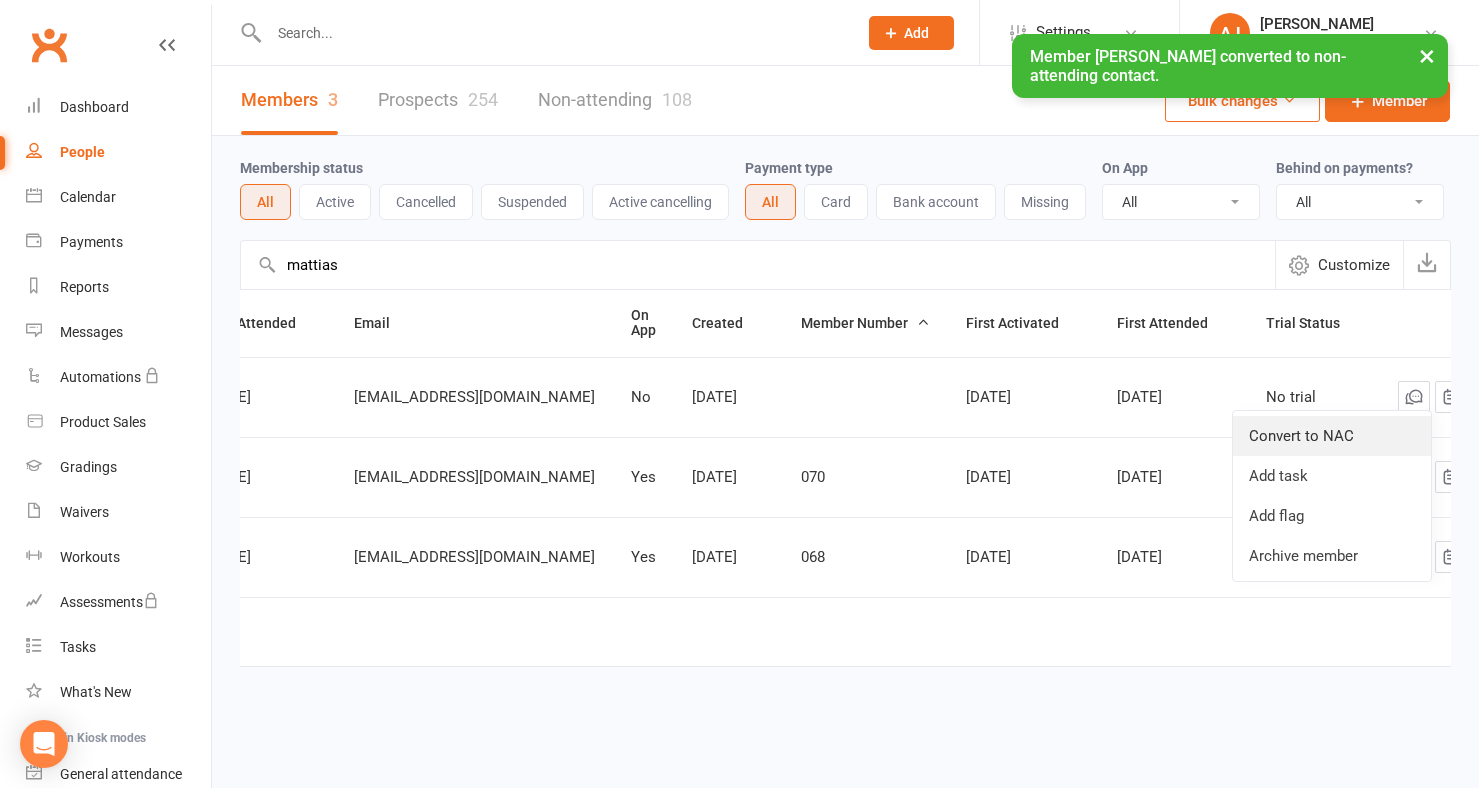 click on "Convert to NAC" at bounding box center (1332, 436) 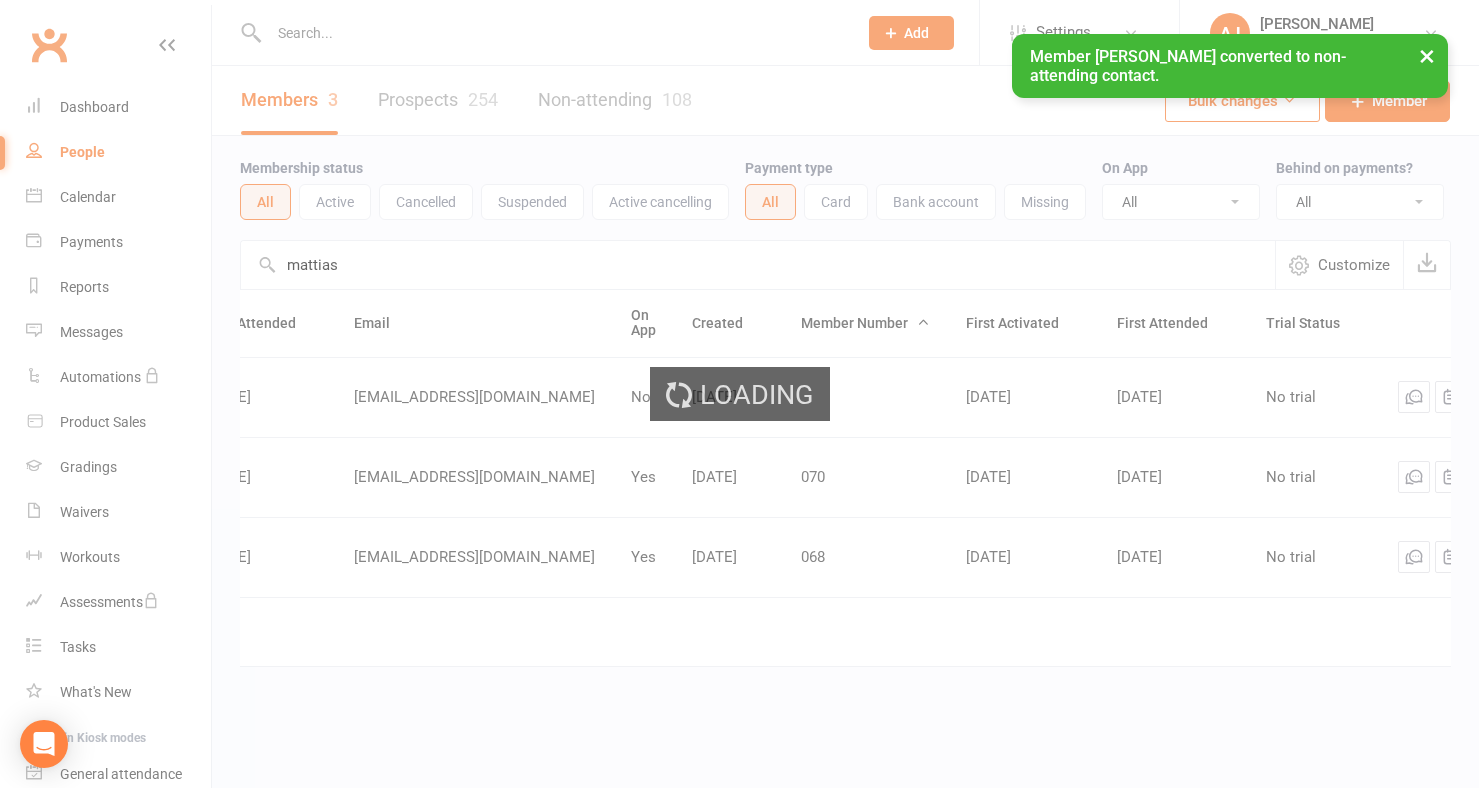 scroll, scrollTop: 0, scrollLeft: 592, axis: horizontal 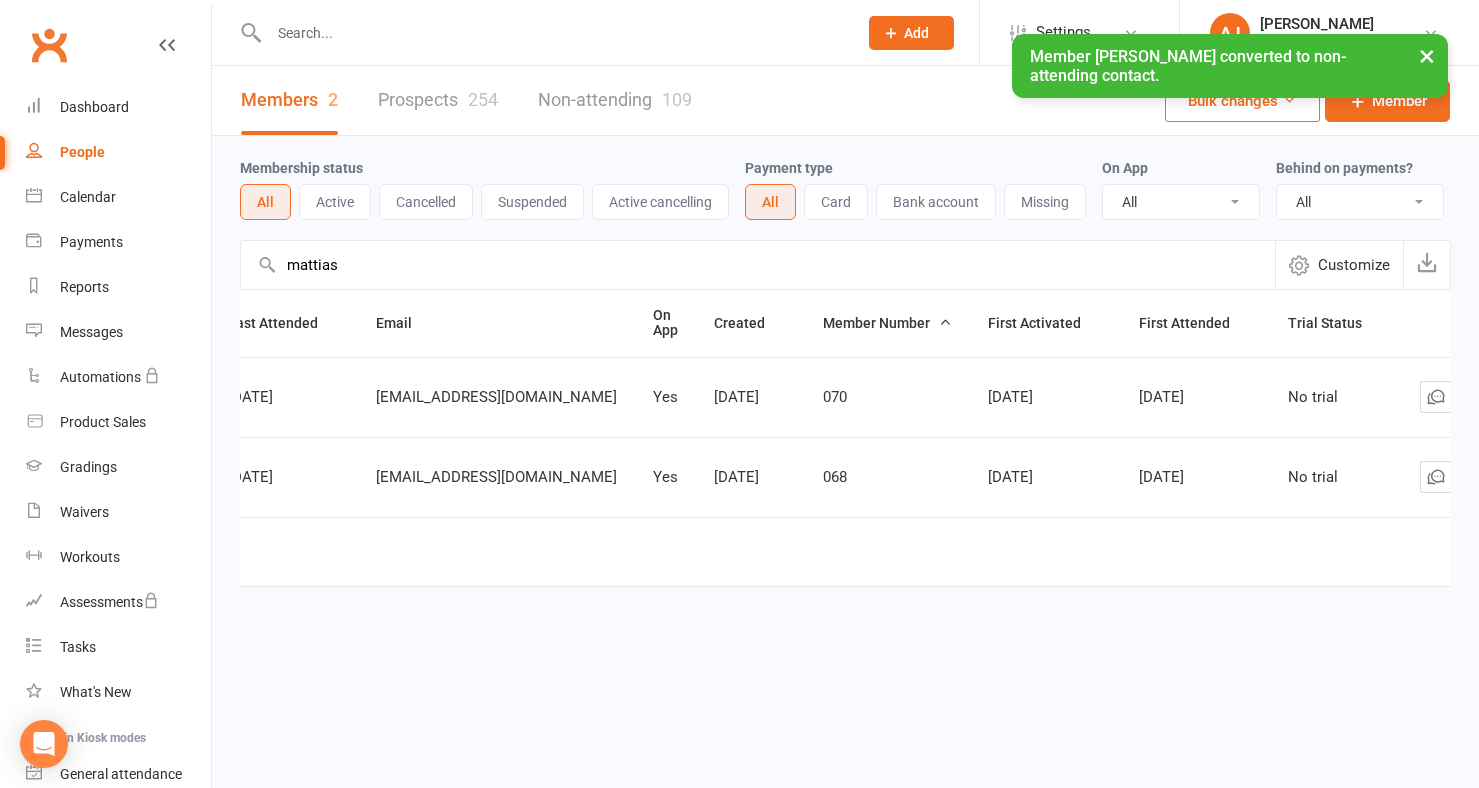 click on "Cancelled" at bounding box center (426, 202) 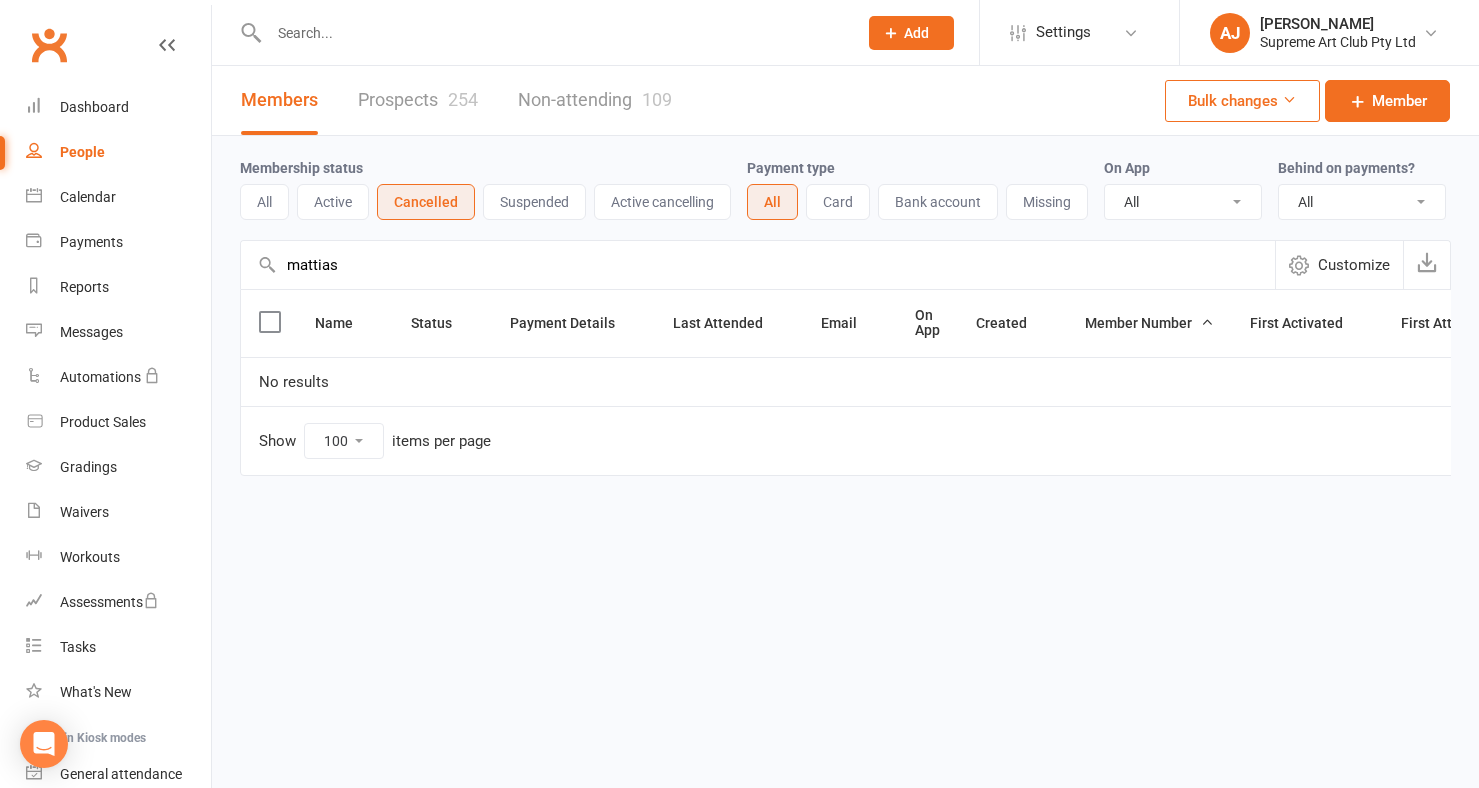 scroll, scrollTop: 0, scrollLeft: 0, axis: both 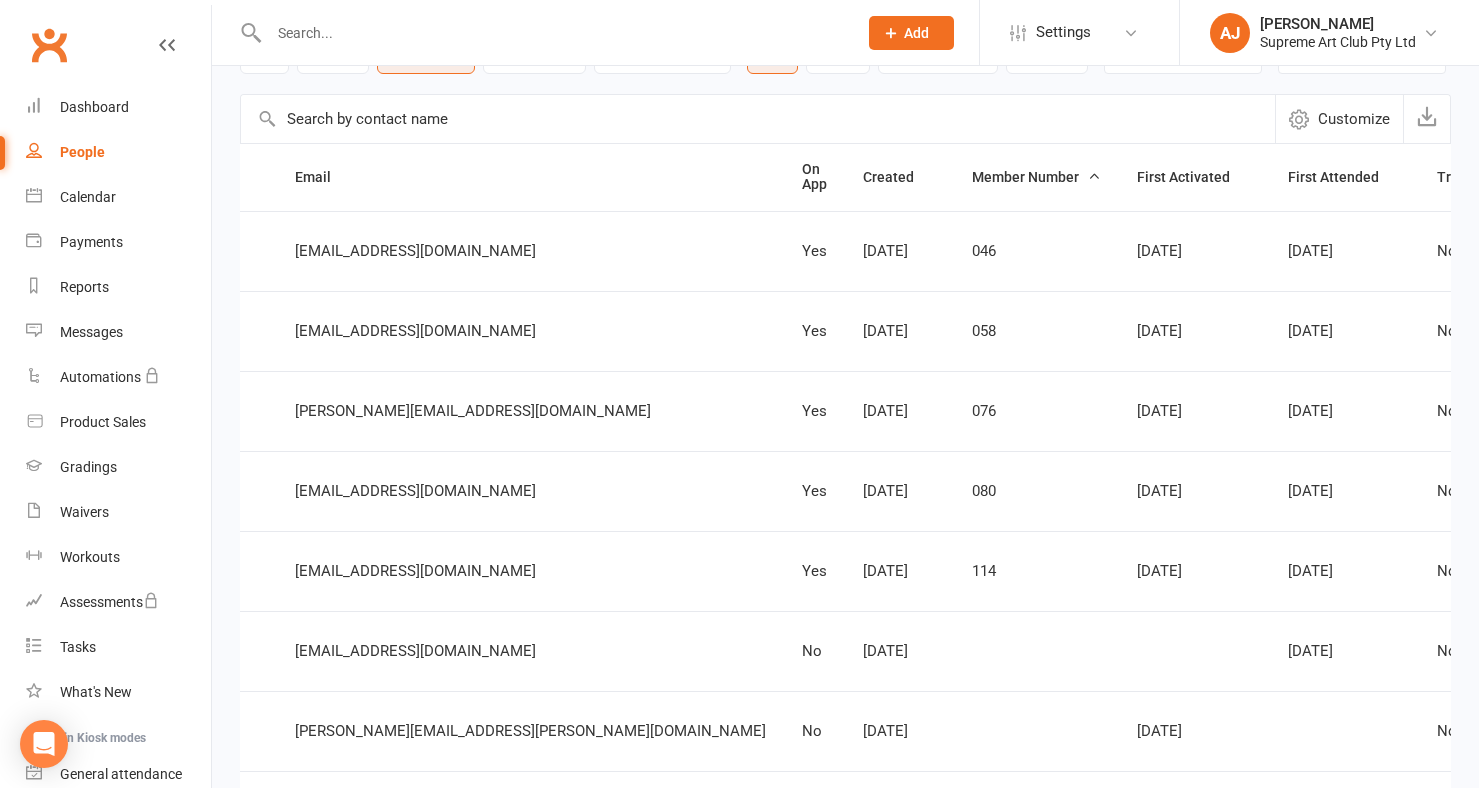 type 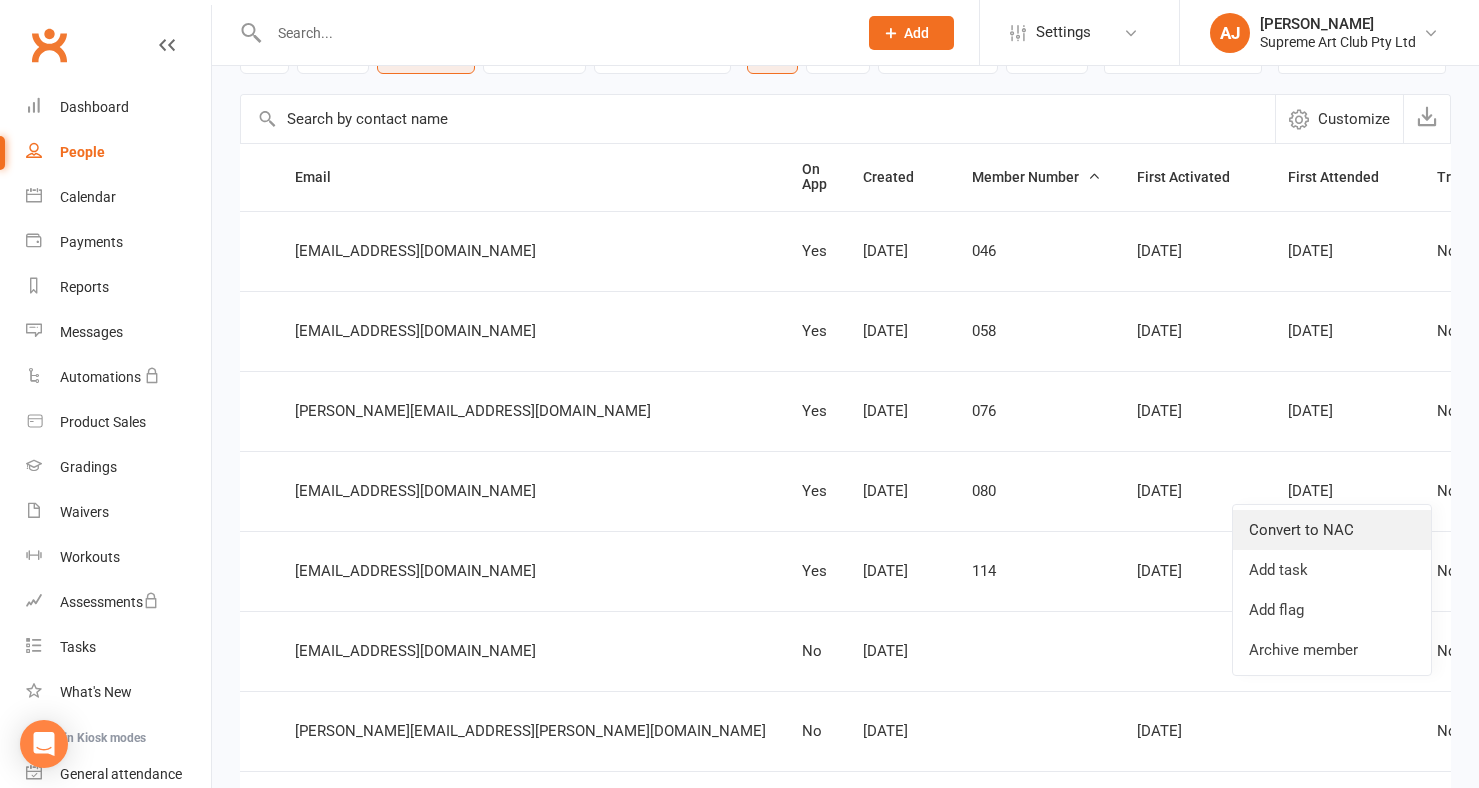 click on "Convert to NAC" at bounding box center (1332, 530) 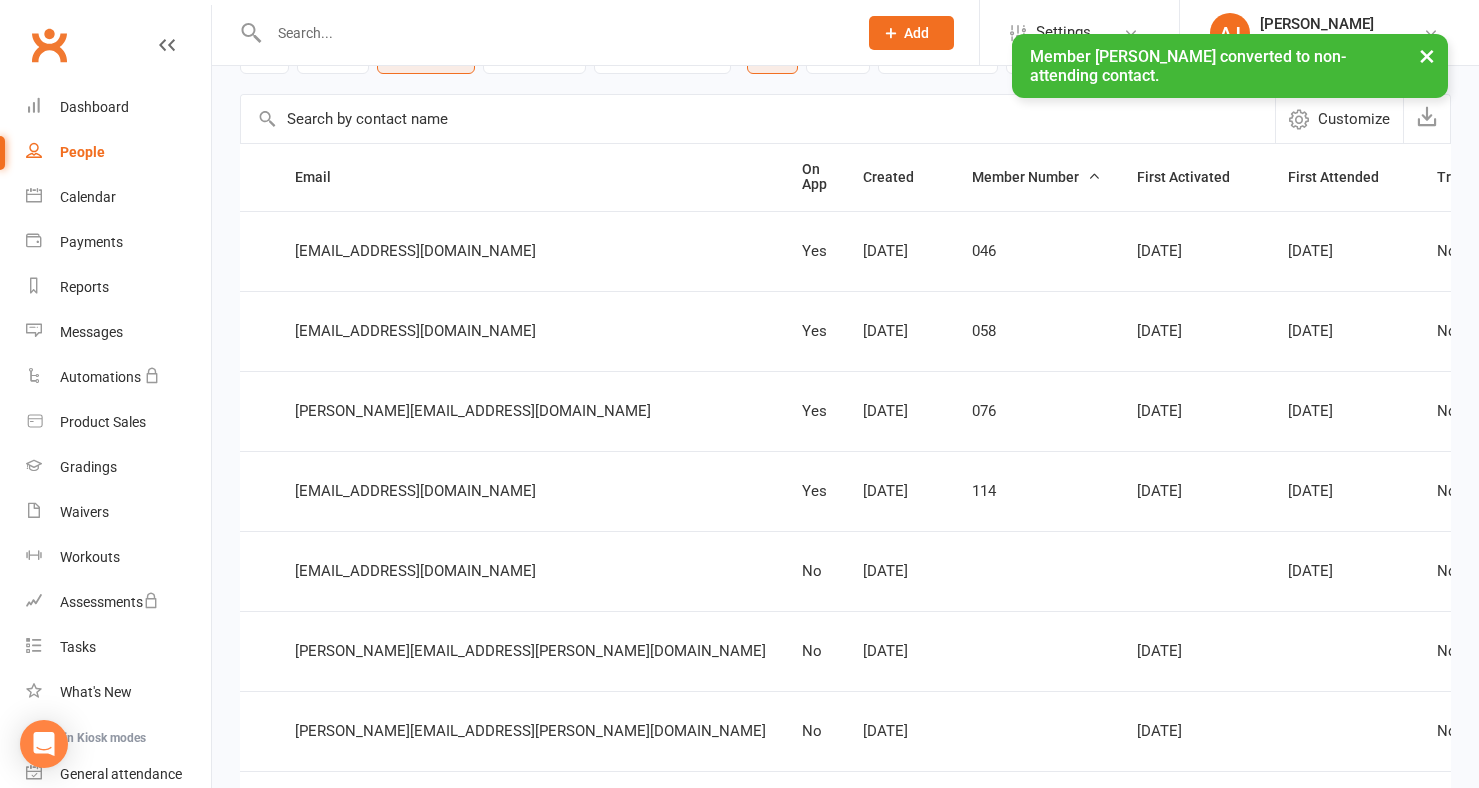 scroll, scrollTop: 147, scrollLeft: 0, axis: vertical 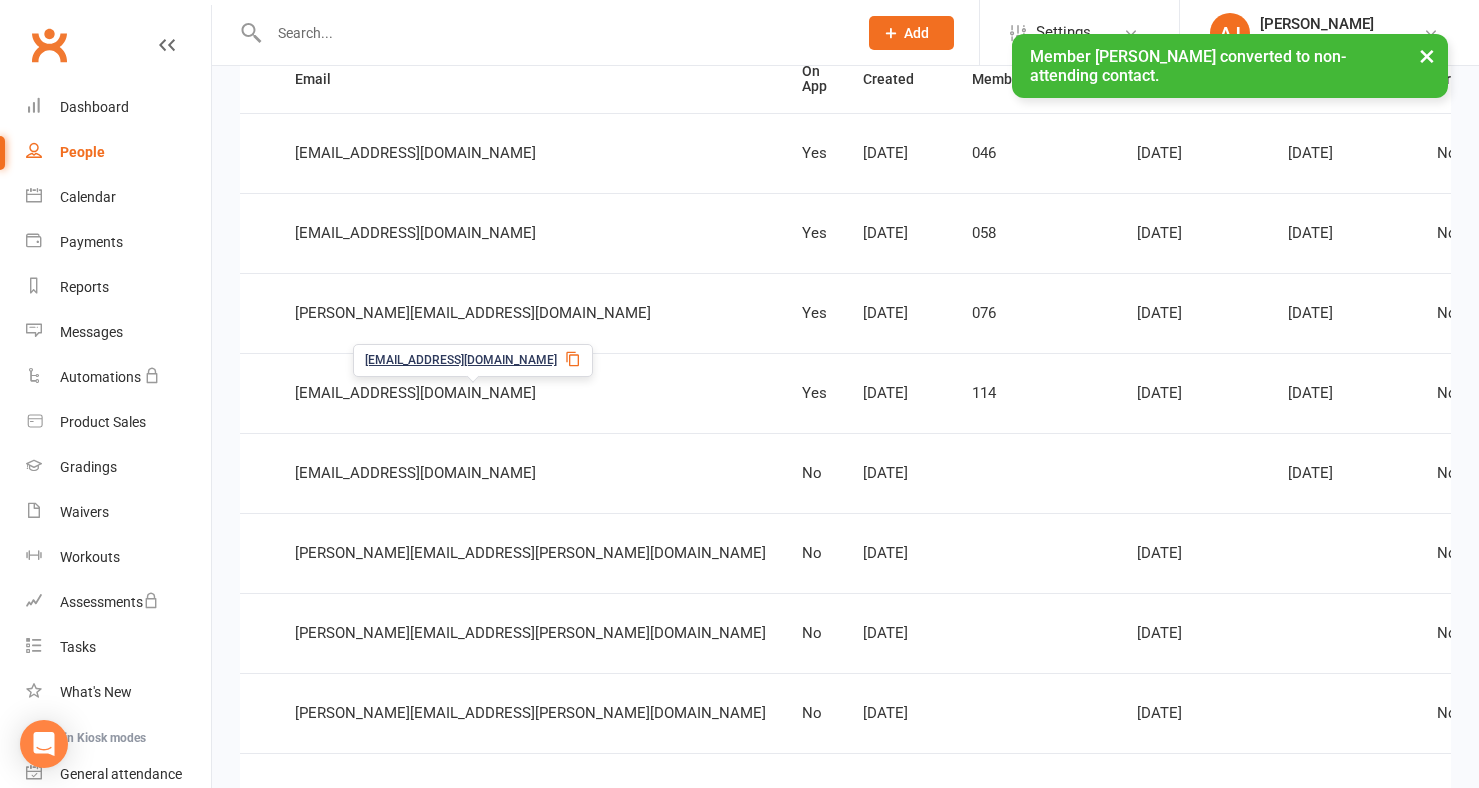 click at bounding box center [1655, 393] 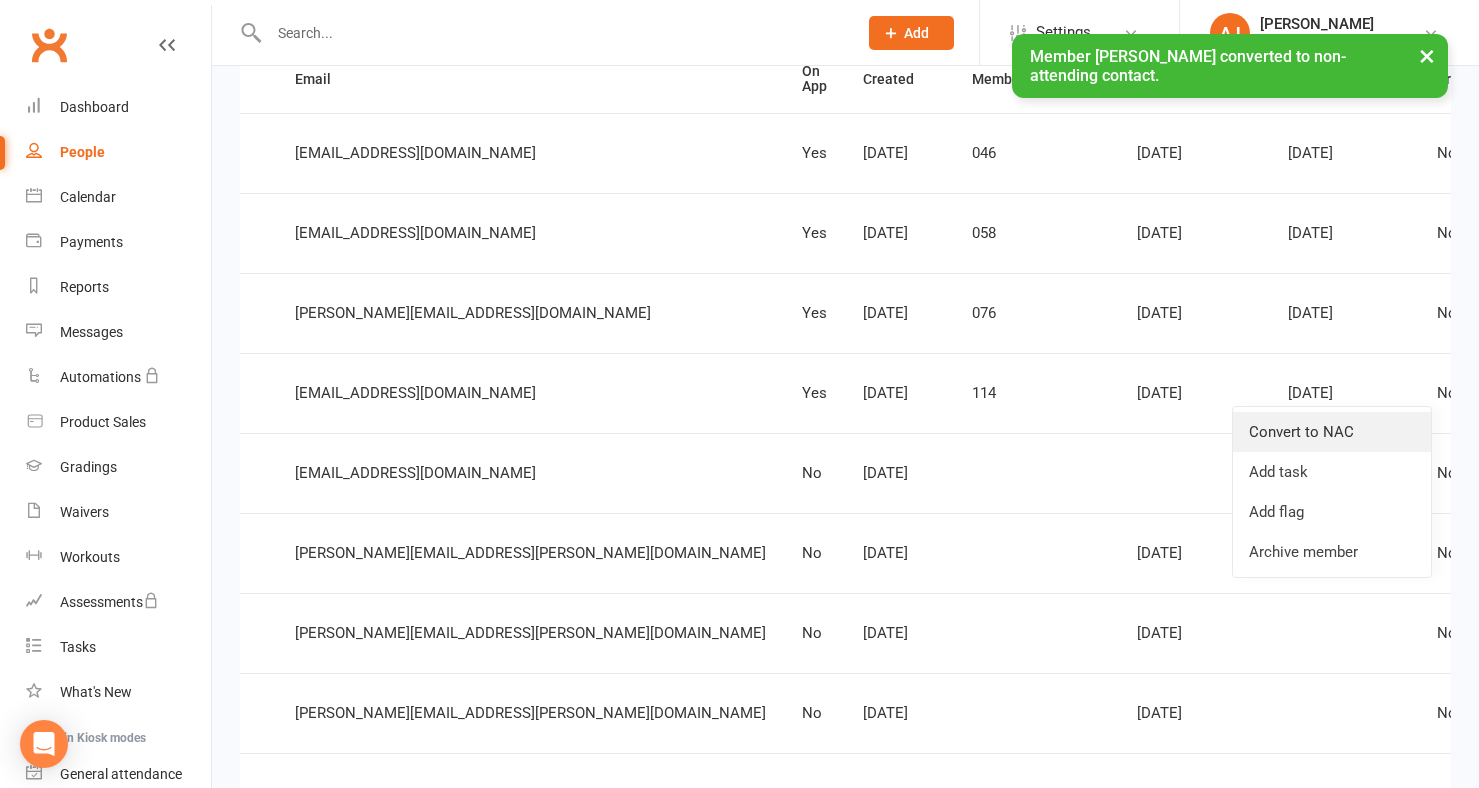 click on "Convert to NAC" at bounding box center (1332, 432) 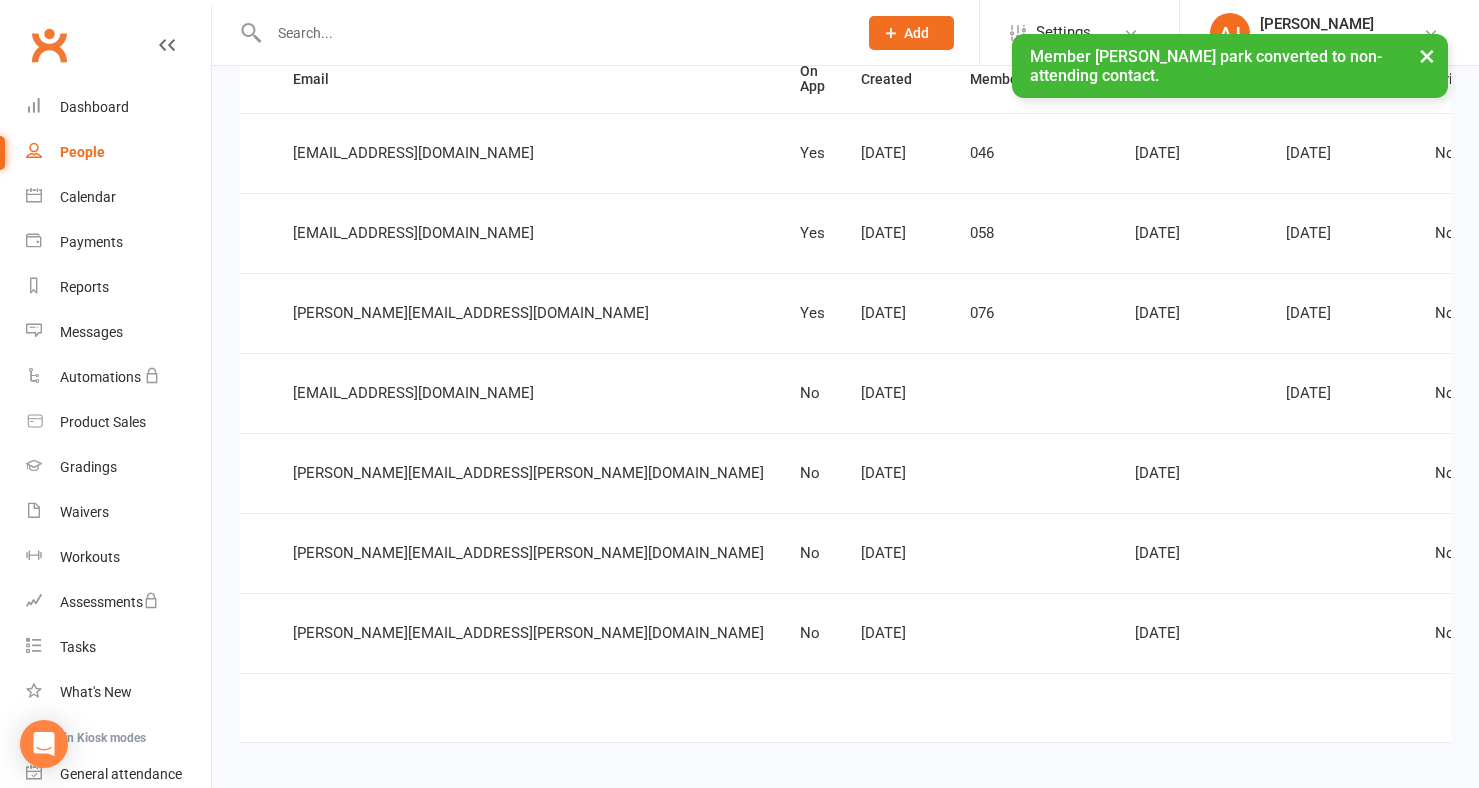 scroll, scrollTop: 0, scrollLeft: 696, axis: horizontal 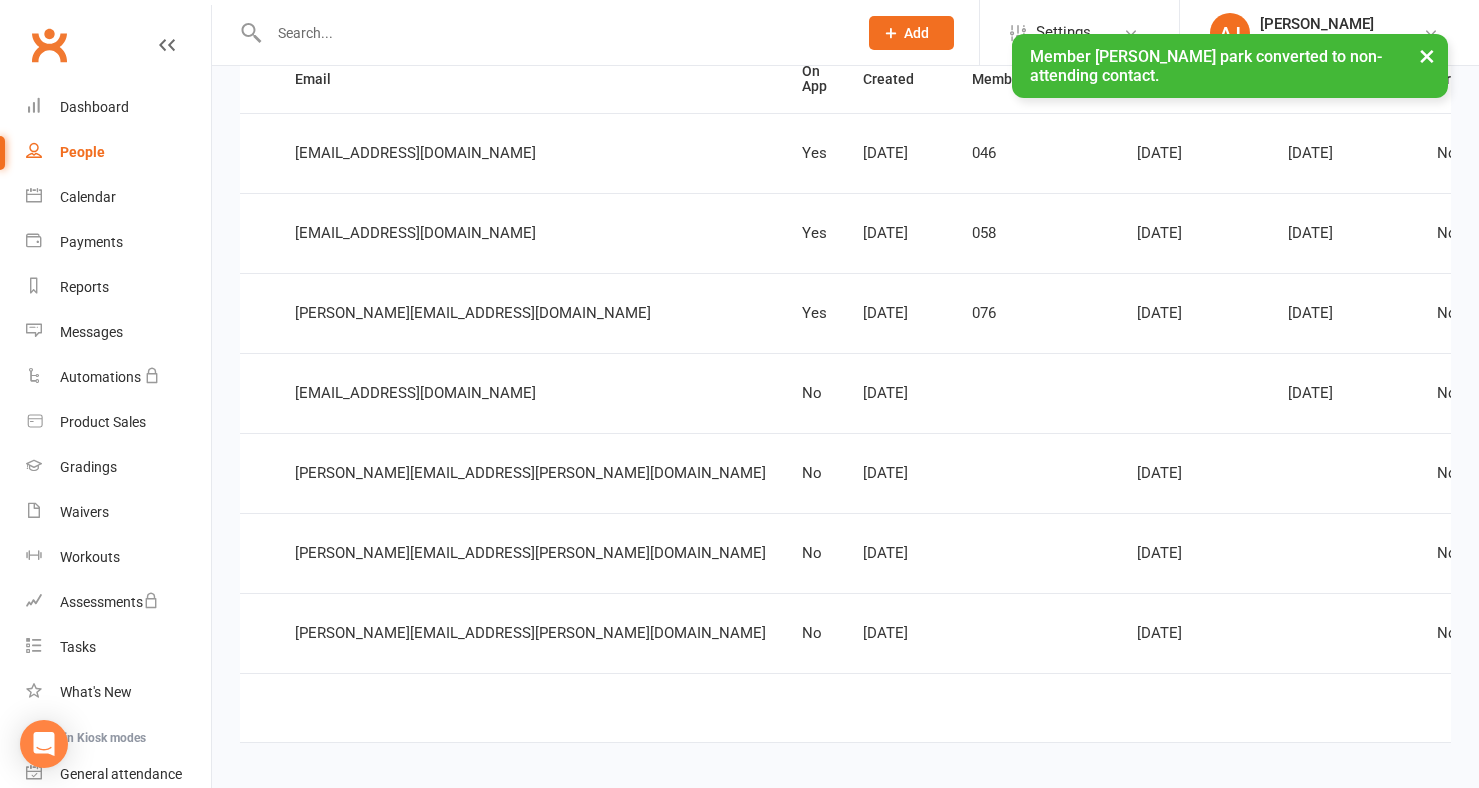 click at bounding box center (1655, 473) 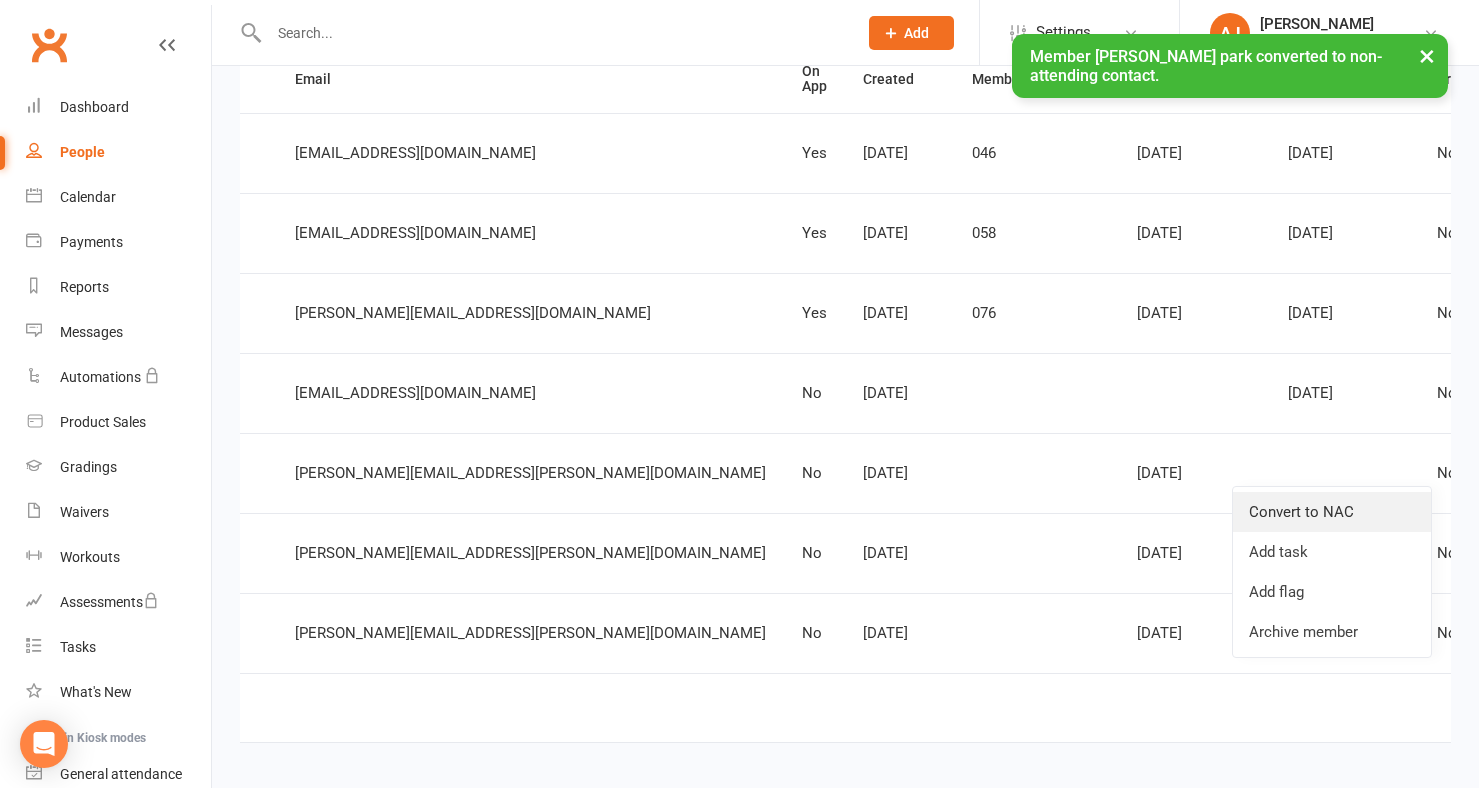 click on "Convert to NAC" at bounding box center (1332, 512) 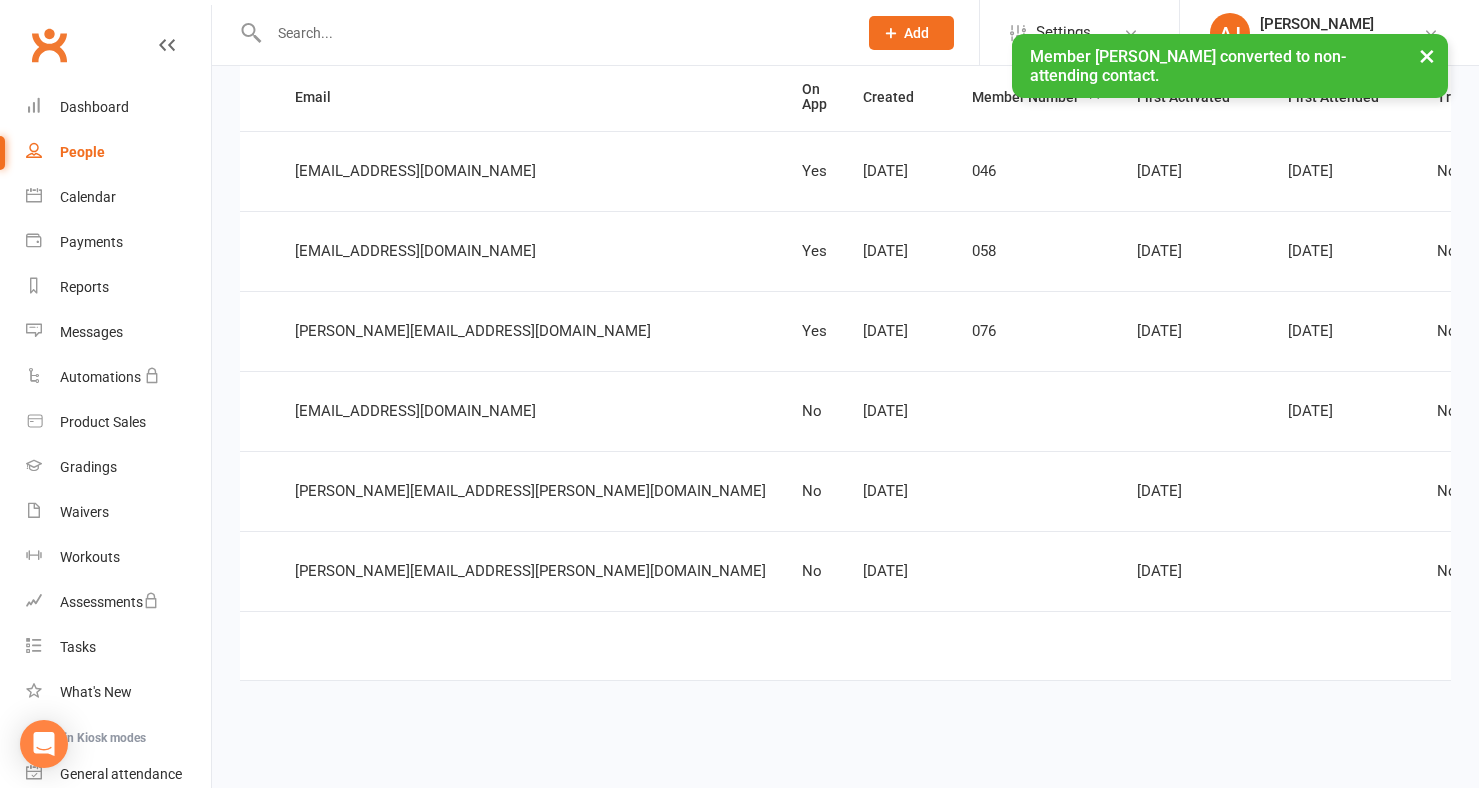 scroll, scrollTop: 242, scrollLeft: 0, axis: vertical 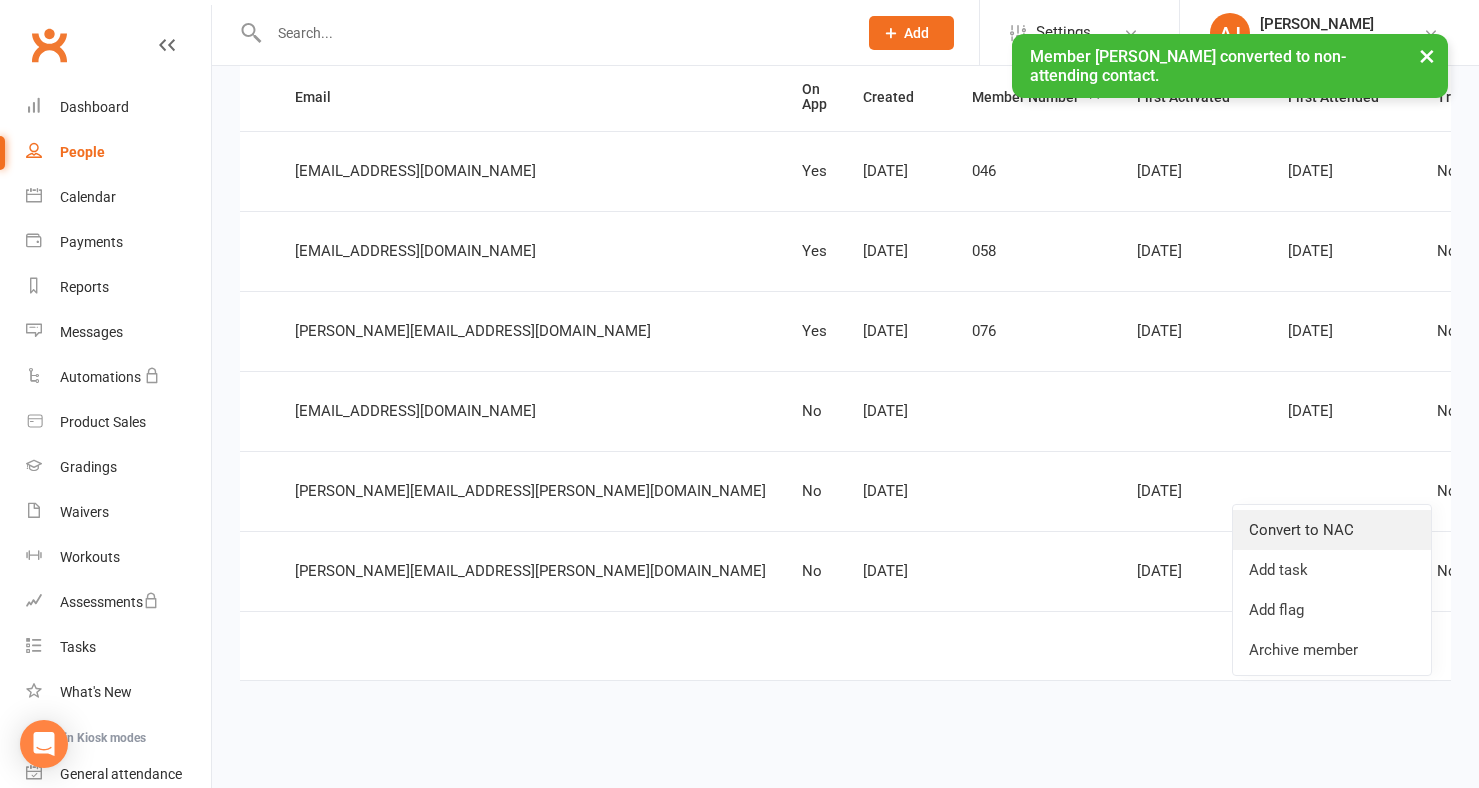 click on "Convert to NAC" at bounding box center [1332, 530] 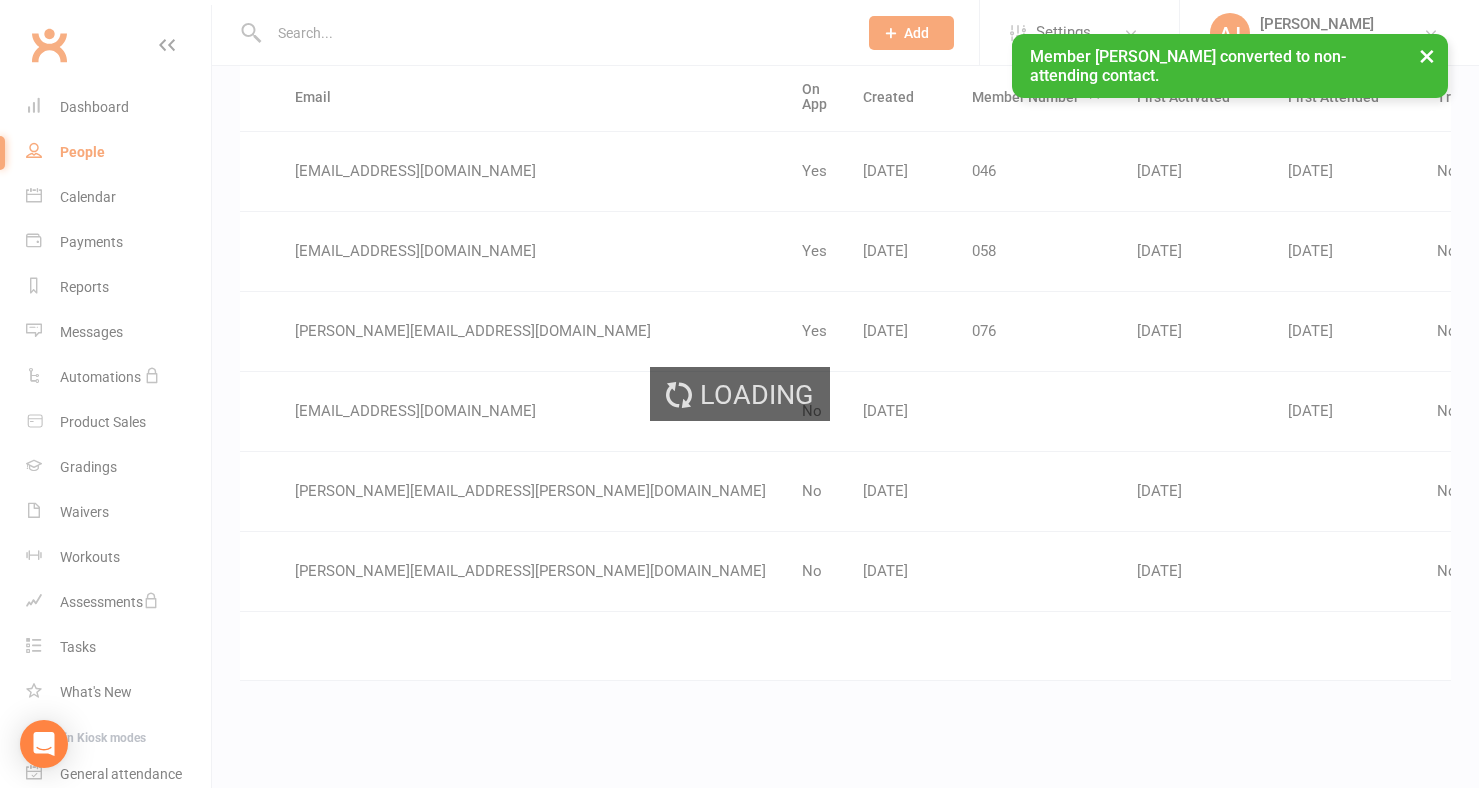 scroll, scrollTop: 162, scrollLeft: 0, axis: vertical 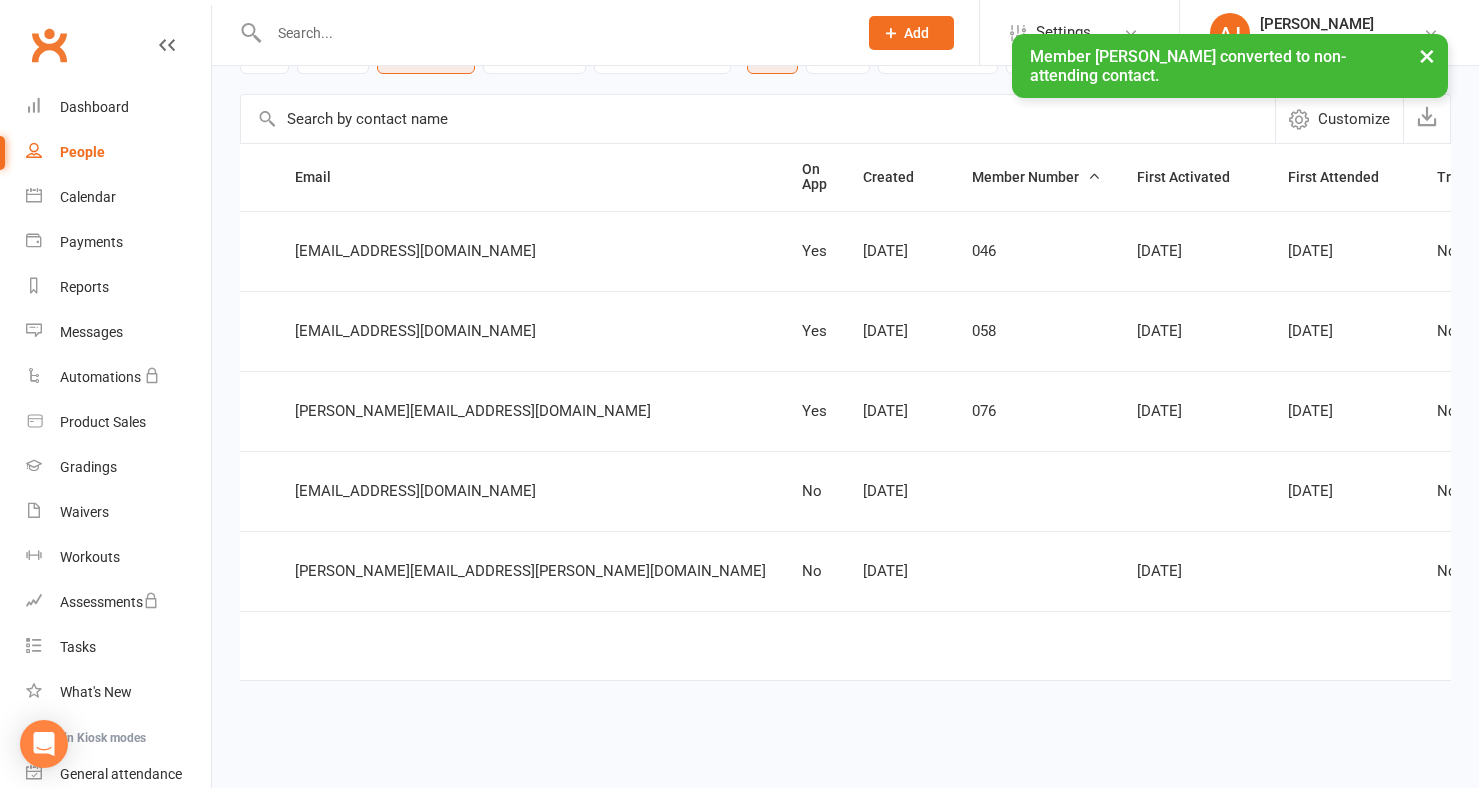 click at bounding box center [1655, 491] 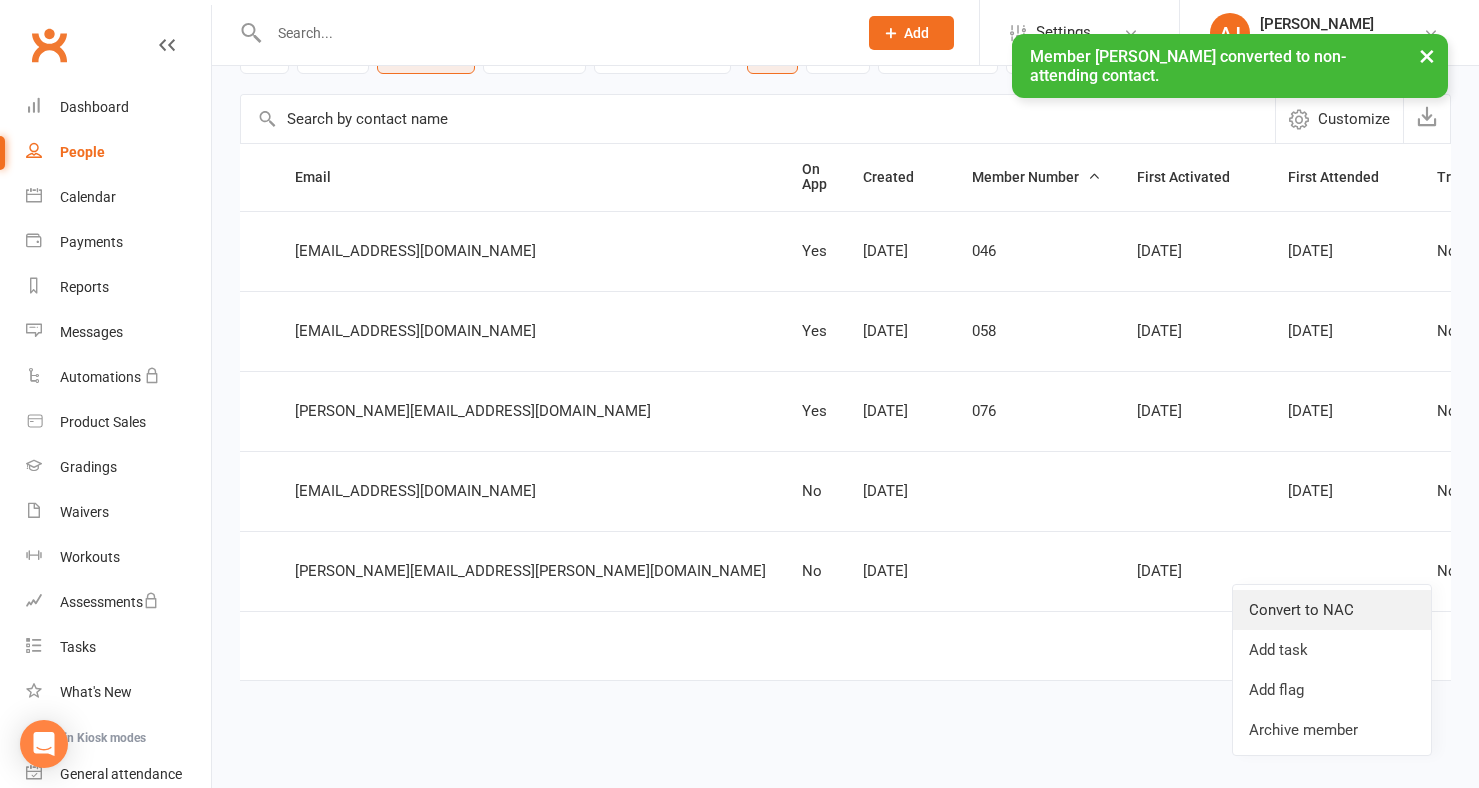 click on "Convert to NAC" at bounding box center [1332, 610] 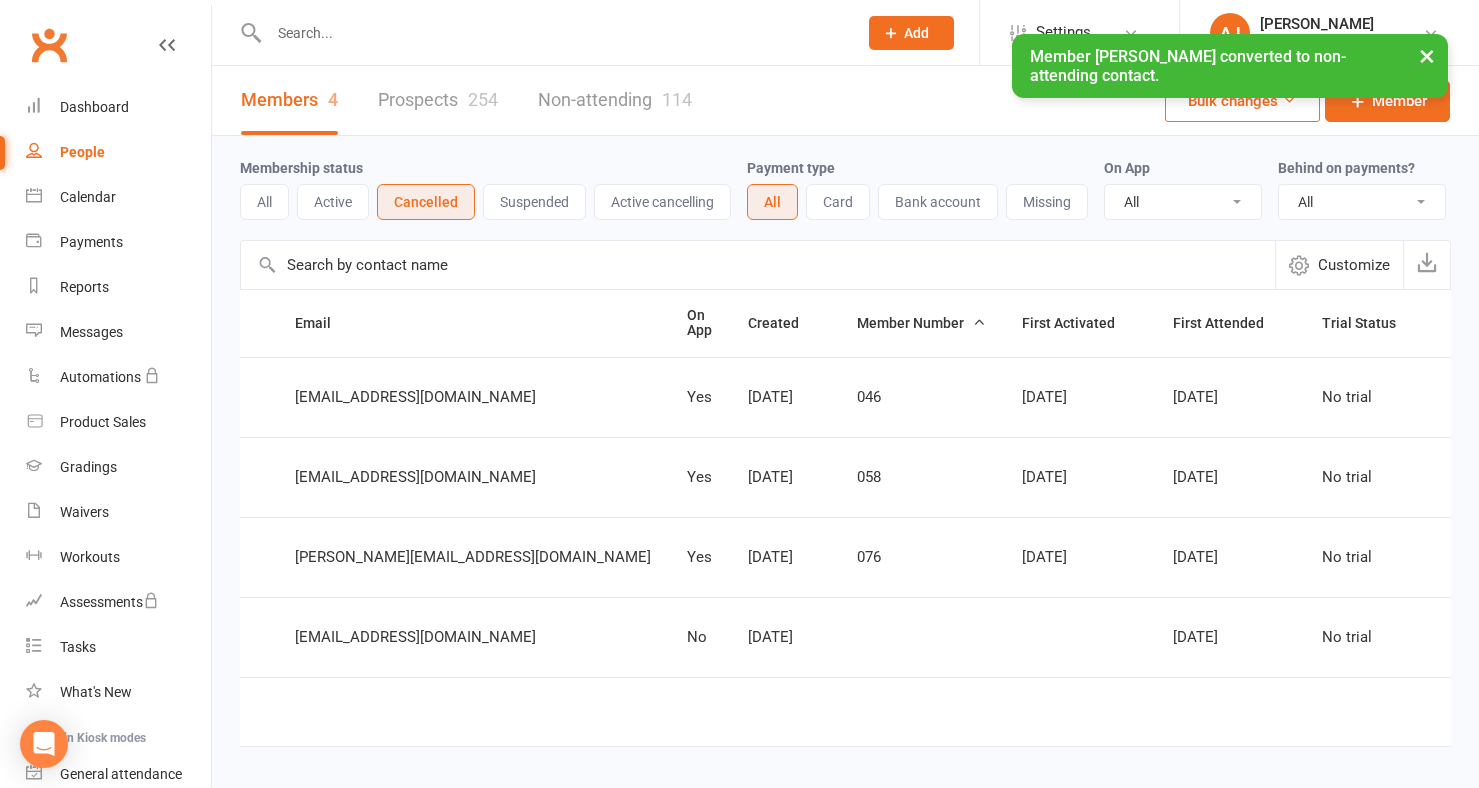 scroll, scrollTop: 0, scrollLeft: 0, axis: both 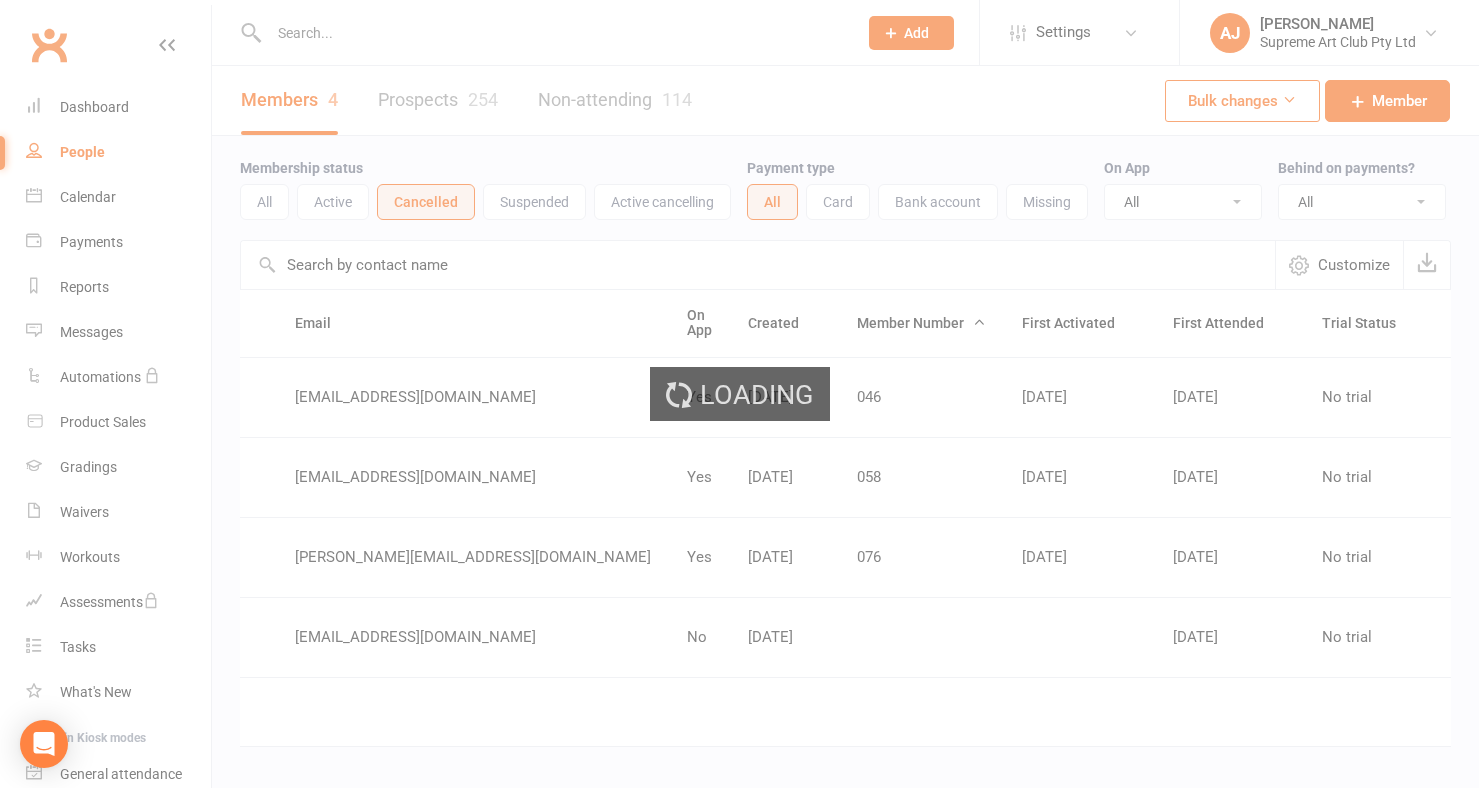 select on "100" 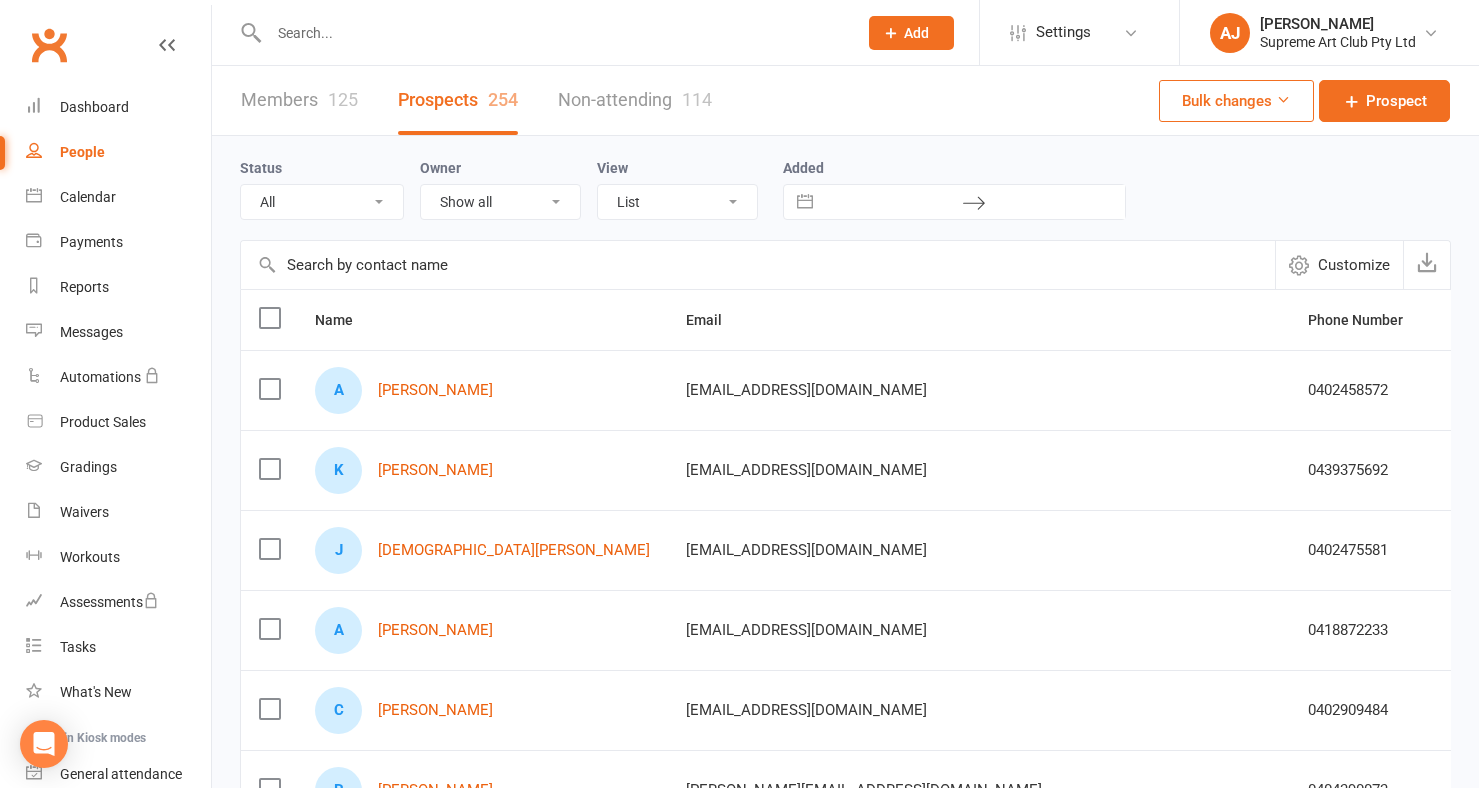 click on "Members 125" at bounding box center [299, 100] 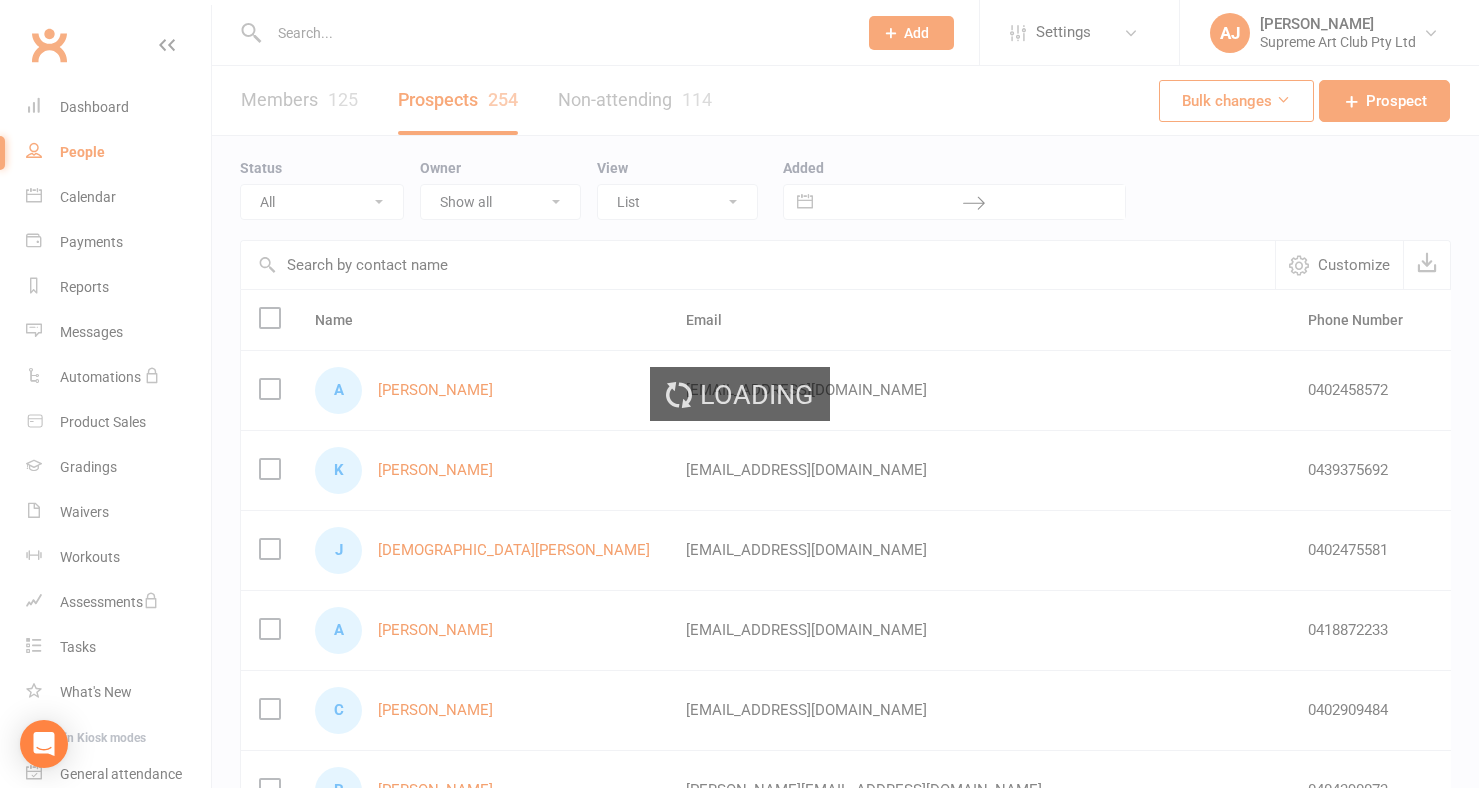 select on "100" 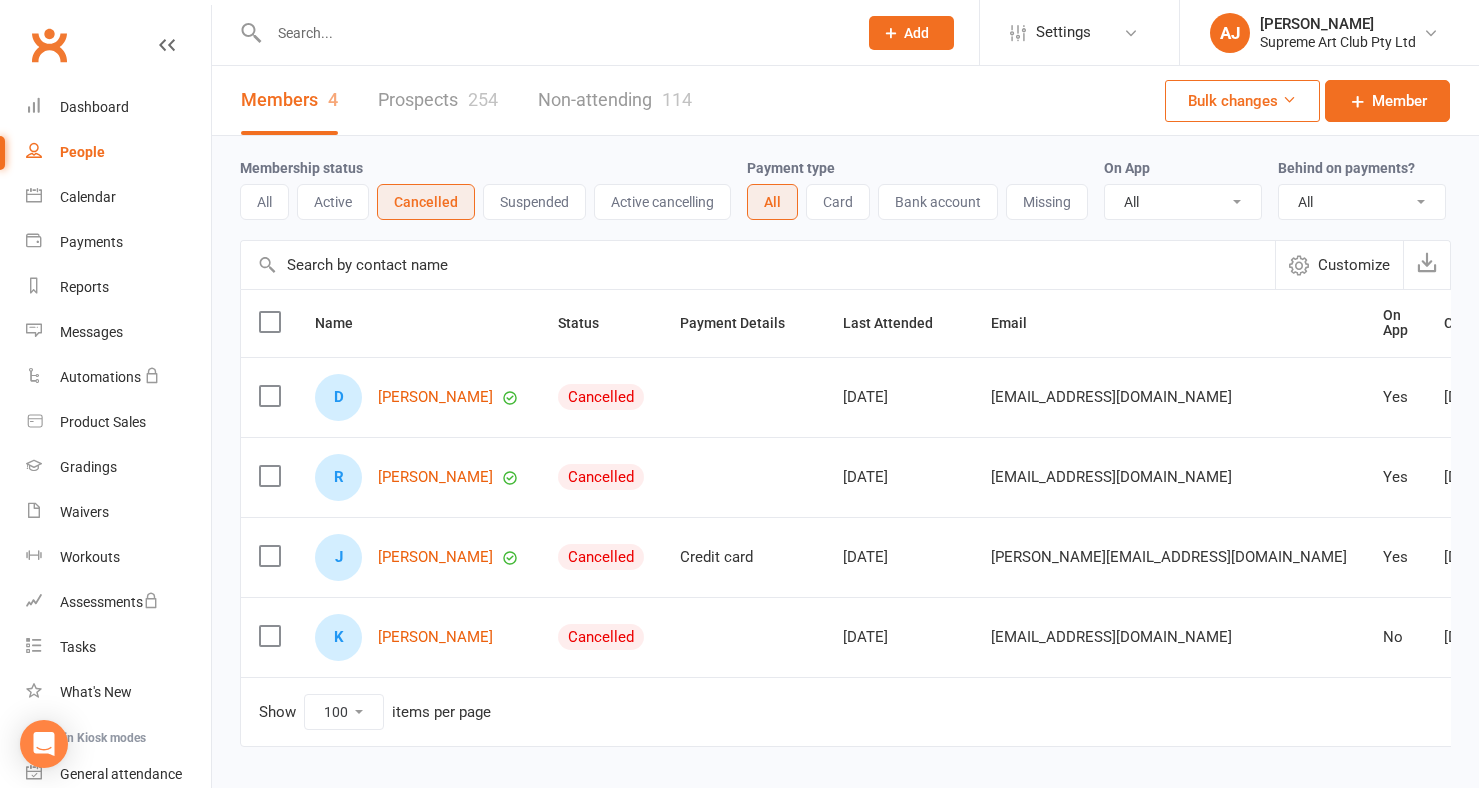 click on "Suspended" at bounding box center (534, 202) 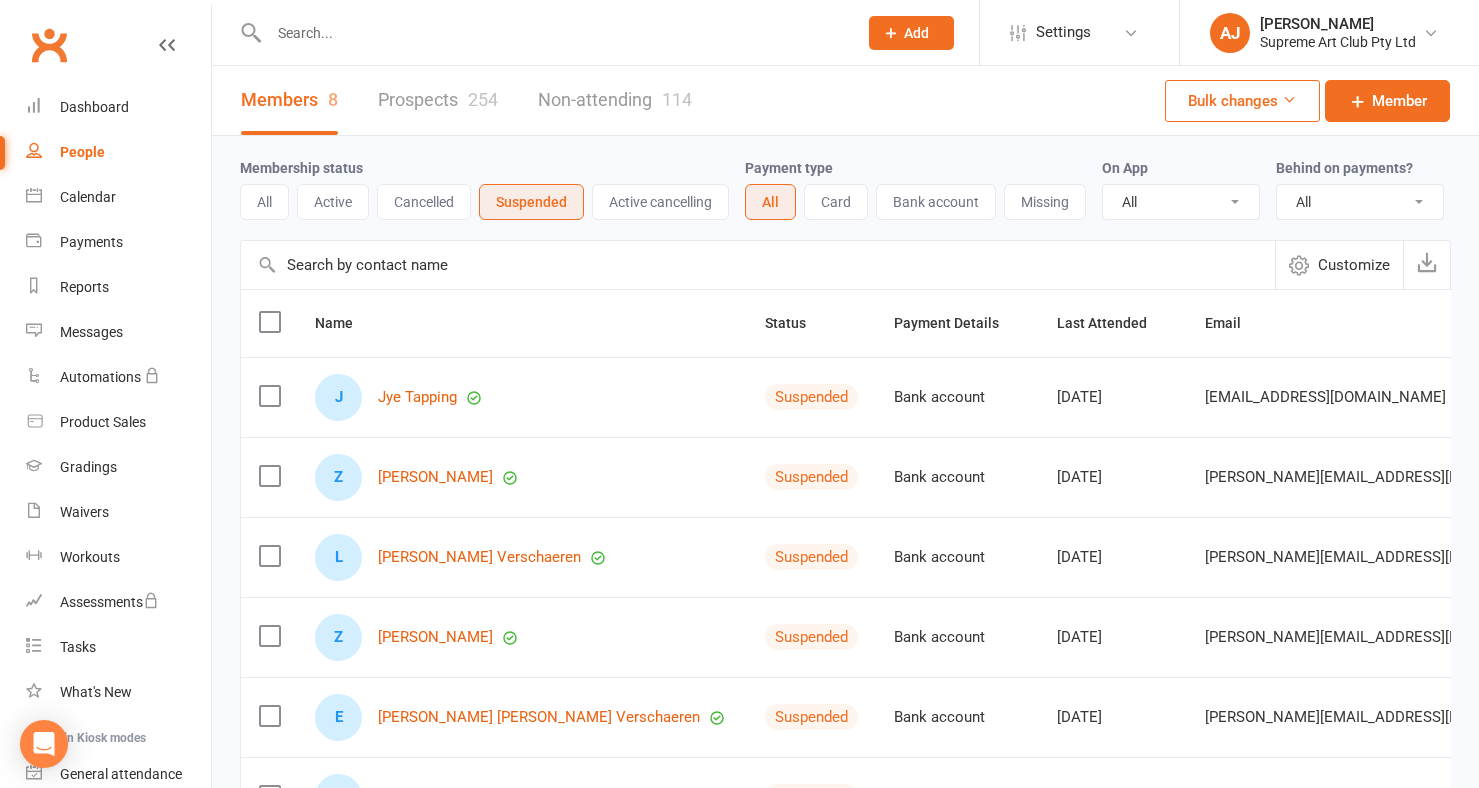 scroll, scrollTop: 0, scrollLeft: 0, axis: both 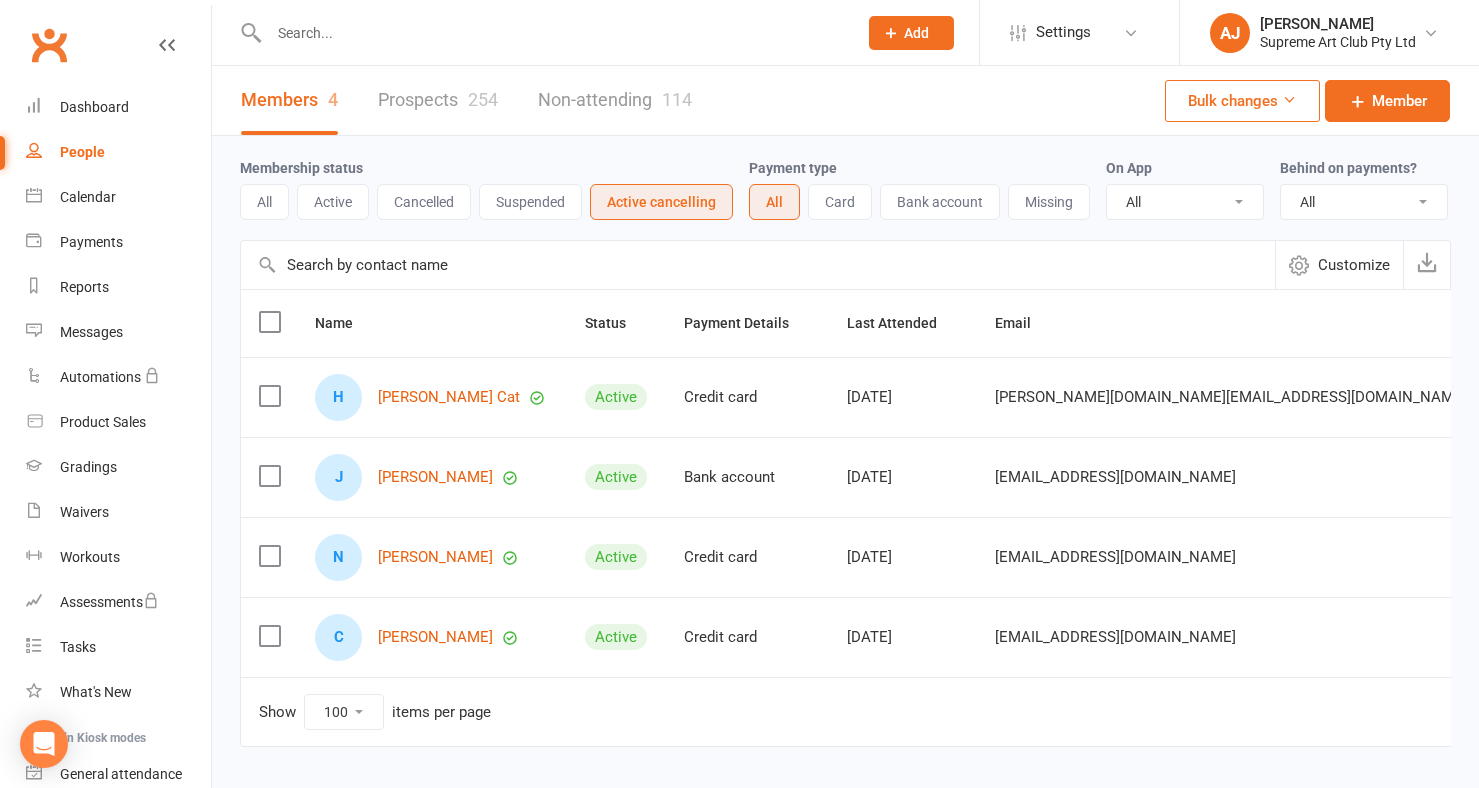 click on "Members 4" at bounding box center [289, 100] 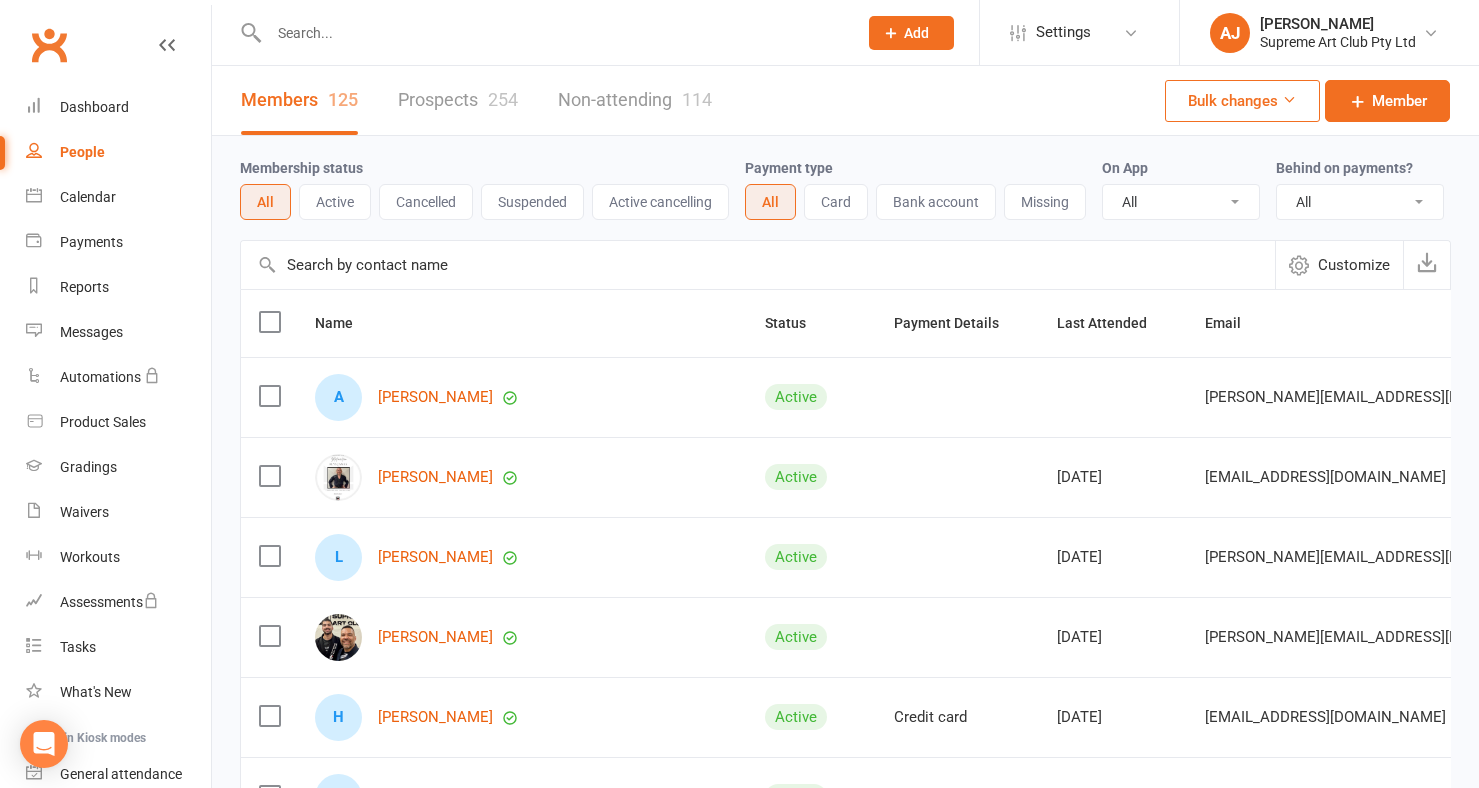 click on "Prospect
Member
Non-attending contact
Class / event
Appointment
Grading event
Task
Membership plan
Bulk message
Add
Settings Membership Plans Event Templates Appointment Types Mobile App  Website Image Library Customize Contacts Bulk Imports Access Control Users Account Profile Clubworx API AJ [PERSON_NAME] Supreme Art Club Pty Ltd My profile My subscription Help Terms & conditions  Privacy policy  Sign out Clubworx Dashboard People Calendar Payments Reports Messages   Automations   Product Sales Gradings   Waivers   Workouts   Assessments  Tasks   What's New Check-in Kiosk modes General attendance Roll call Class check-in × Member [PERSON_NAME] converted to non-attending contact. × × Members 125 Prospects 254 Non-attending 114 Bulk changes" at bounding box center [739, 4255] 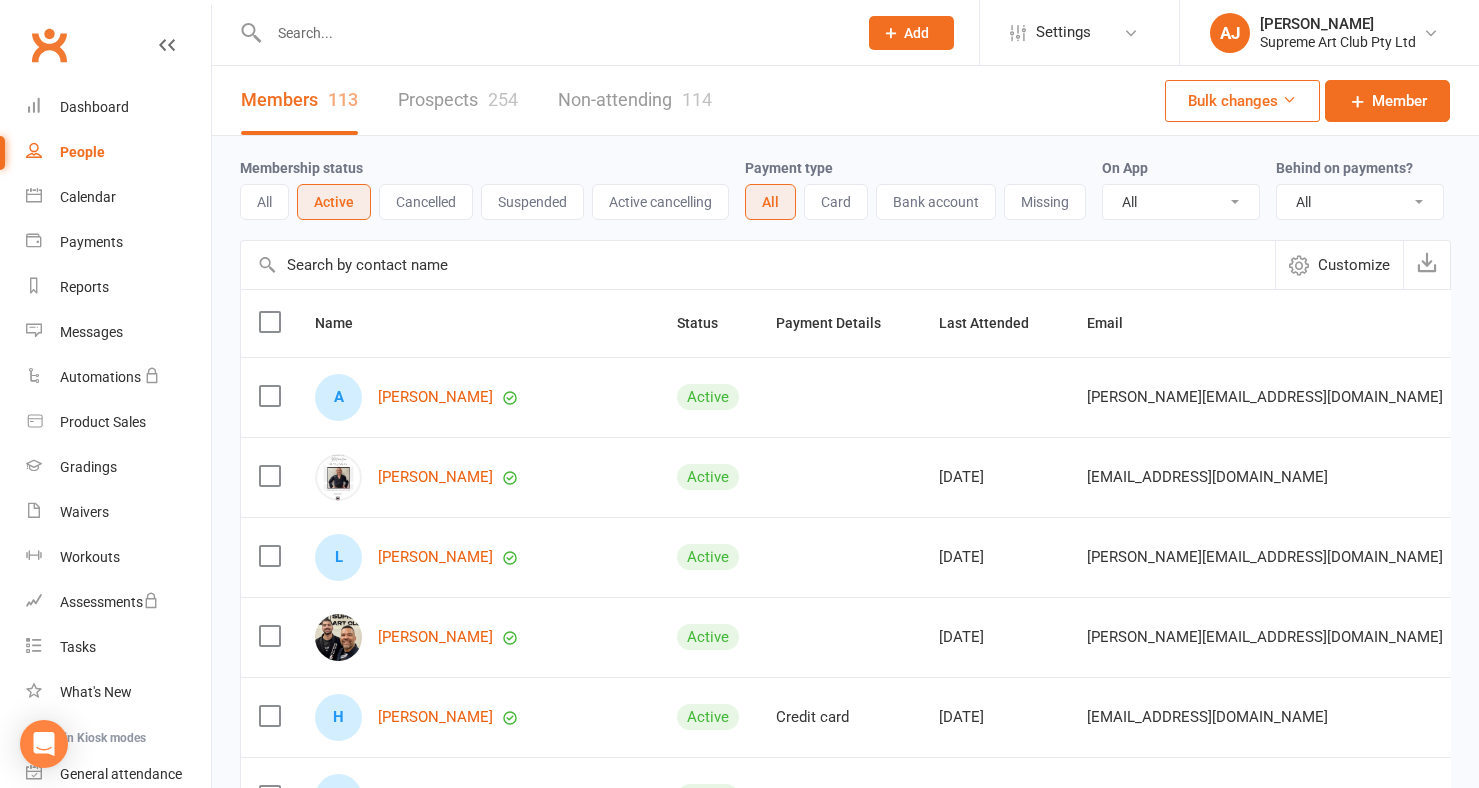 click on "All" at bounding box center [264, 202] 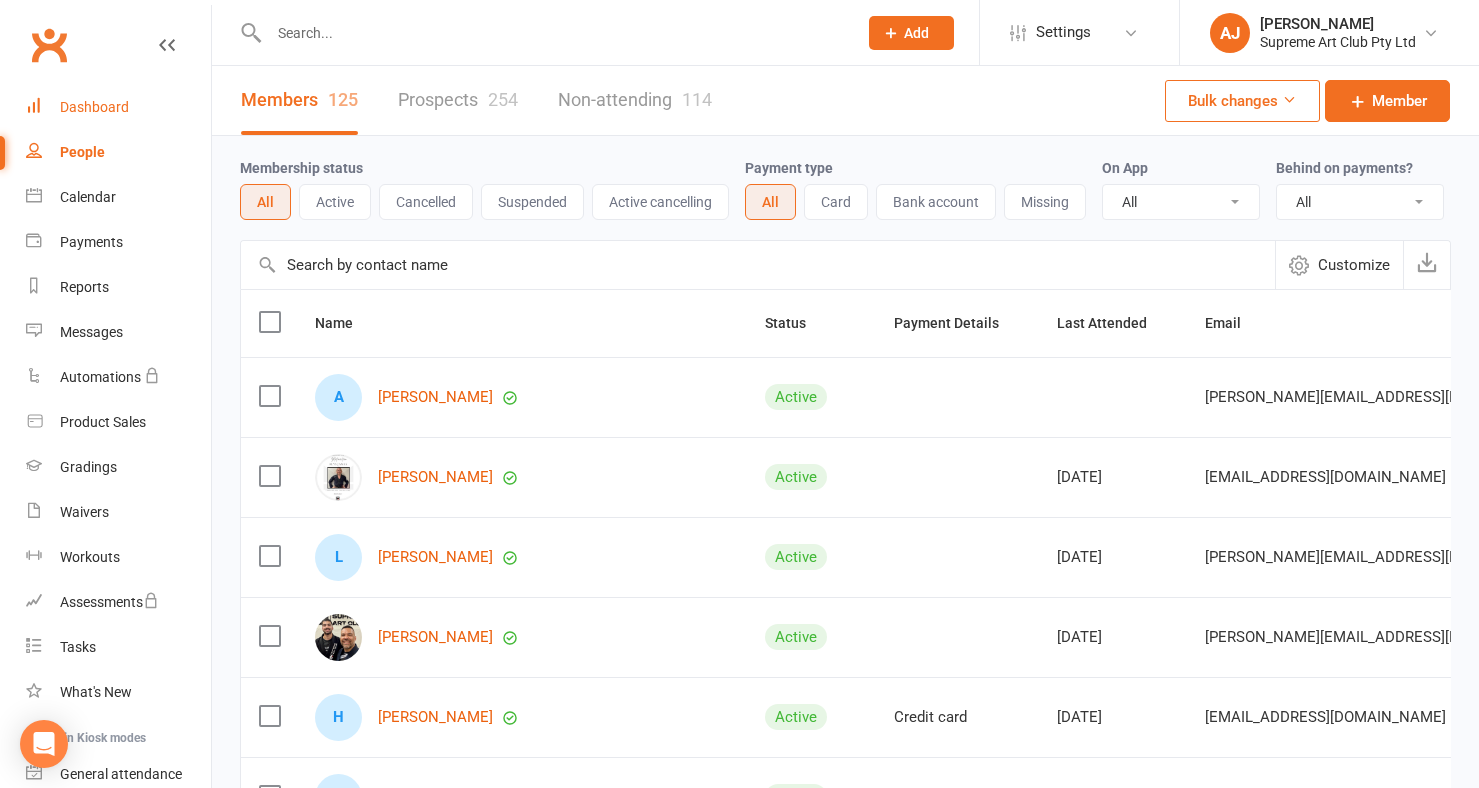 click on "Dashboard" at bounding box center (94, 107) 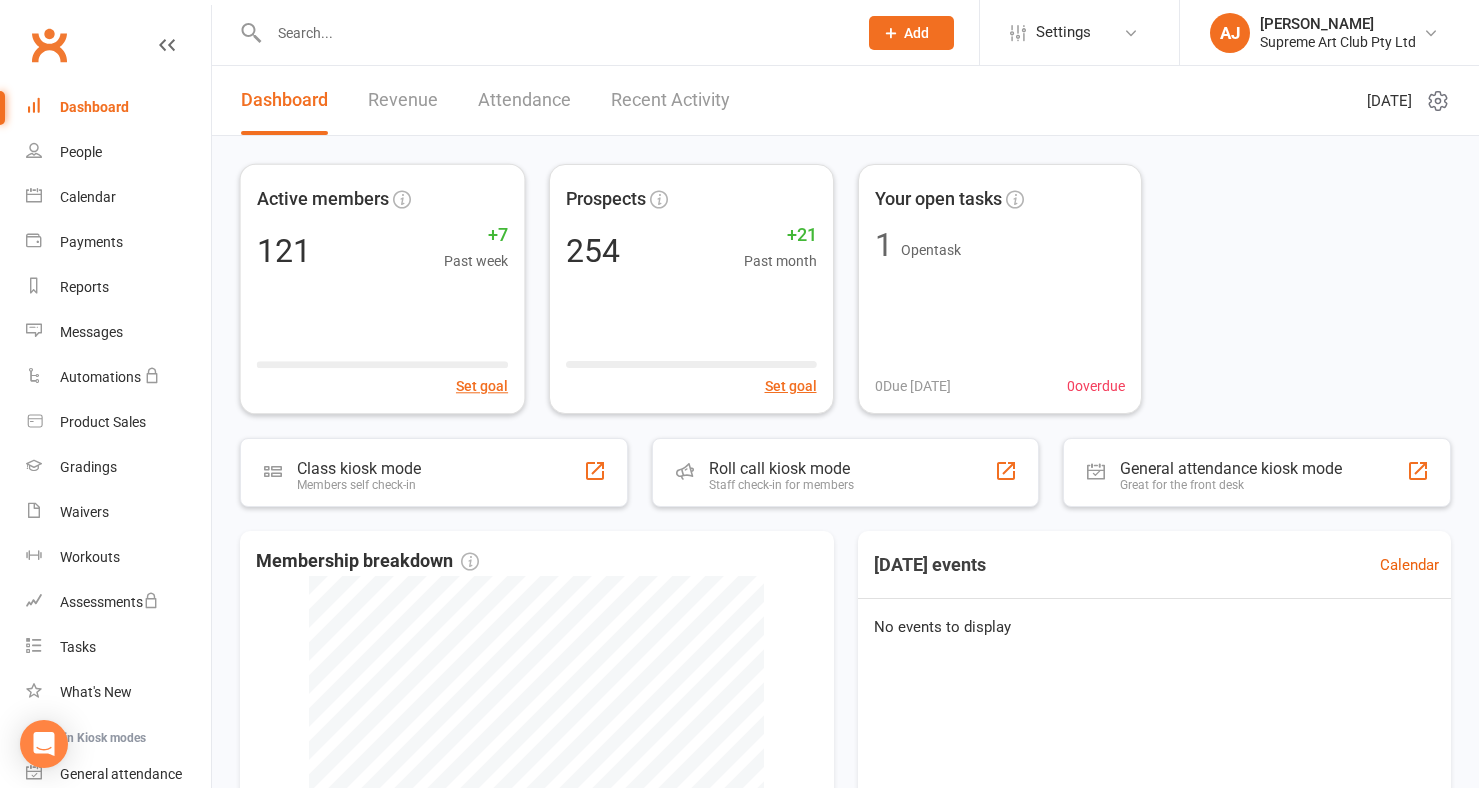 scroll, scrollTop: -1, scrollLeft: 0, axis: vertical 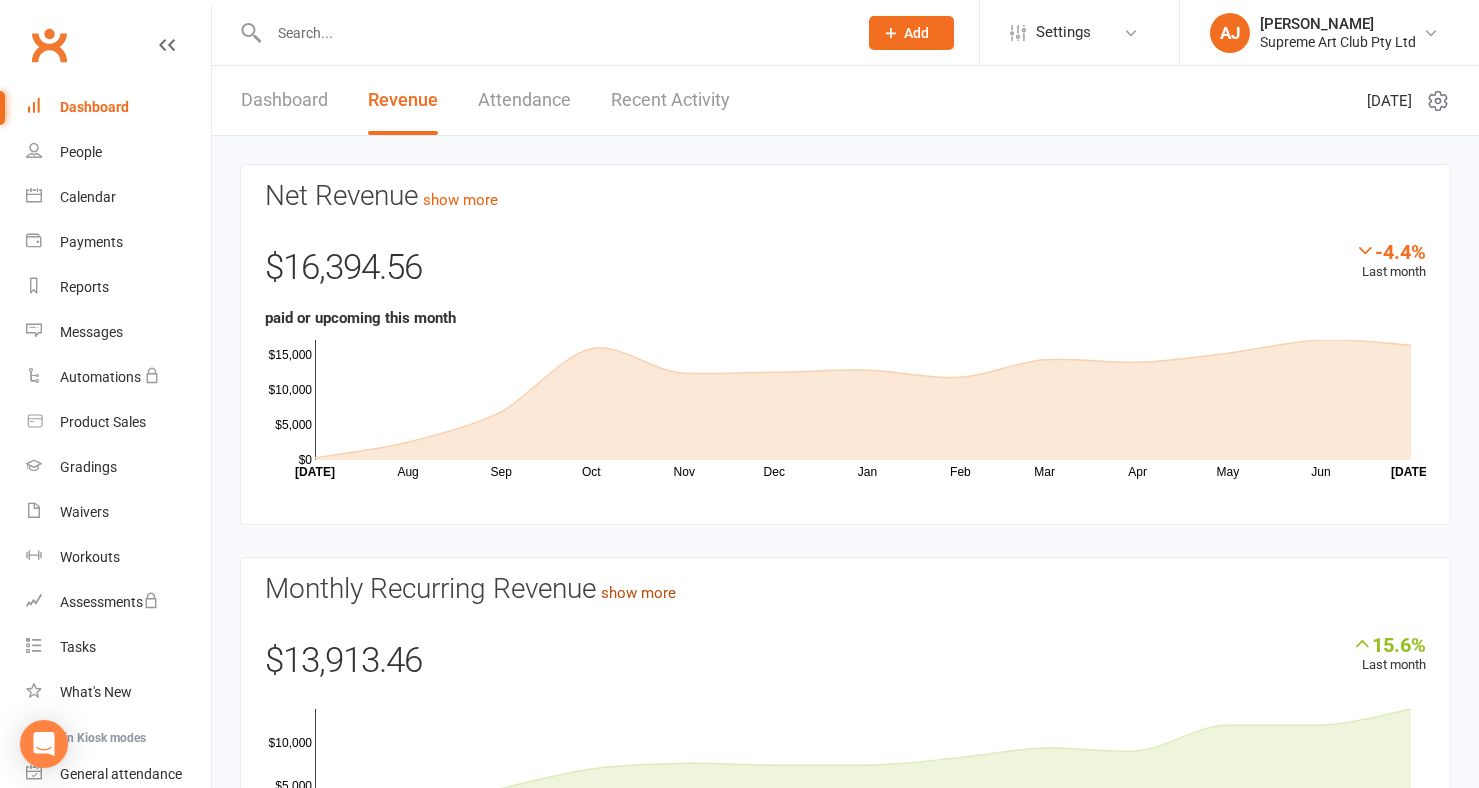 click on "show more" at bounding box center [638, 593] 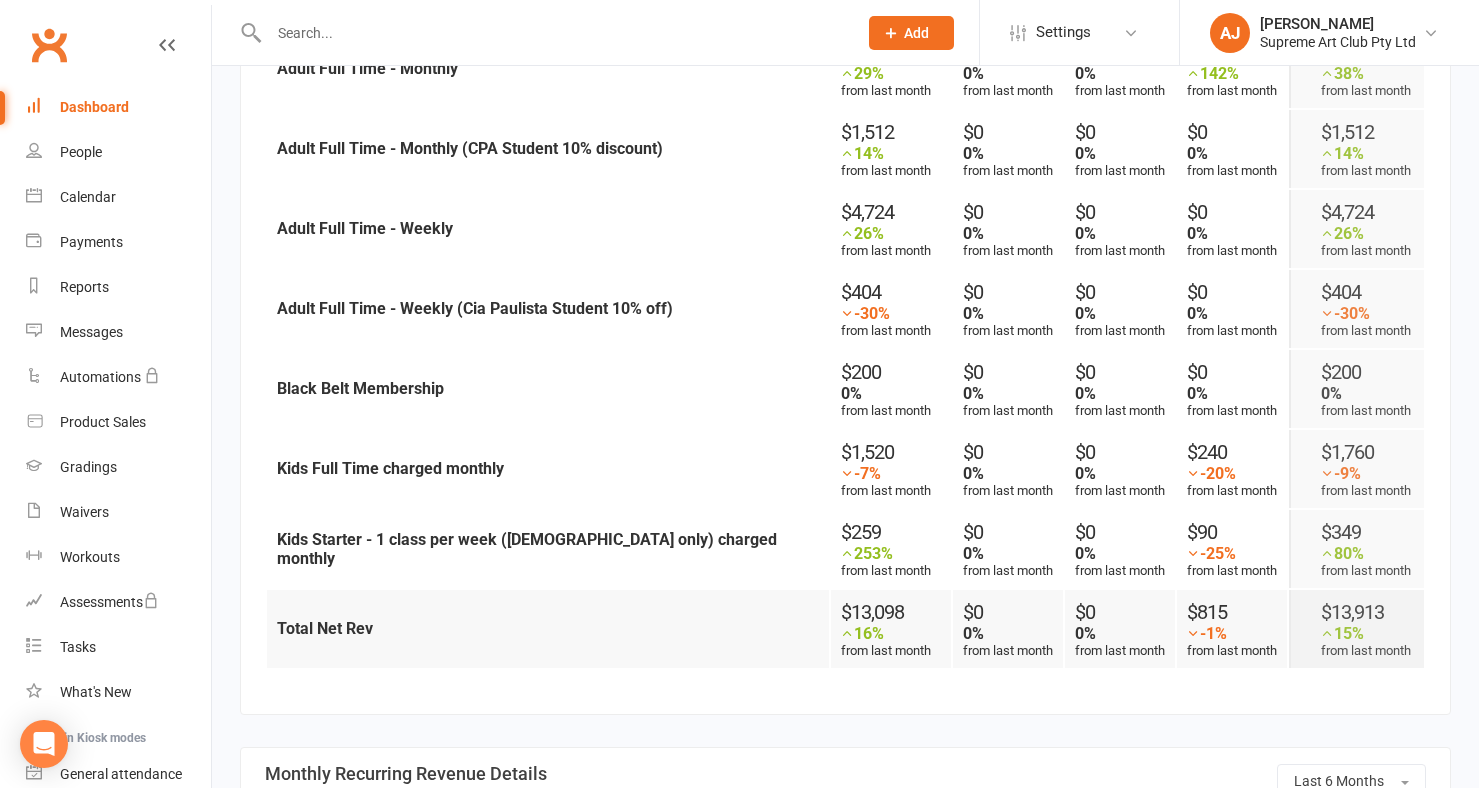 scroll, scrollTop: 1084, scrollLeft: 0, axis: vertical 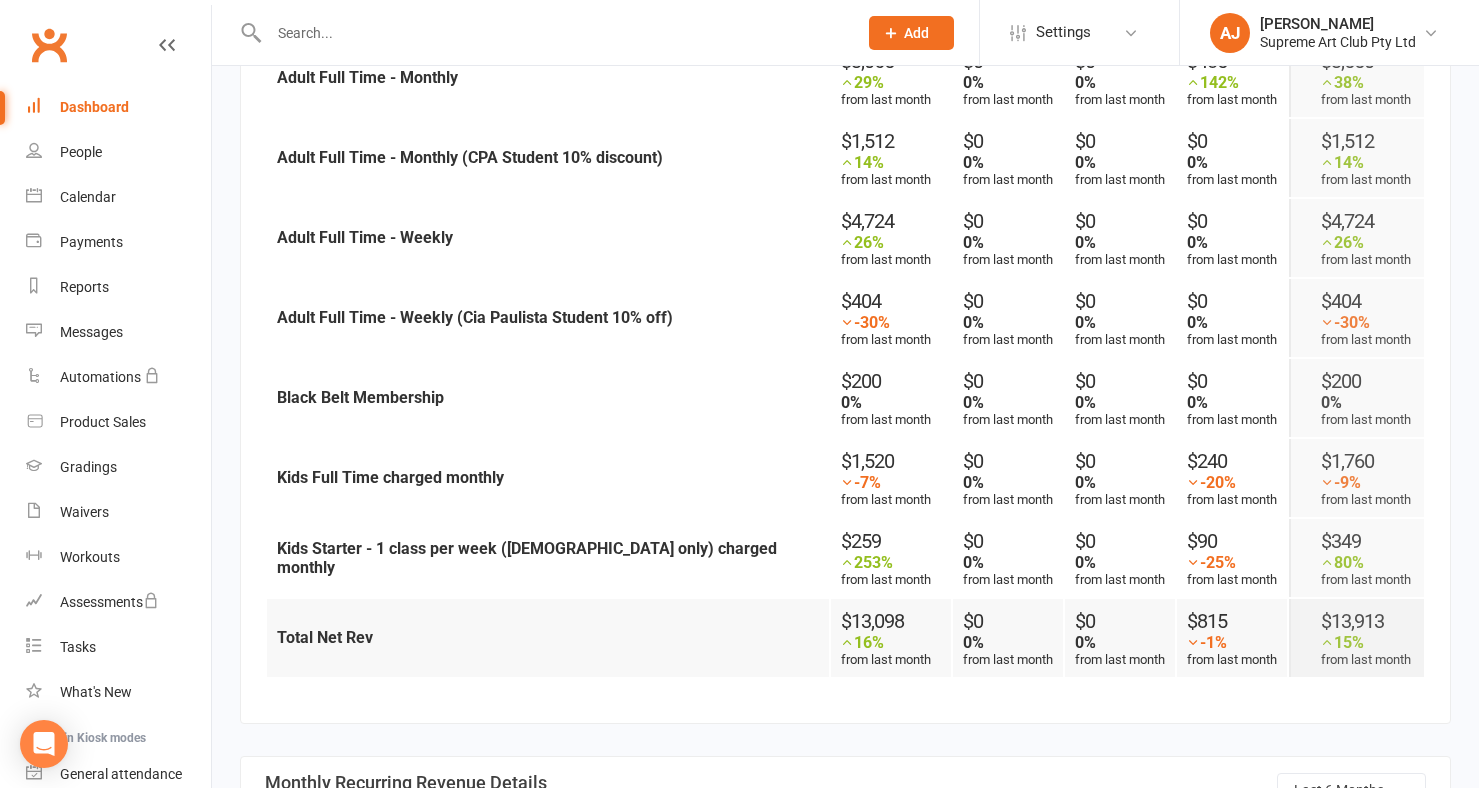 click on "Dashboard" at bounding box center (94, 107) 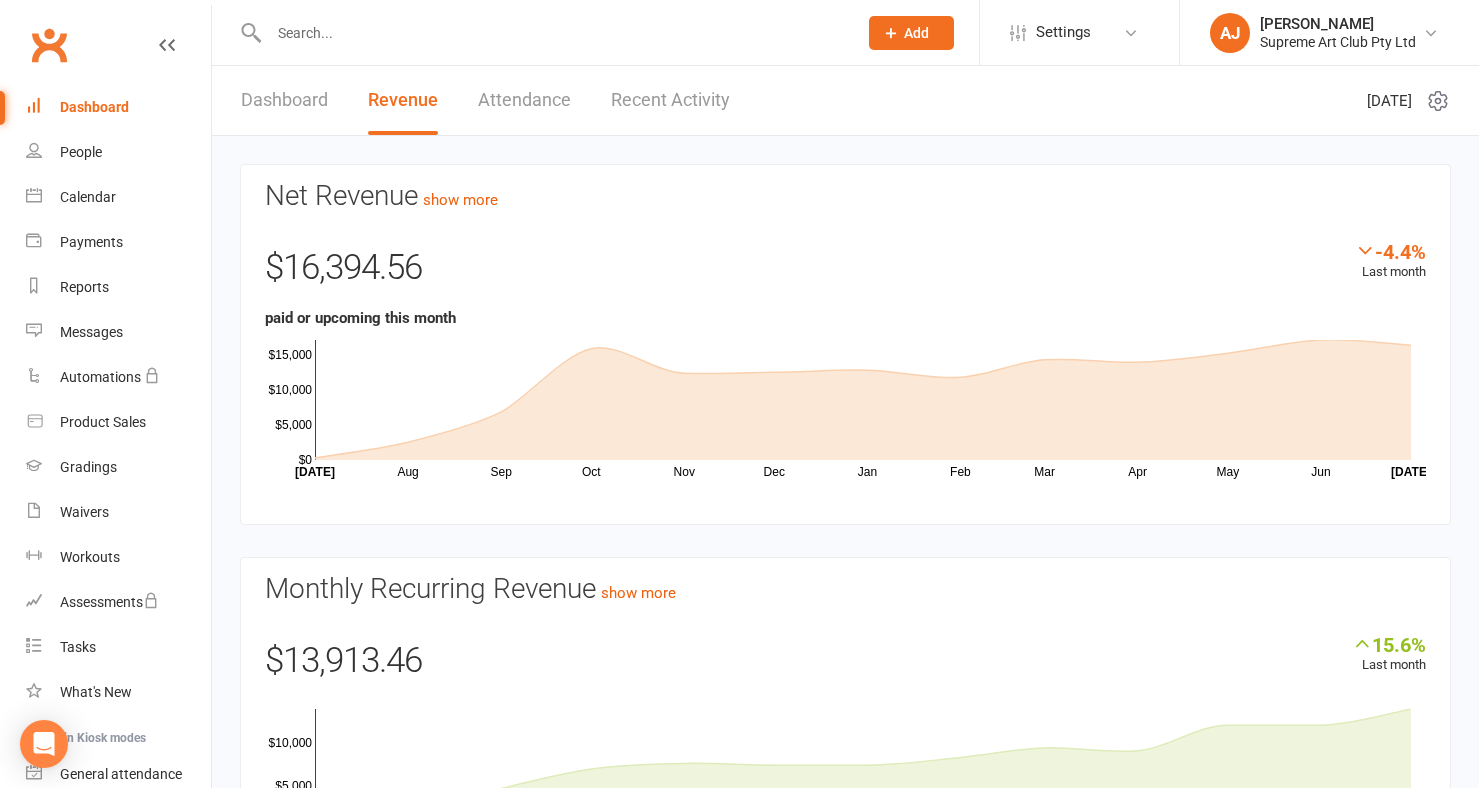 scroll, scrollTop: 0, scrollLeft: 0, axis: both 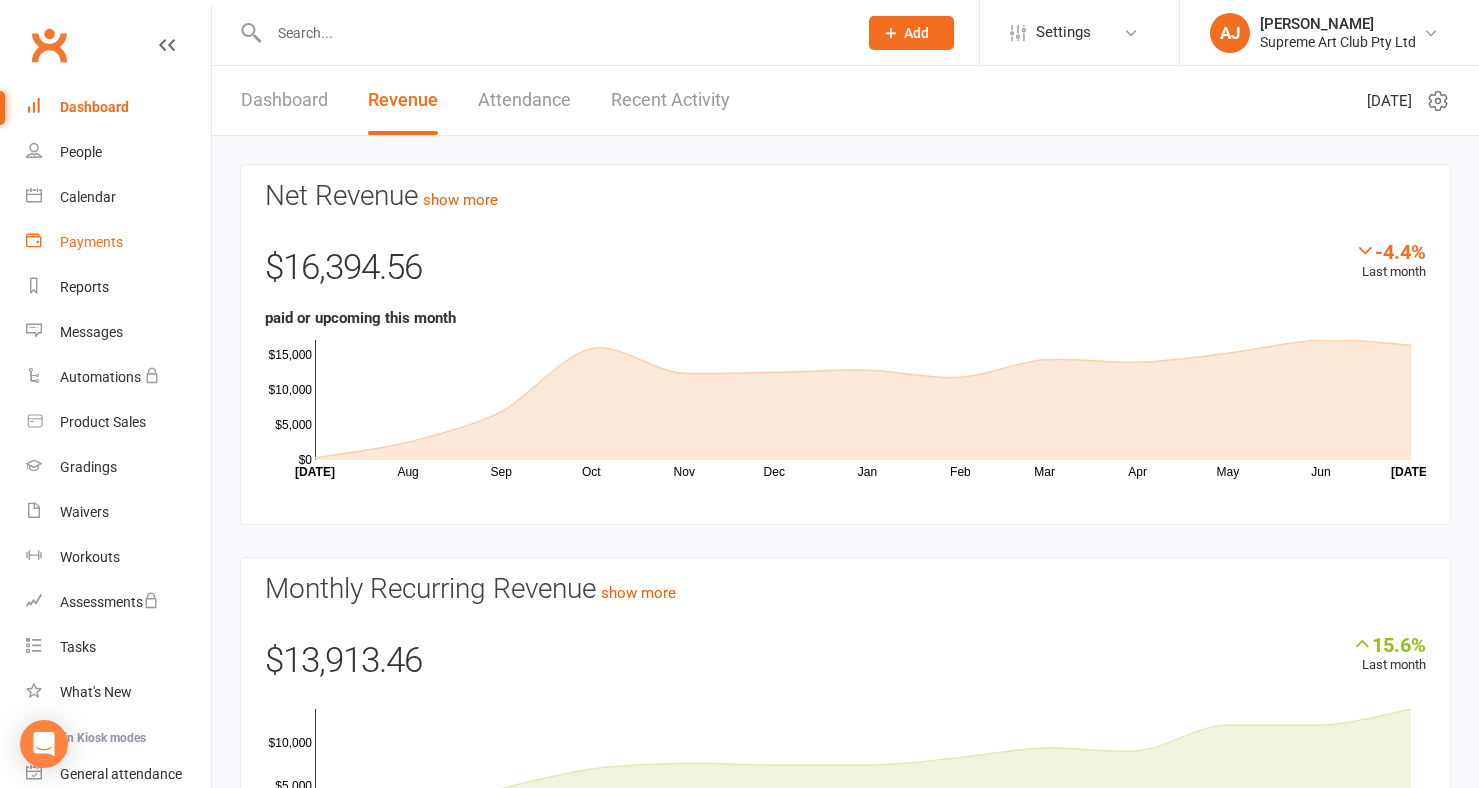click on "Payments" at bounding box center (91, 242) 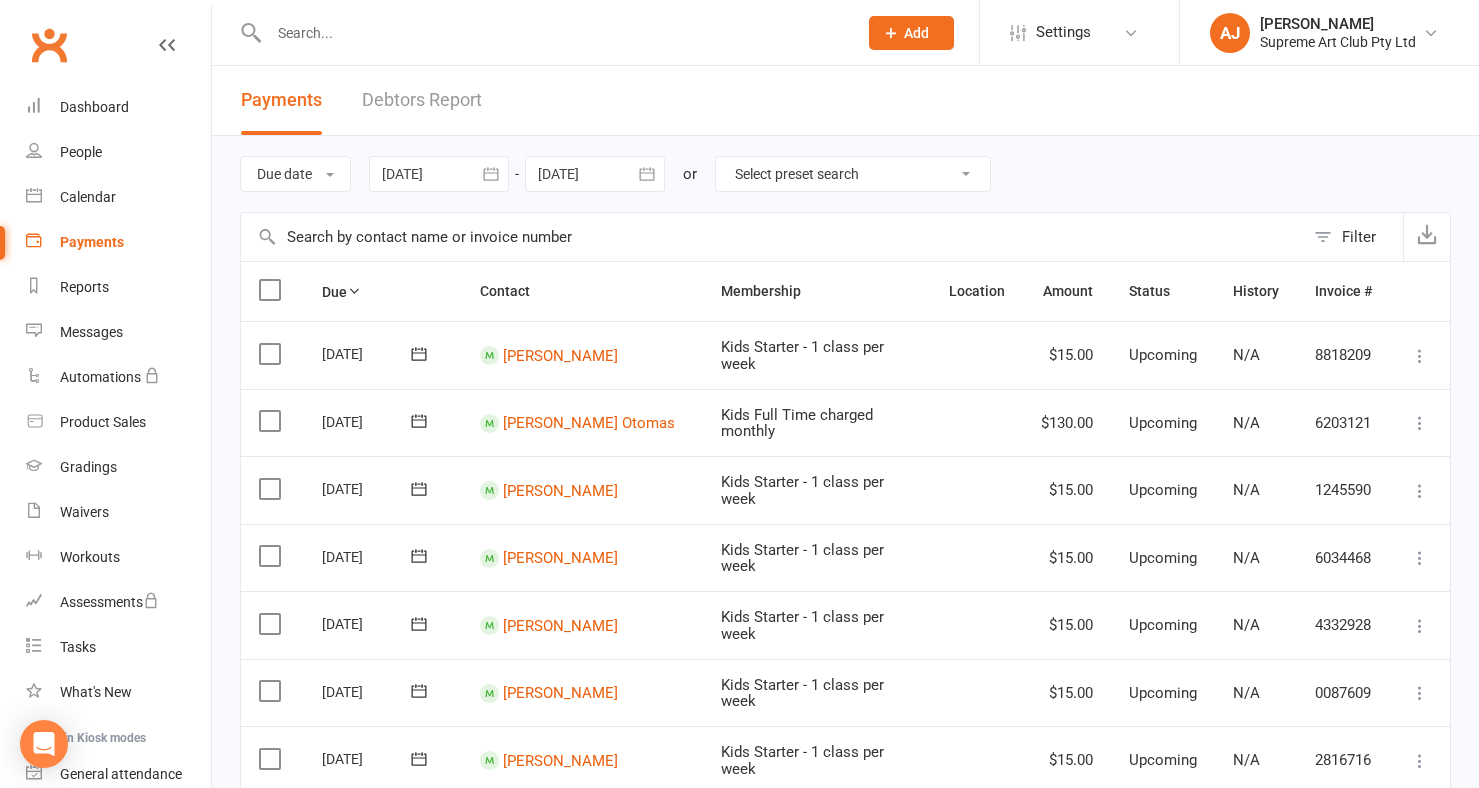 click 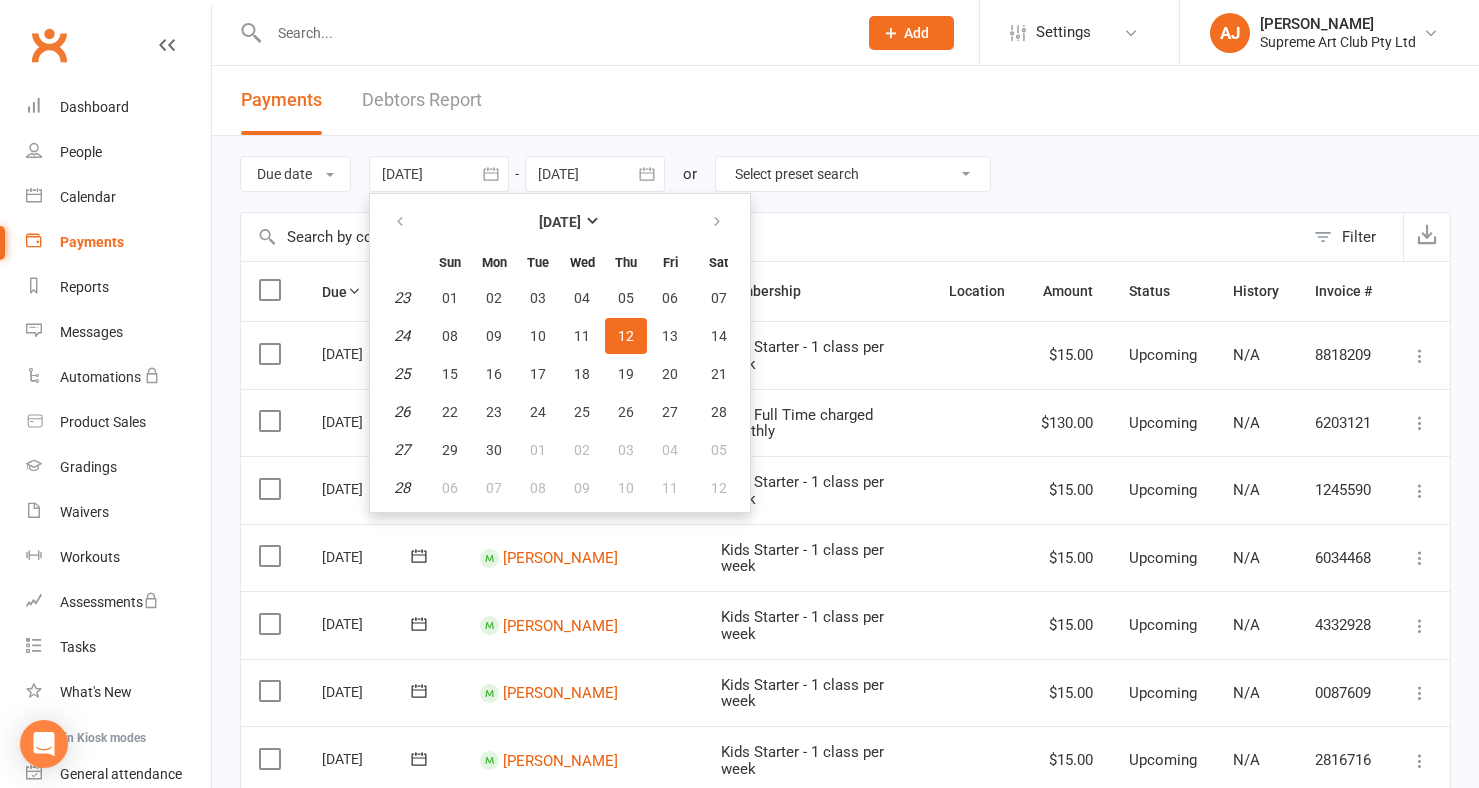 click on "Payments Debtors Report" at bounding box center [845, 101] 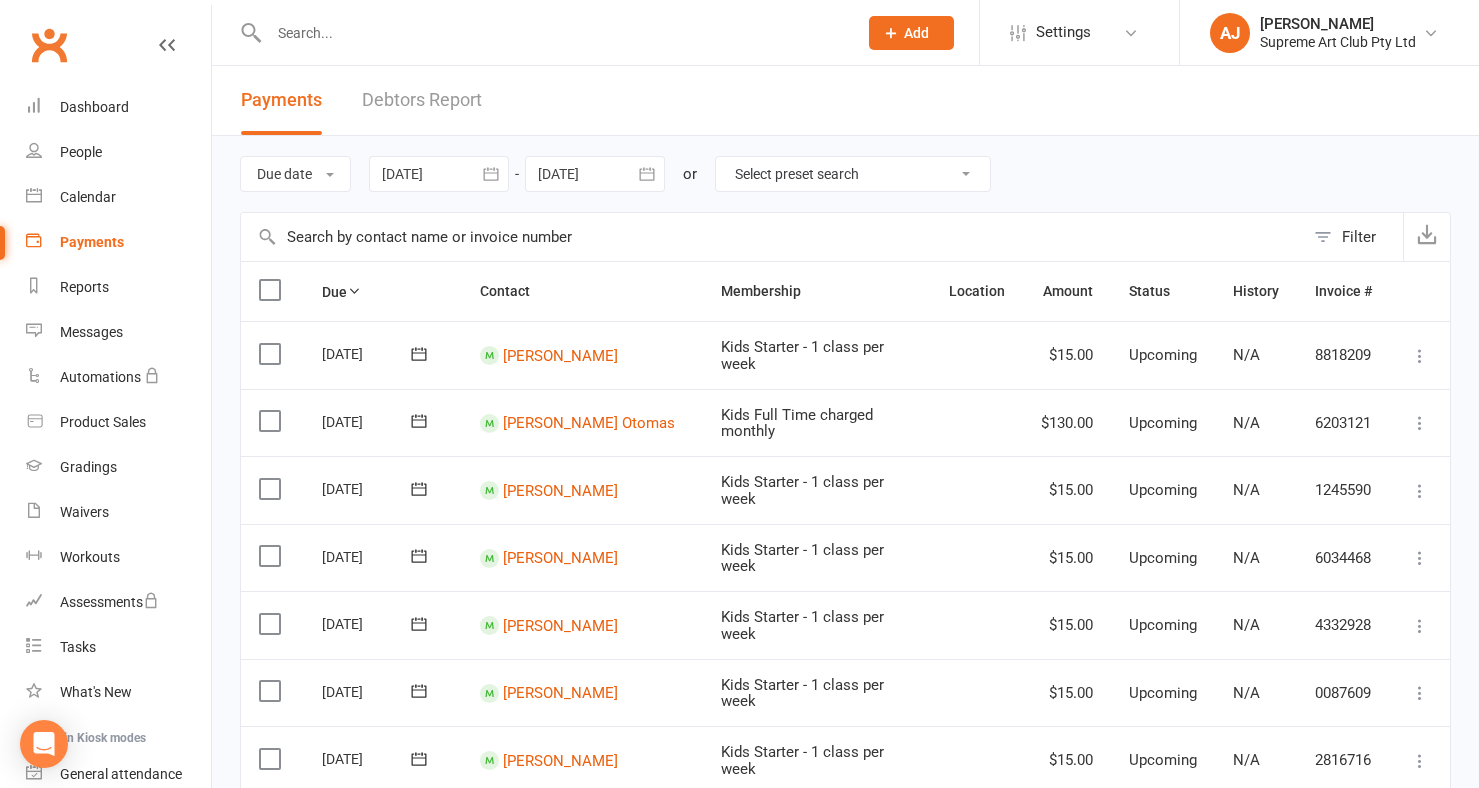 click 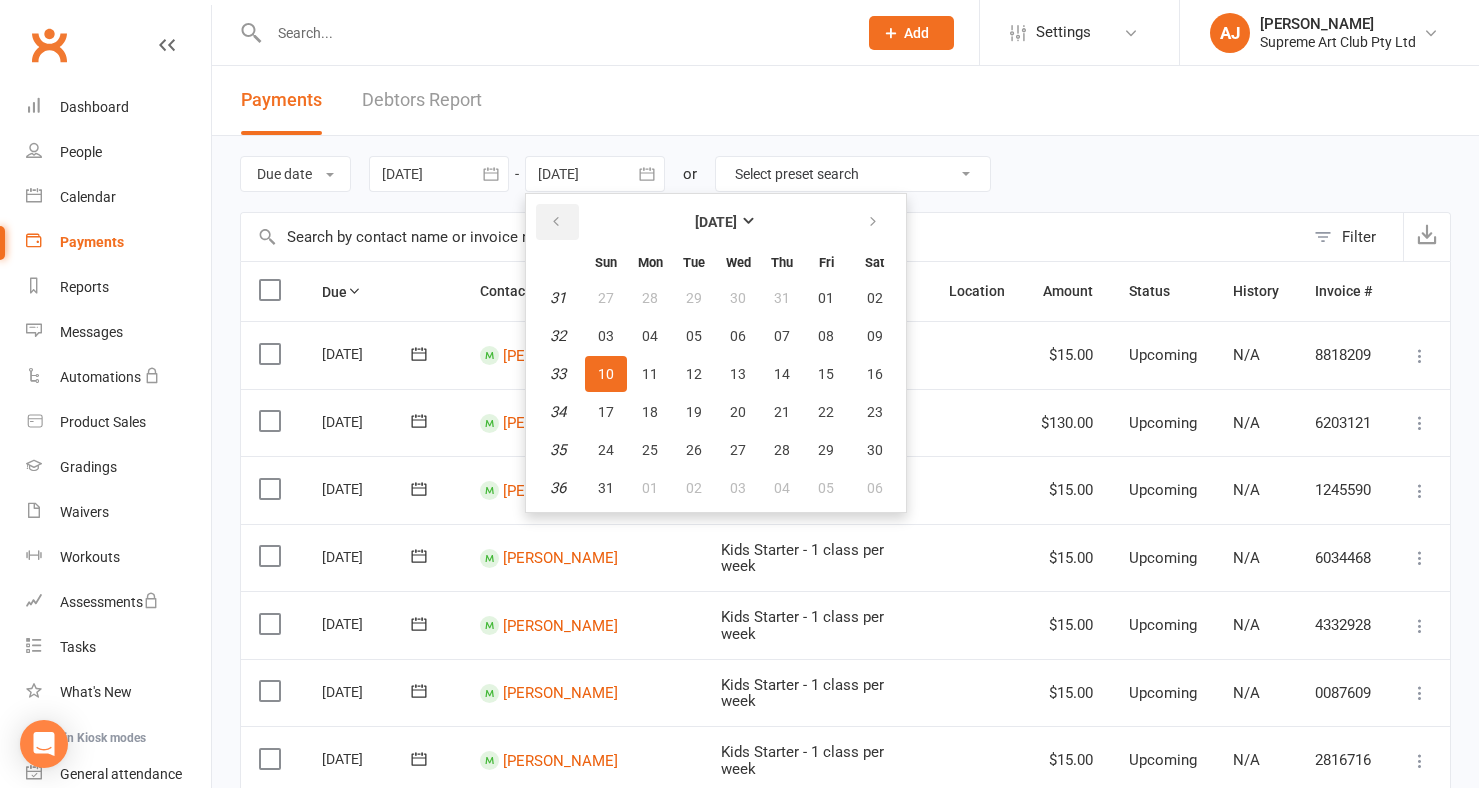 click at bounding box center [556, 222] 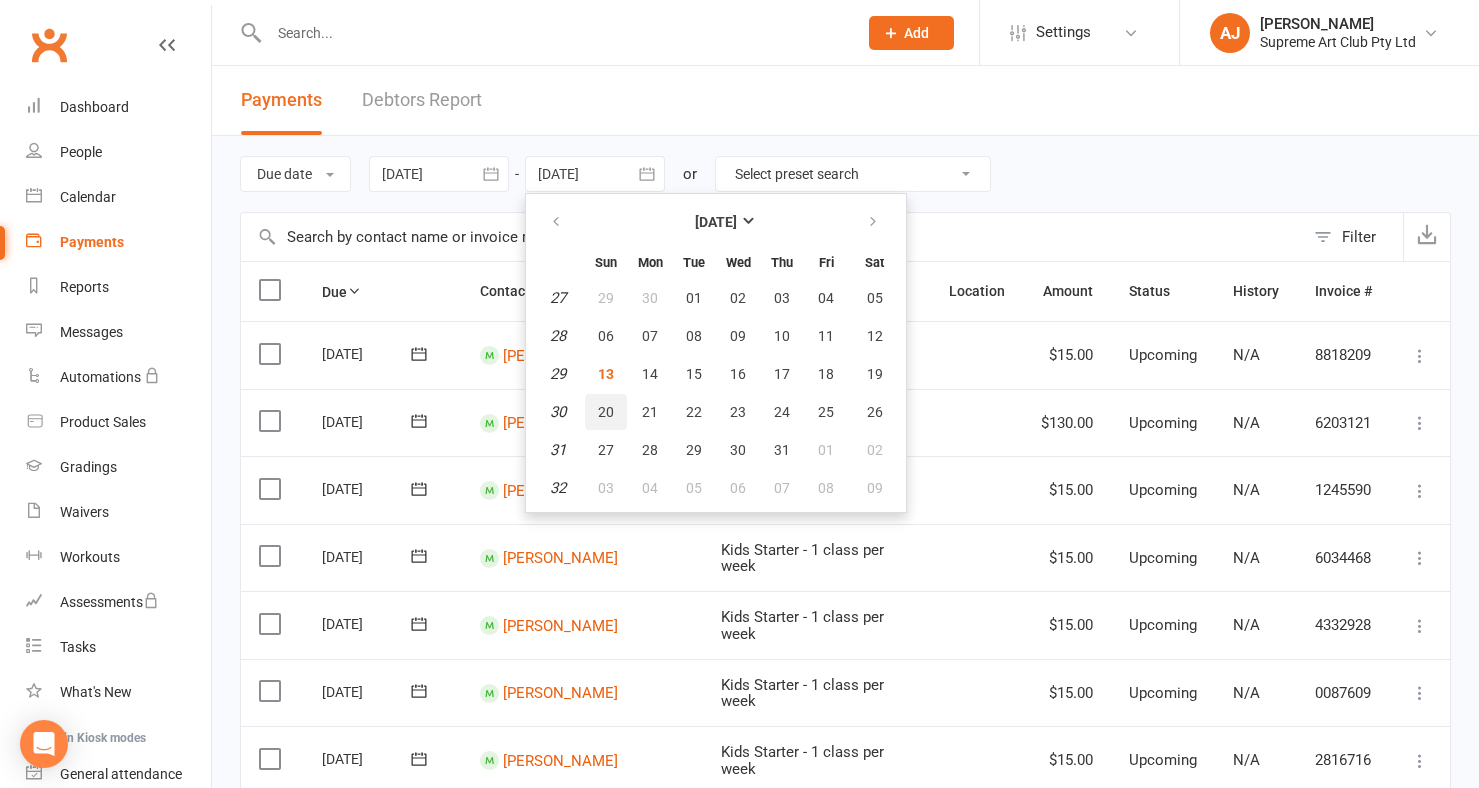 click on "20" at bounding box center [606, 412] 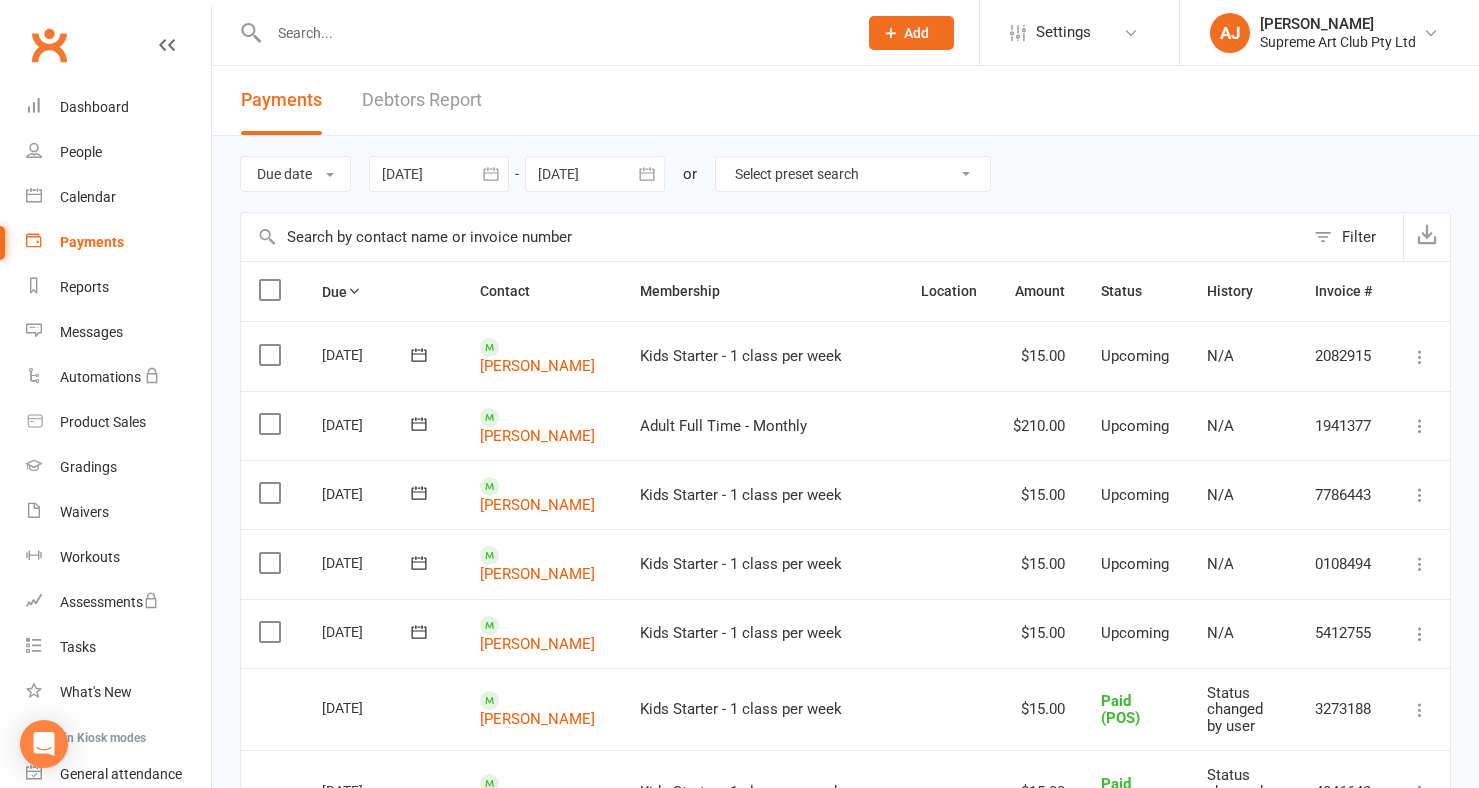 click 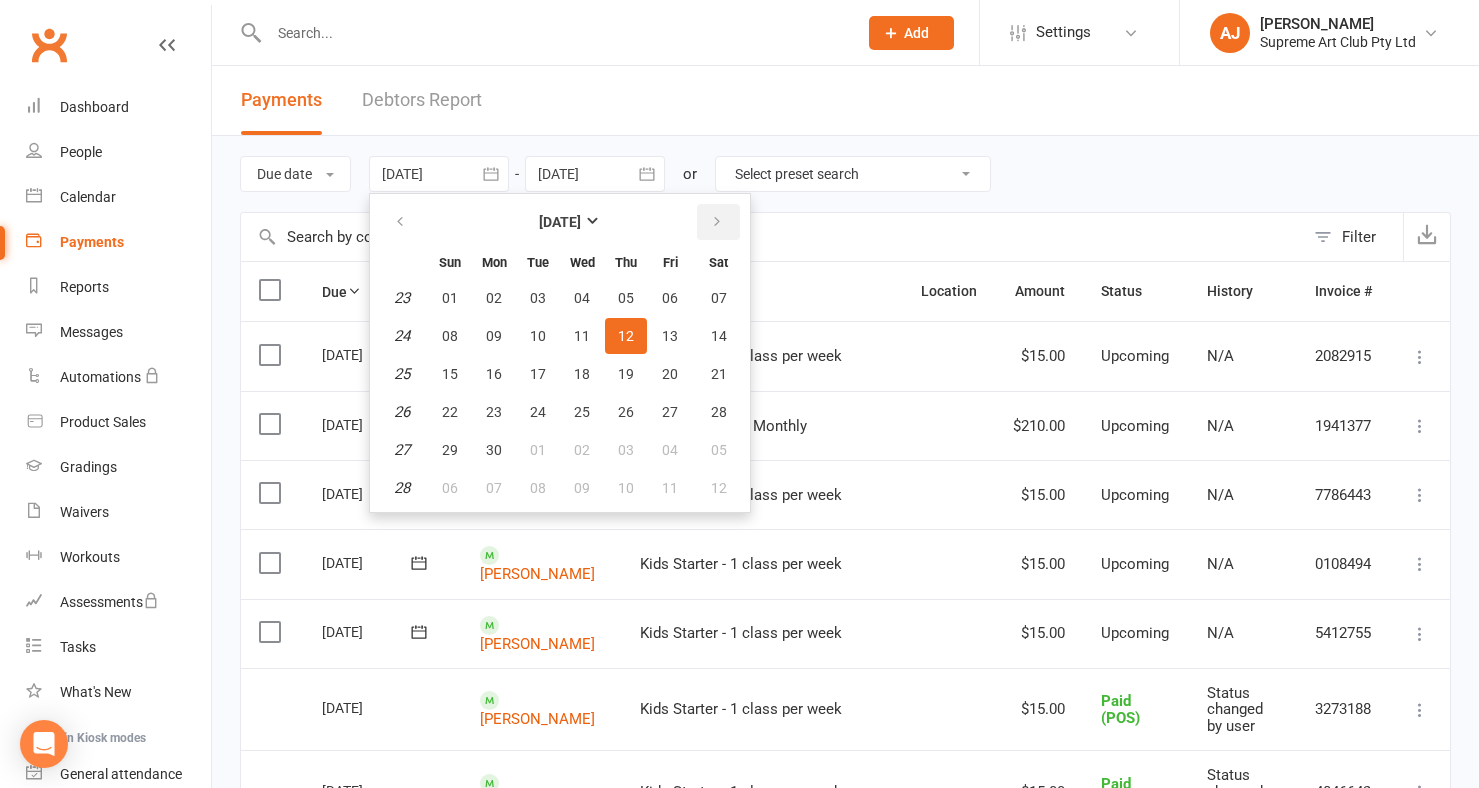 click at bounding box center (717, 222) 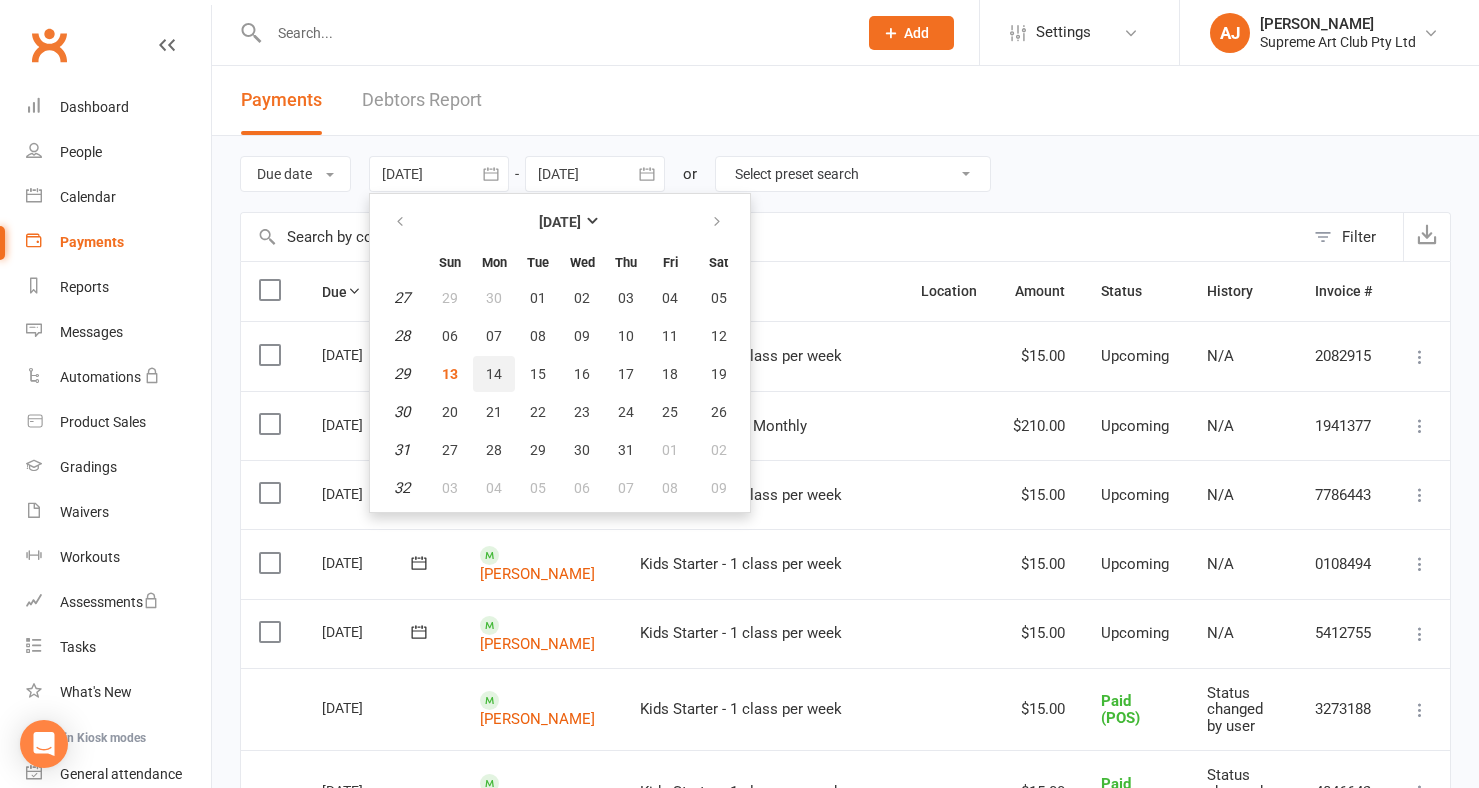 click on "14" at bounding box center [494, 374] 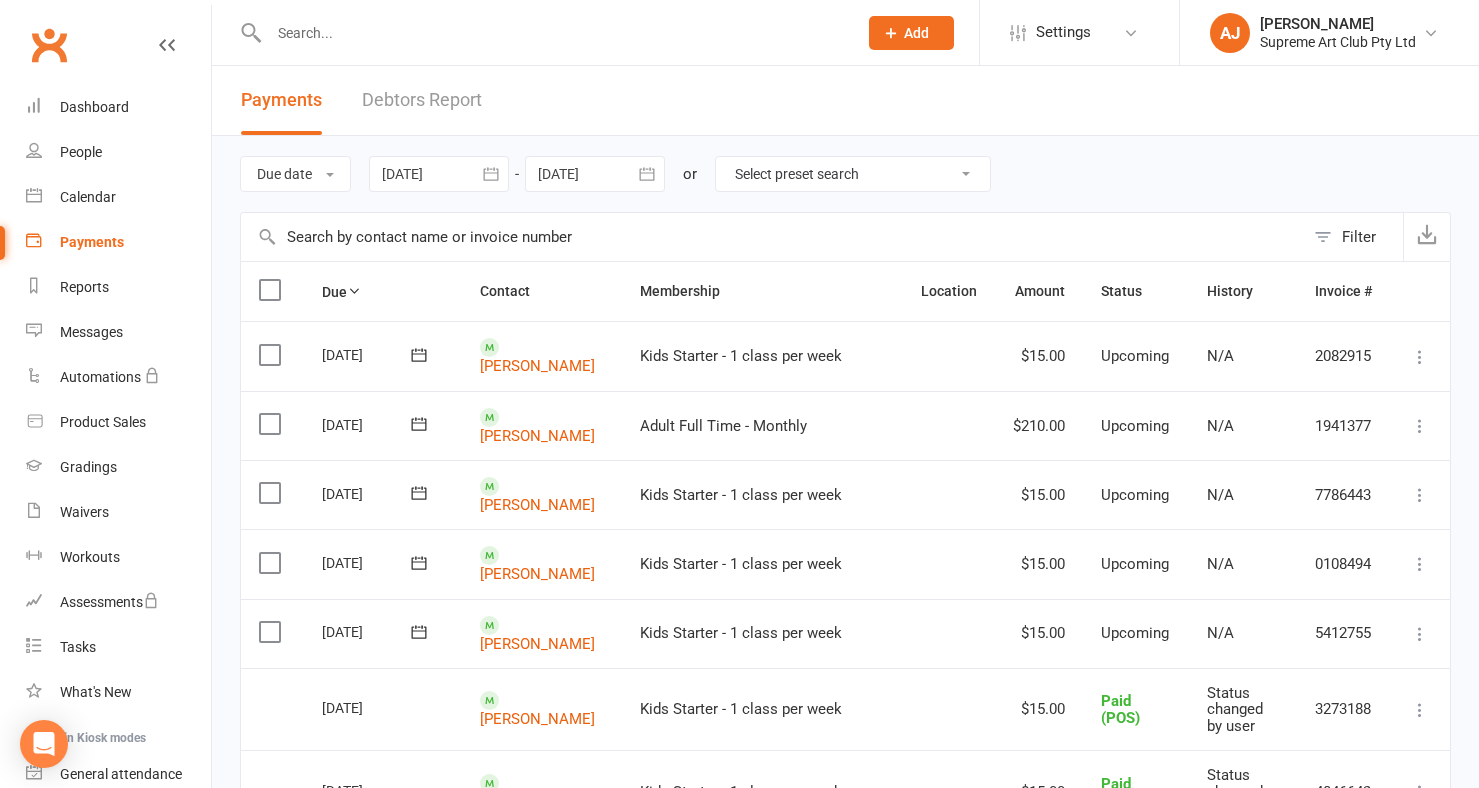 click at bounding box center (647, 174) 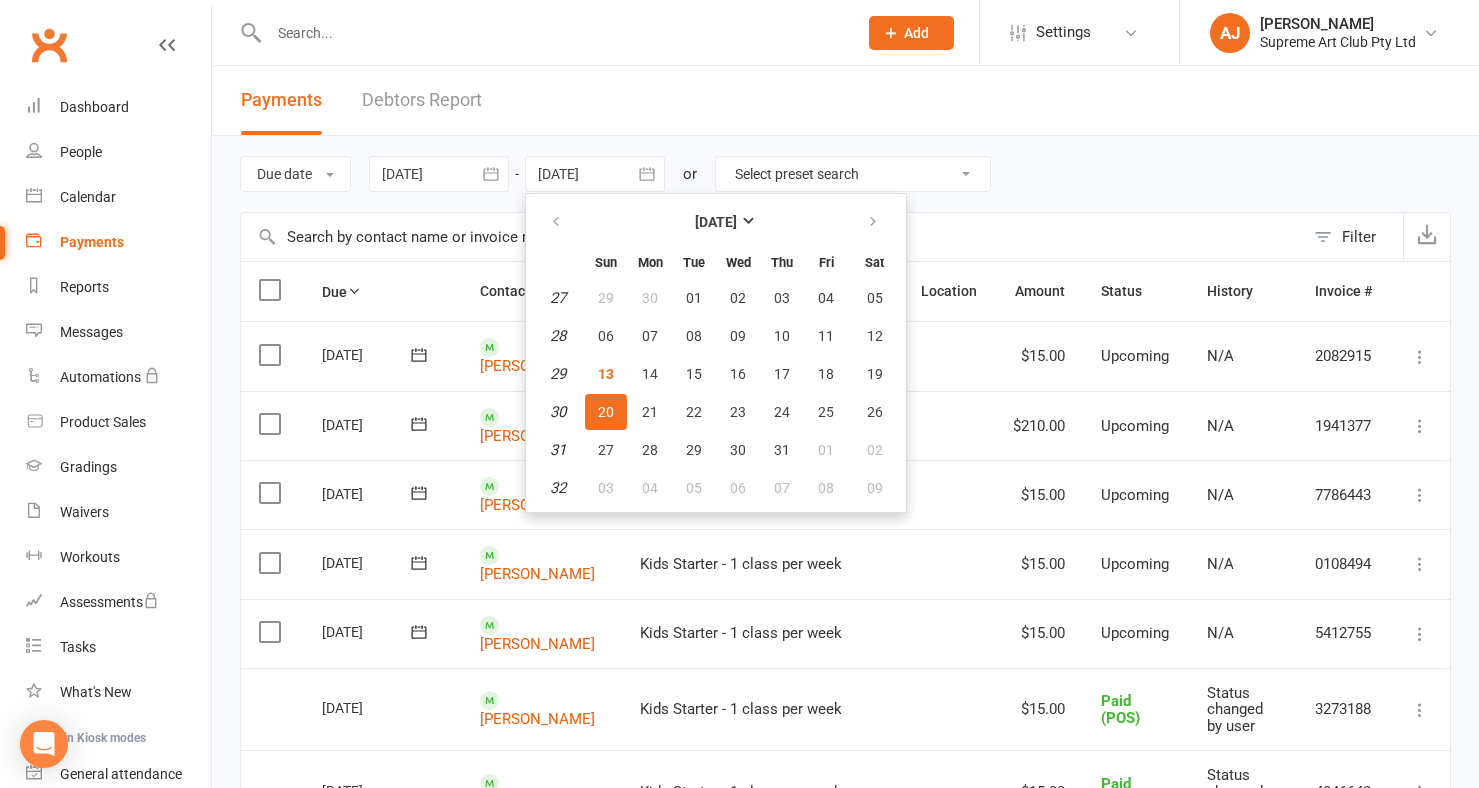 click on "Due date  Due date Date paid Date failed Date settled [DATE]
[DATE]
Sun Mon Tue Wed Thu Fri Sat
27
29
30
01
02
03
04
05
28
06
07
08
09
10
11
12
29
13
14
15
16
17
18
19
30
20
21
22
23
24
25
26
31
27
28
29
30
31
01 02 32" at bounding box center (845, 174) 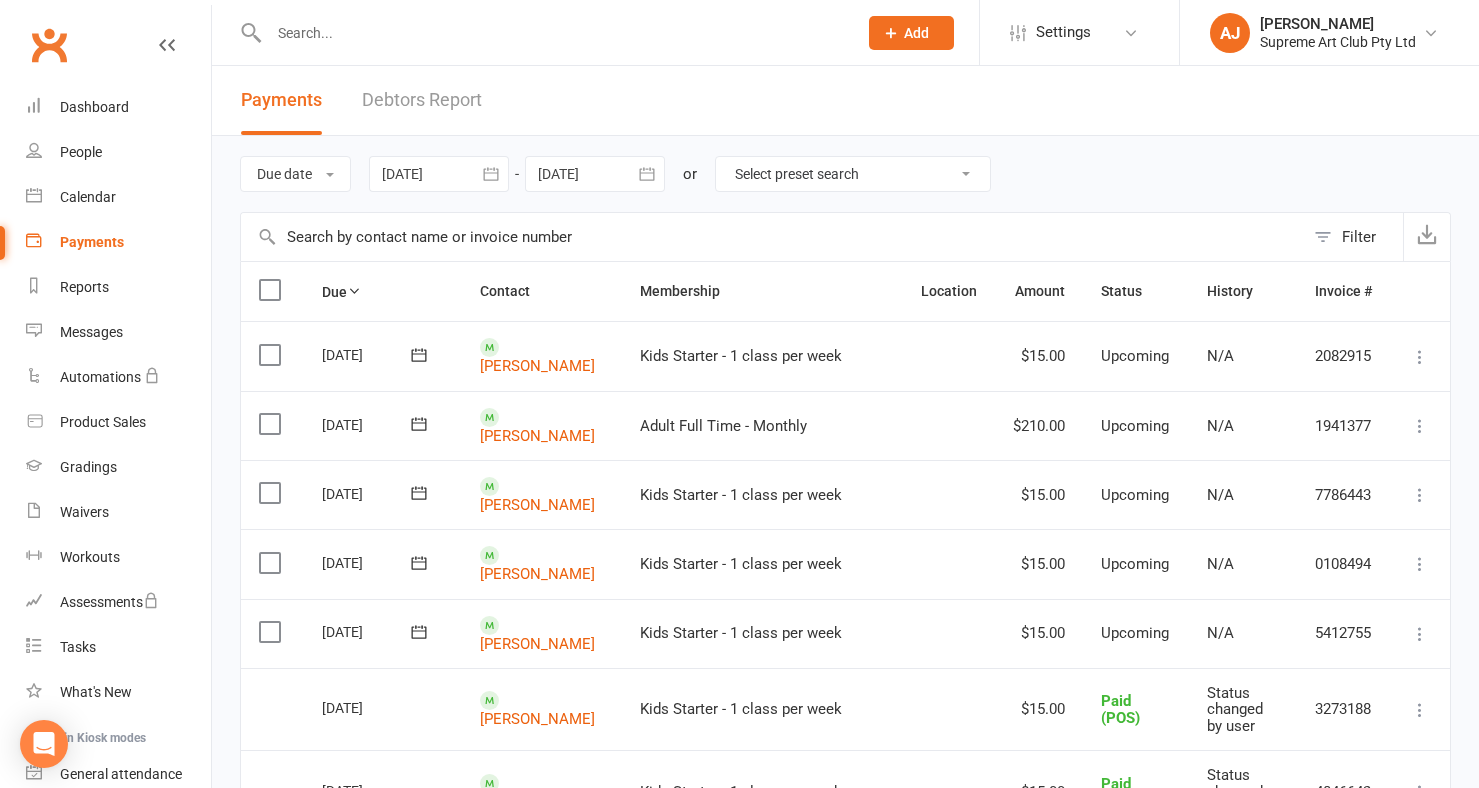 scroll, scrollTop: 0, scrollLeft: 0, axis: both 